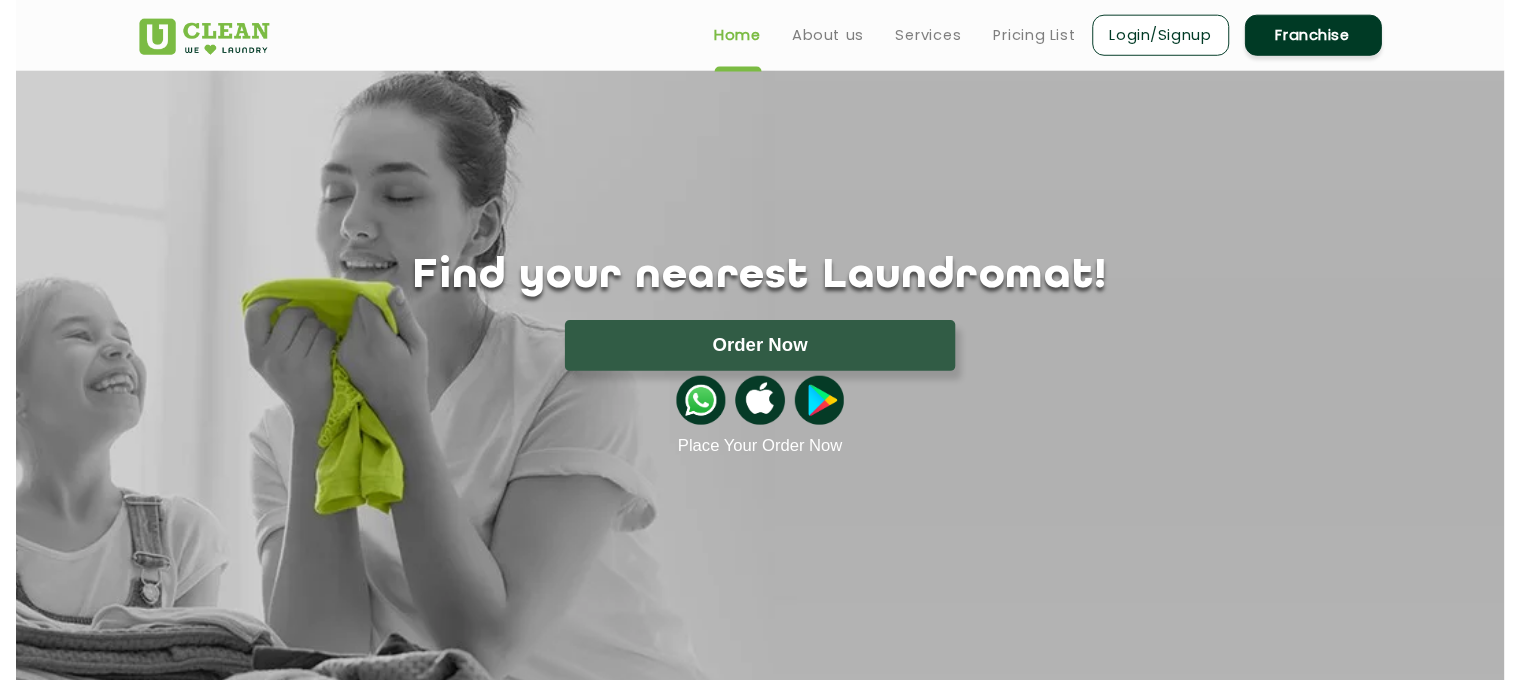 scroll, scrollTop: 0, scrollLeft: 0, axis: both 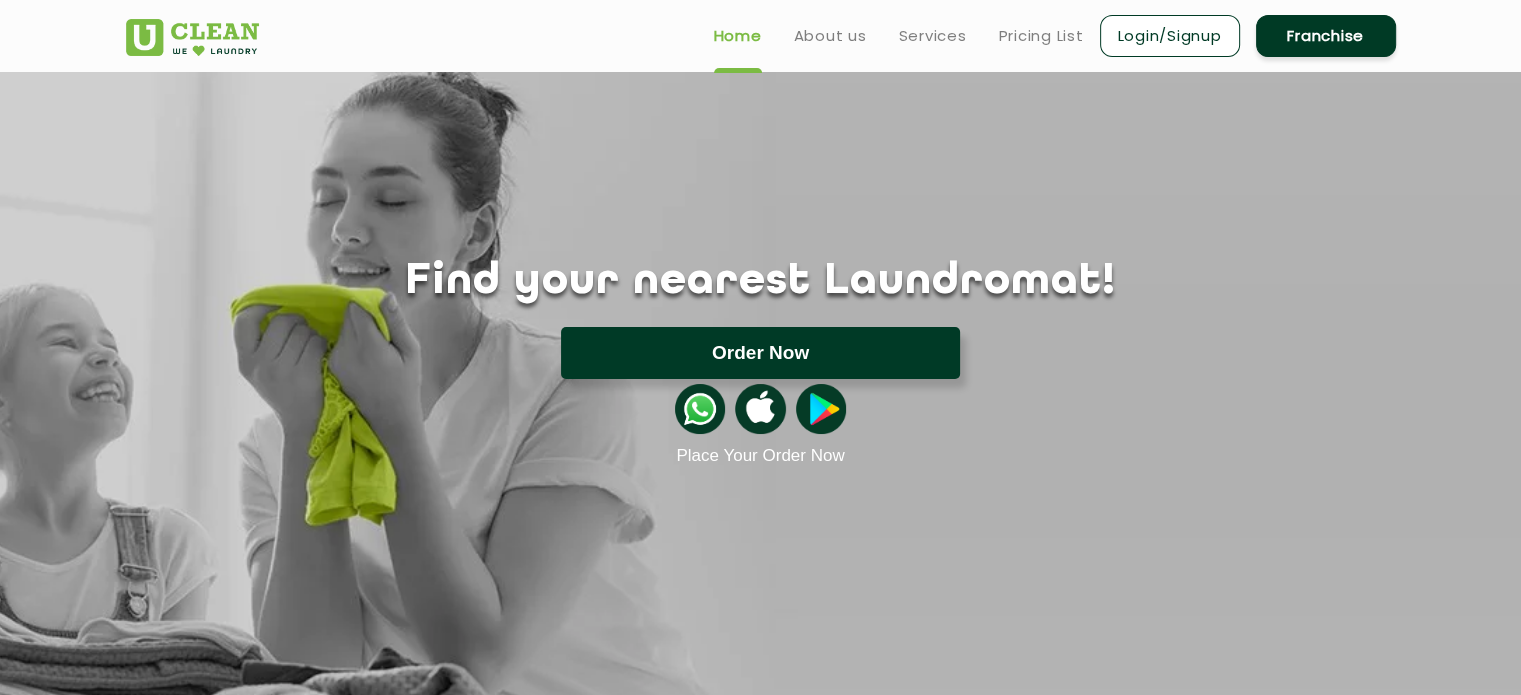 click on "Order Now" 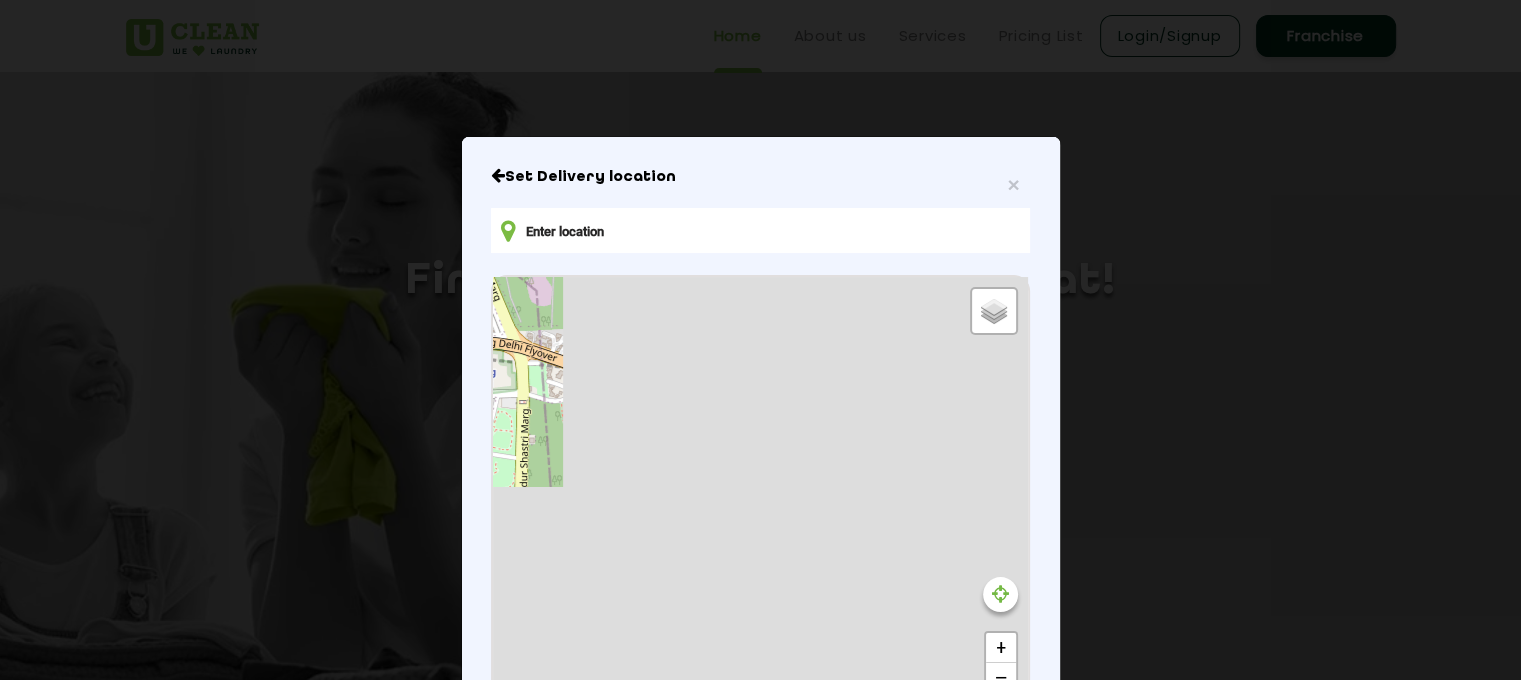 type on "--blocked--, Block D, --blocked--, --blocked--, [CITY] --blocked--, [COUNTRY]" 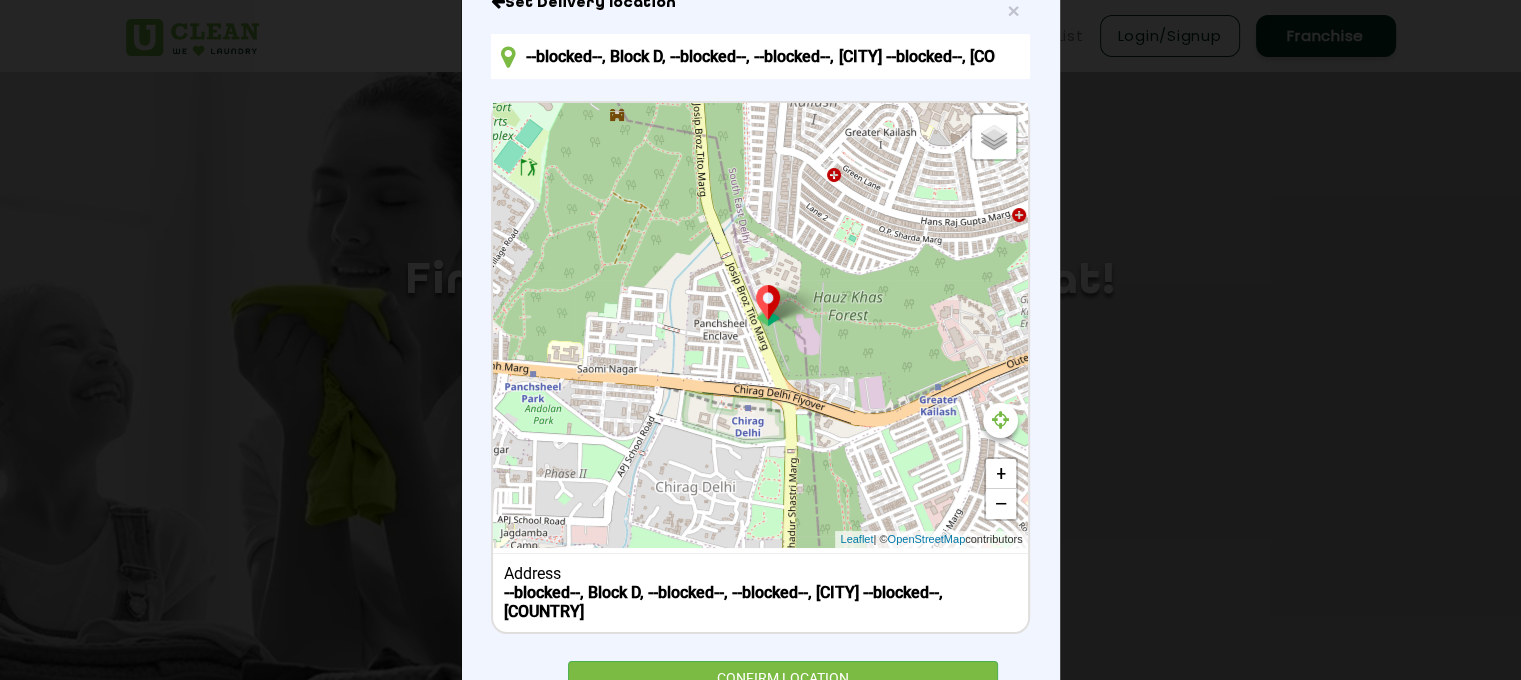 scroll, scrollTop: 242, scrollLeft: 0, axis: vertical 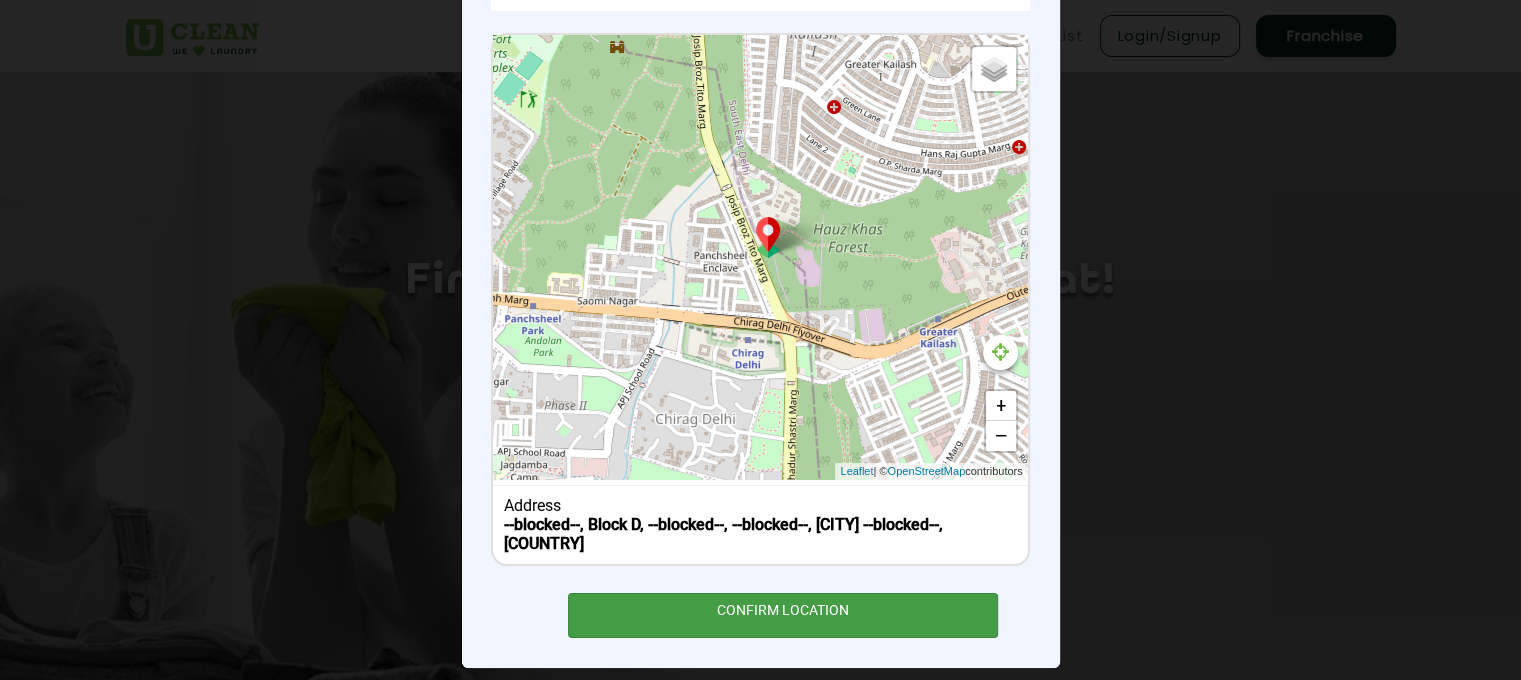 click on "CONFIRM LOCATION" at bounding box center (783, 615) 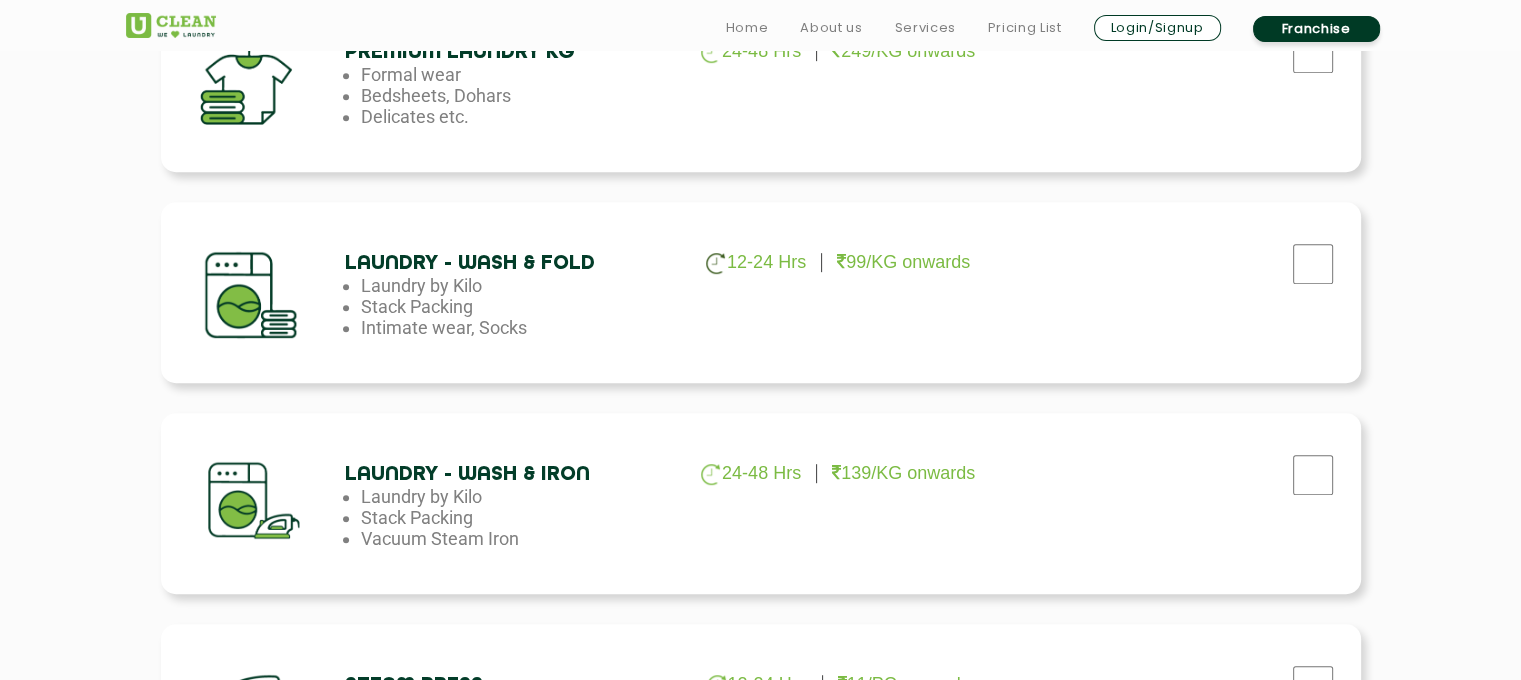 scroll, scrollTop: 1006, scrollLeft: 0, axis: vertical 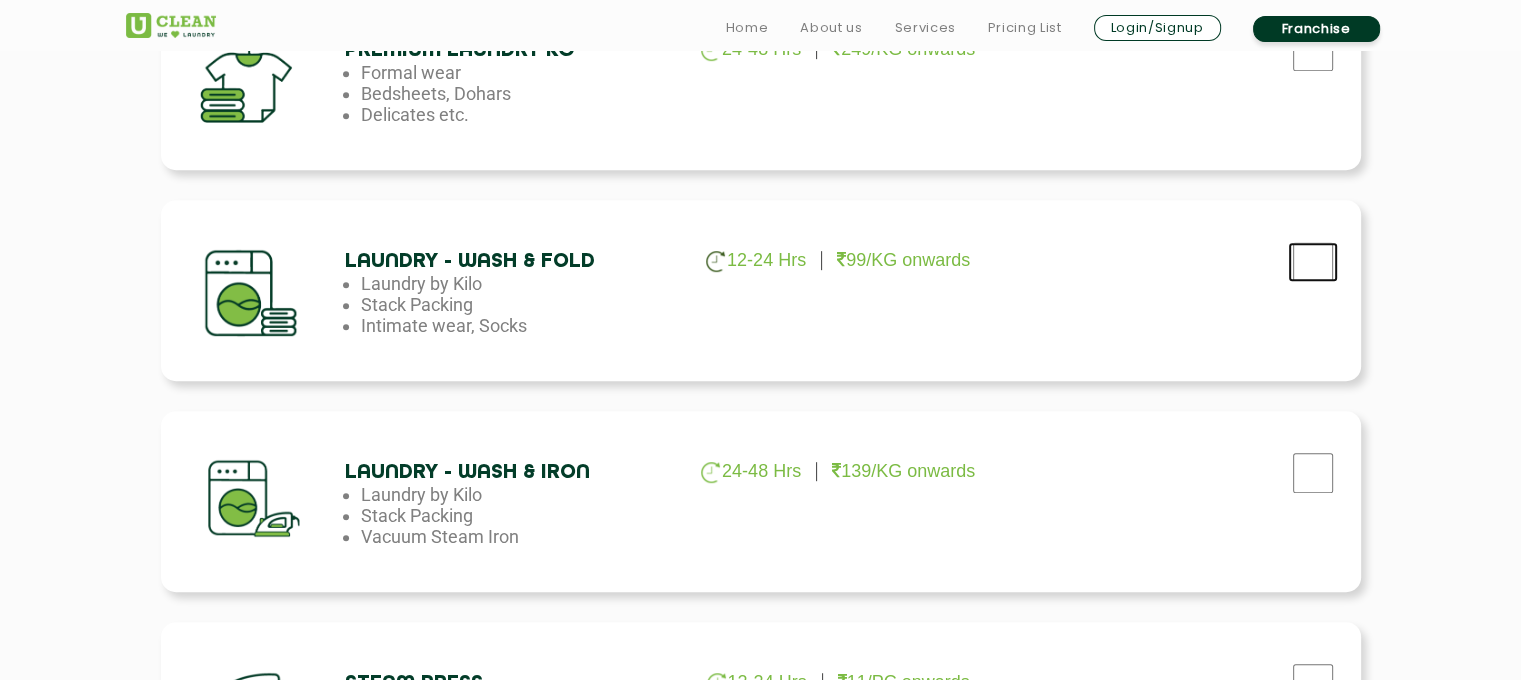 click at bounding box center [1313, -160] 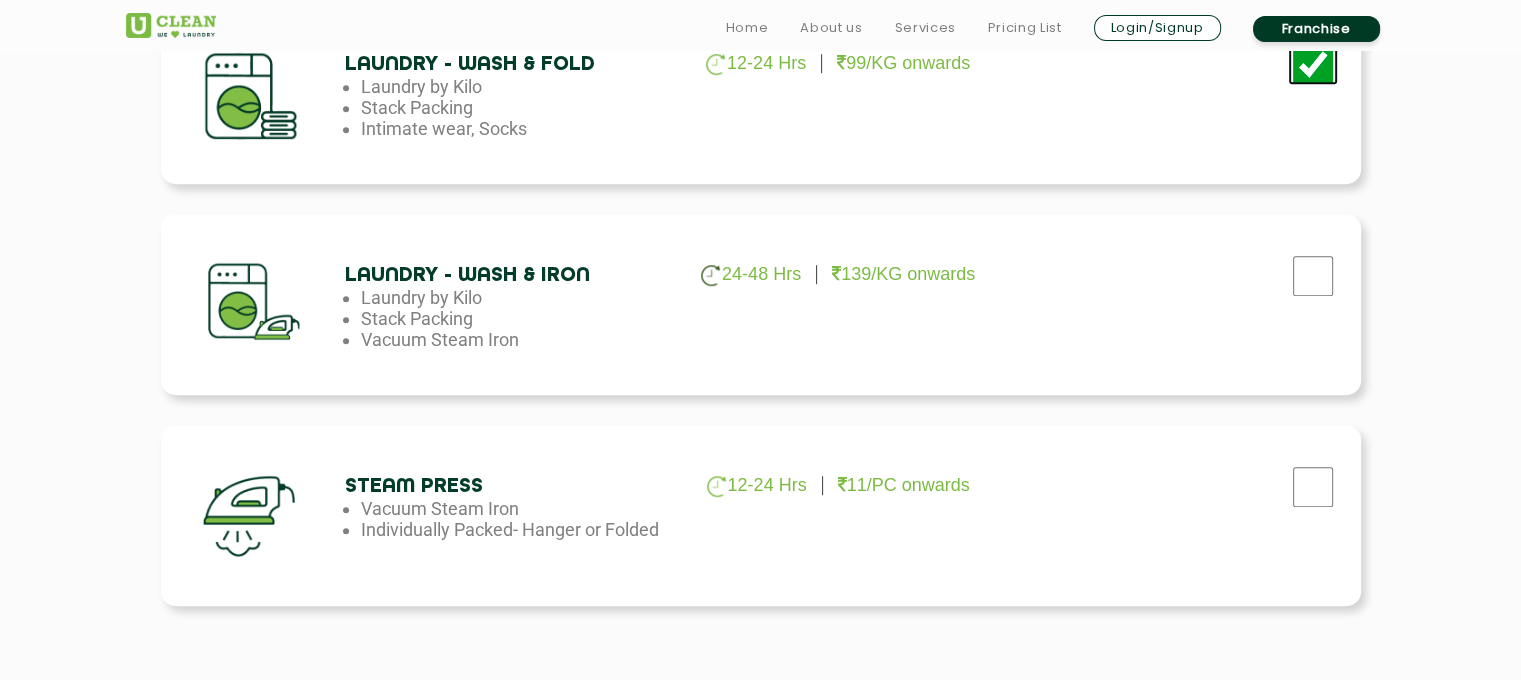 scroll, scrollTop: 1202, scrollLeft: 0, axis: vertical 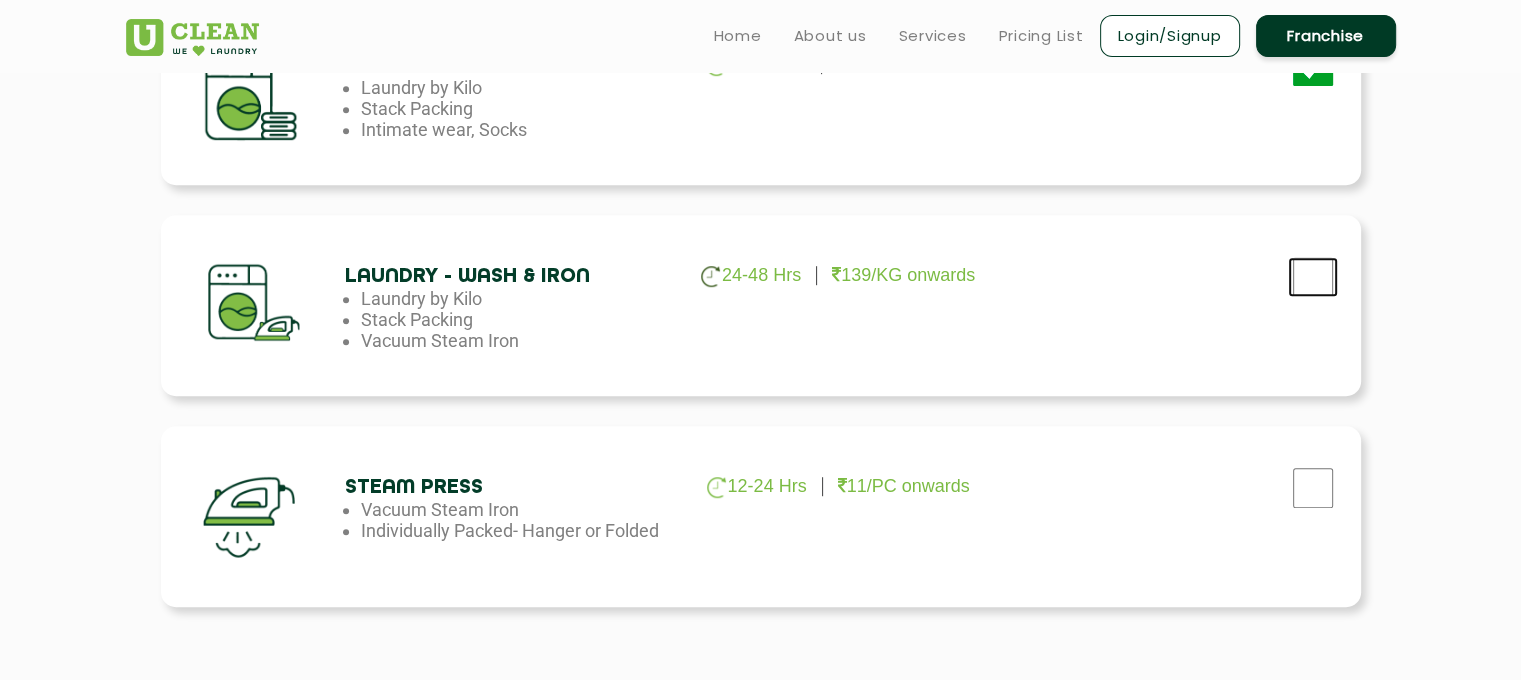 click at bounding box center [1313, -356] 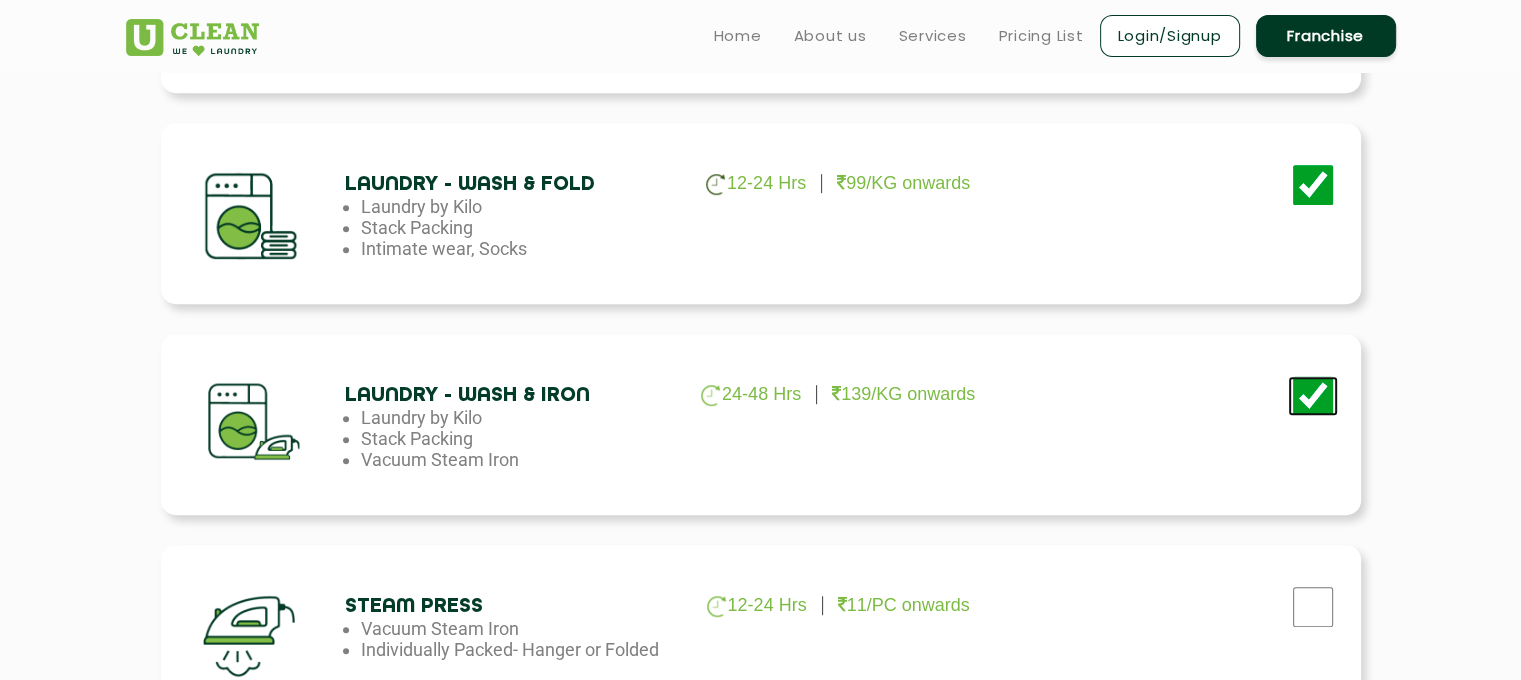 scroll, scrollTop: 1058, scrollLeft: 0, axis: vertical 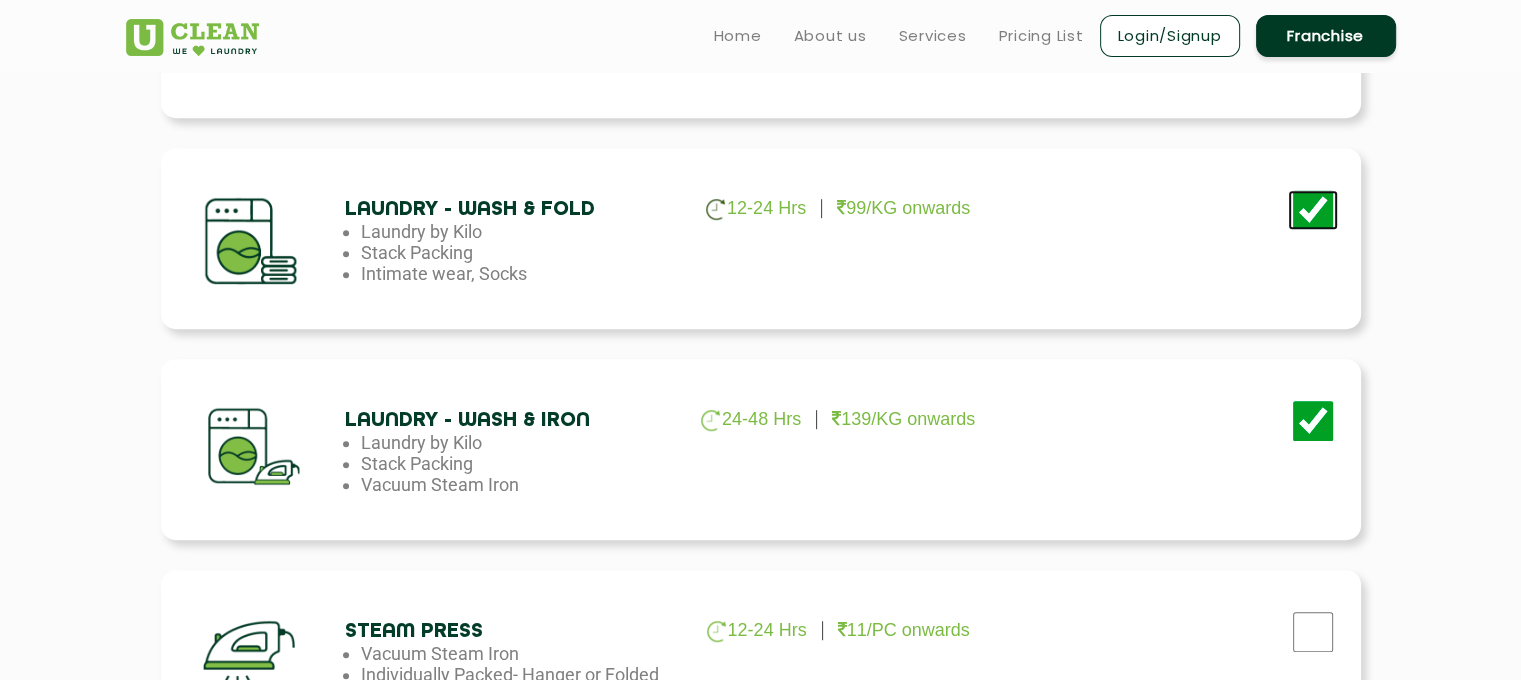 click at bounding box center [1313, -212] 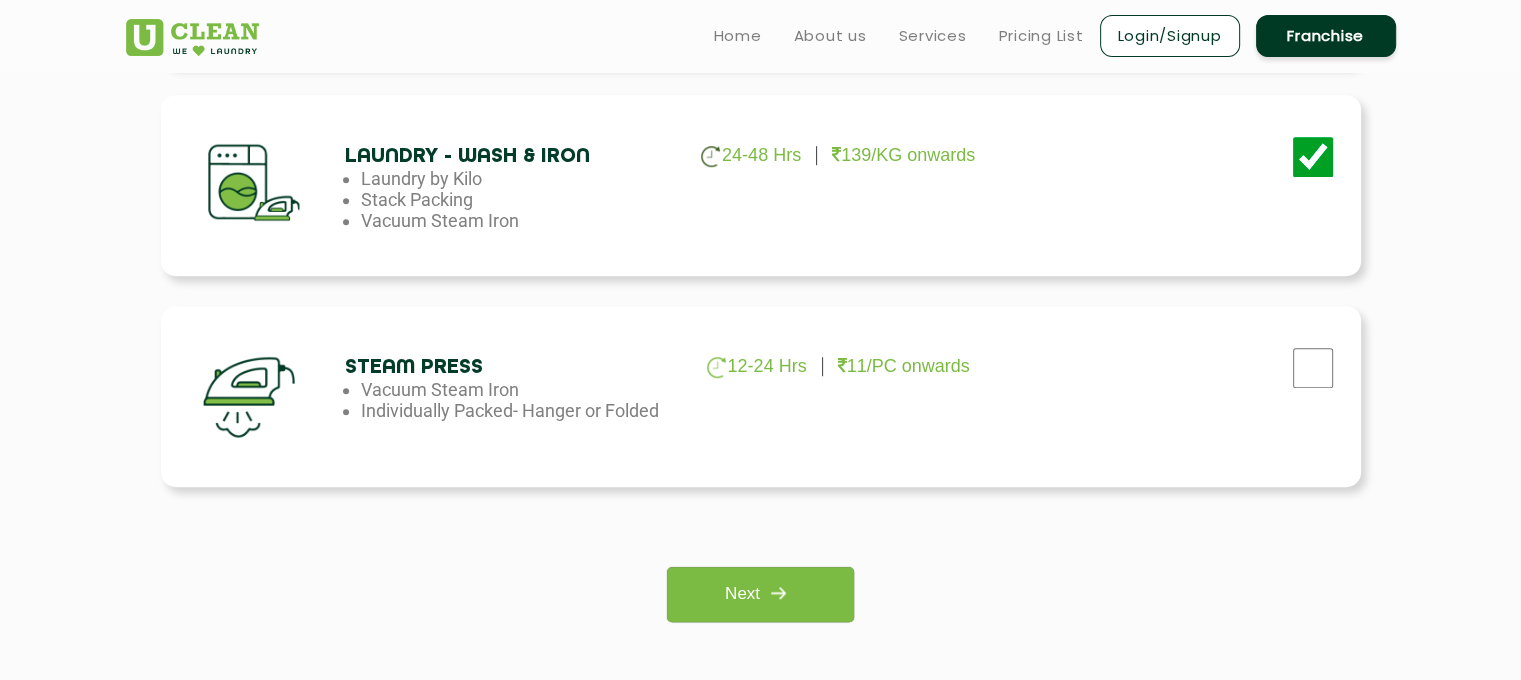 scroll, scrollTop: 1320, scrollLeft: 0, axis: vertical 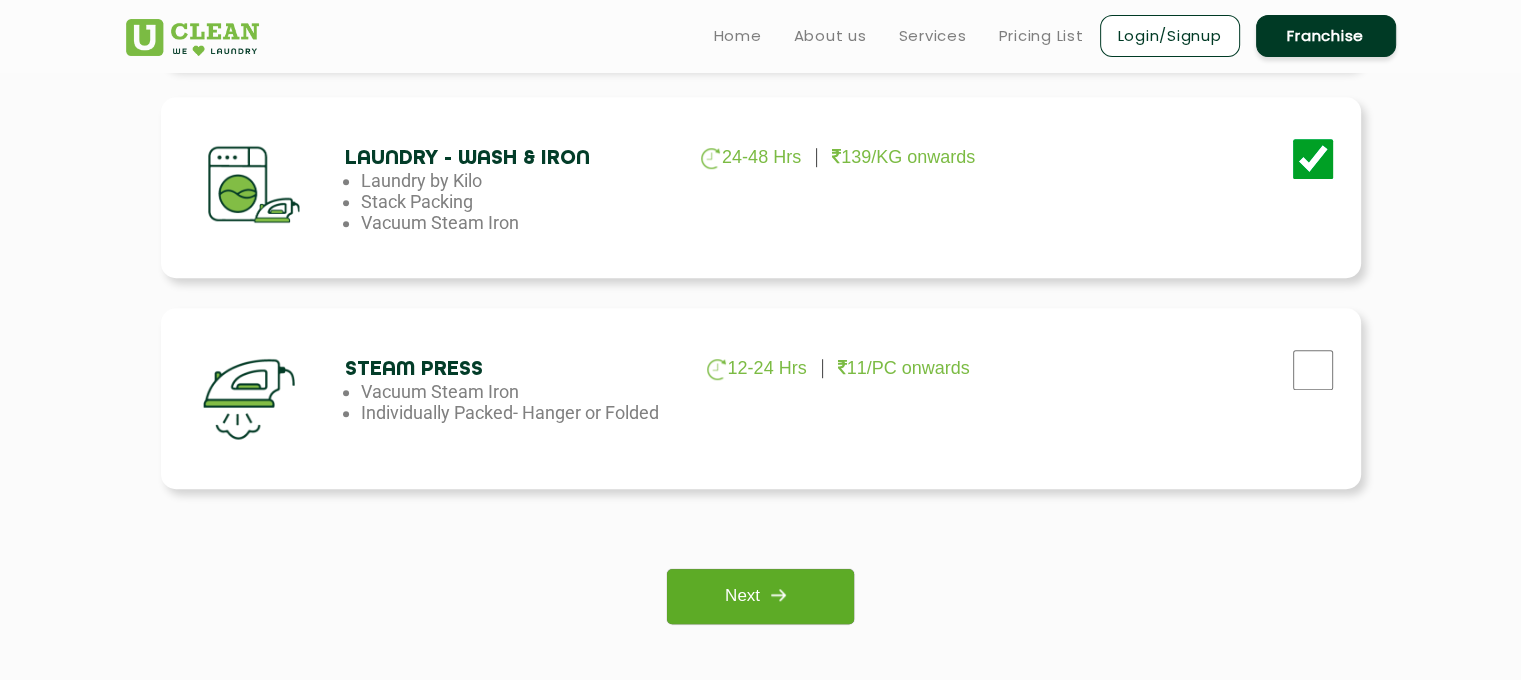 click at bounding box center (778, 595) 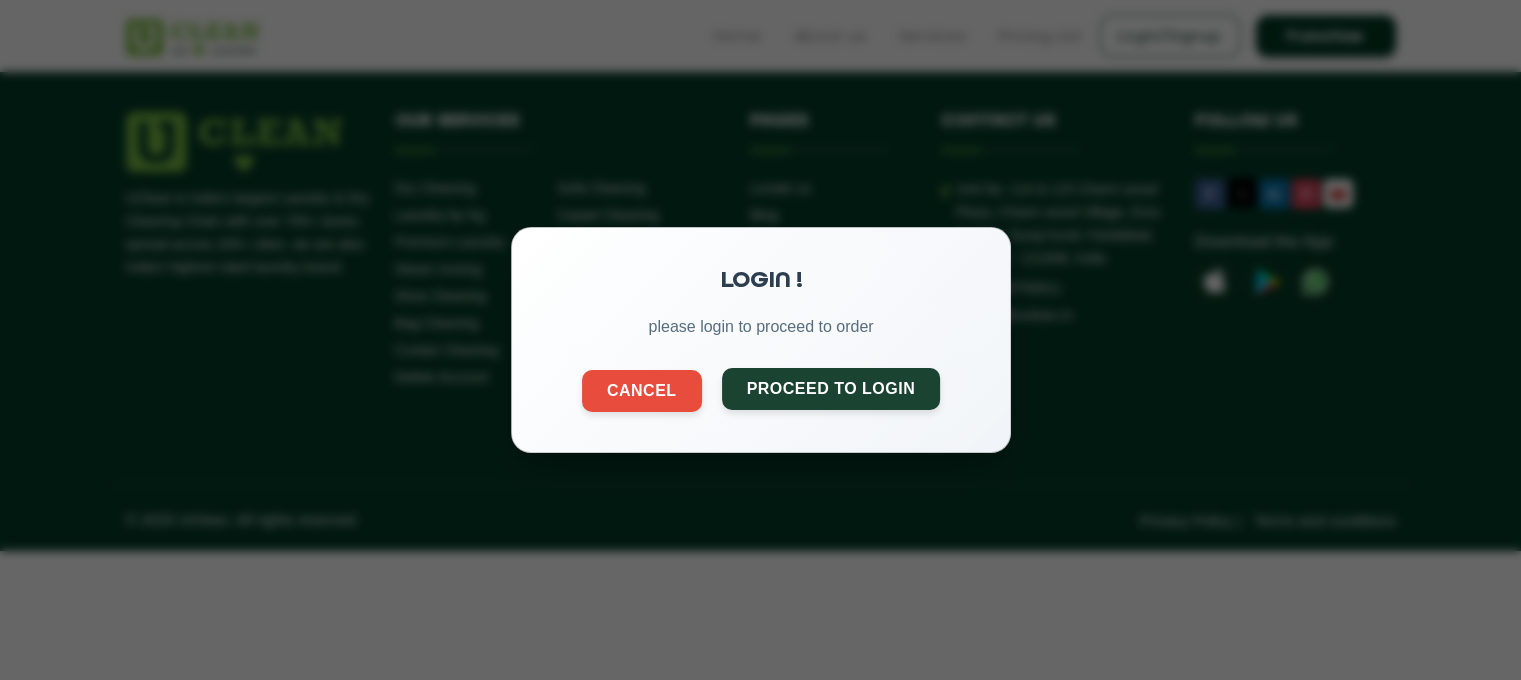 click on "Proceed to Login" 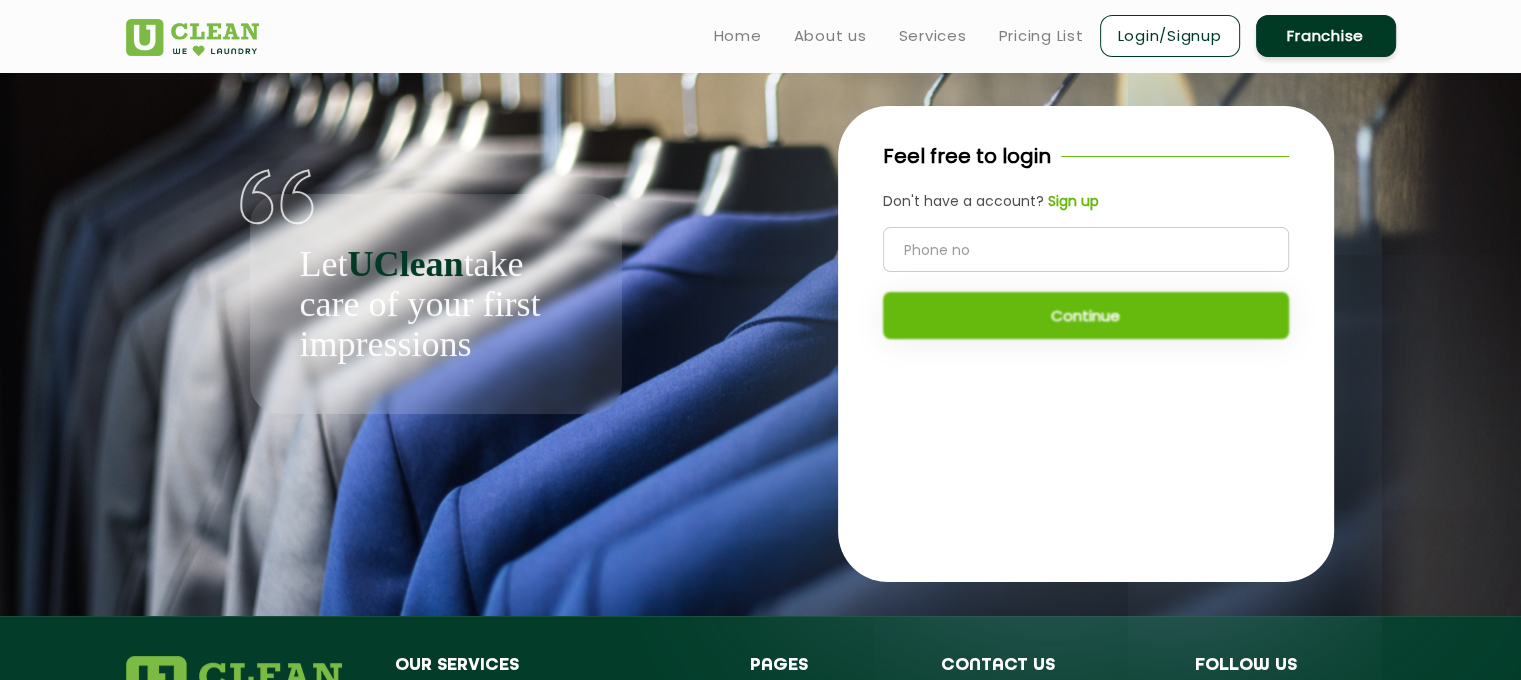 click 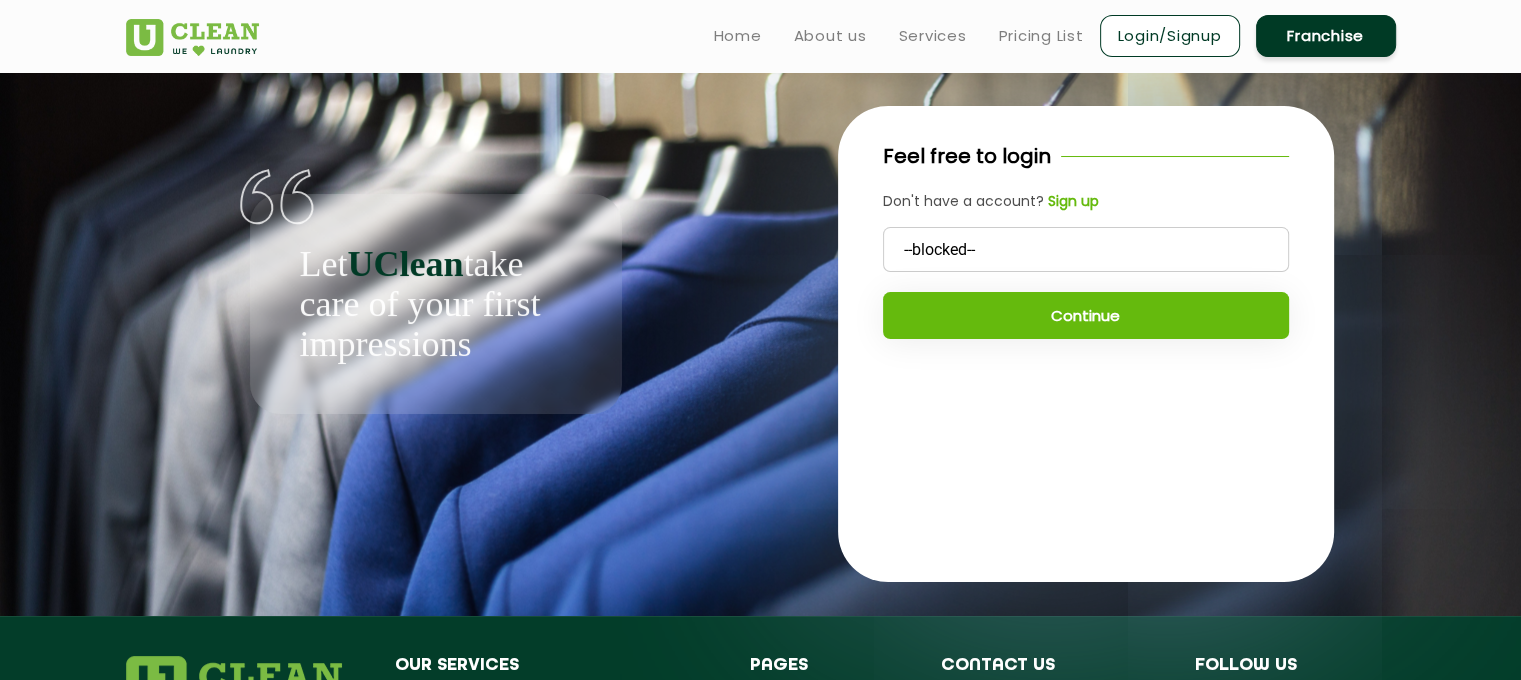 type on "9810704591" 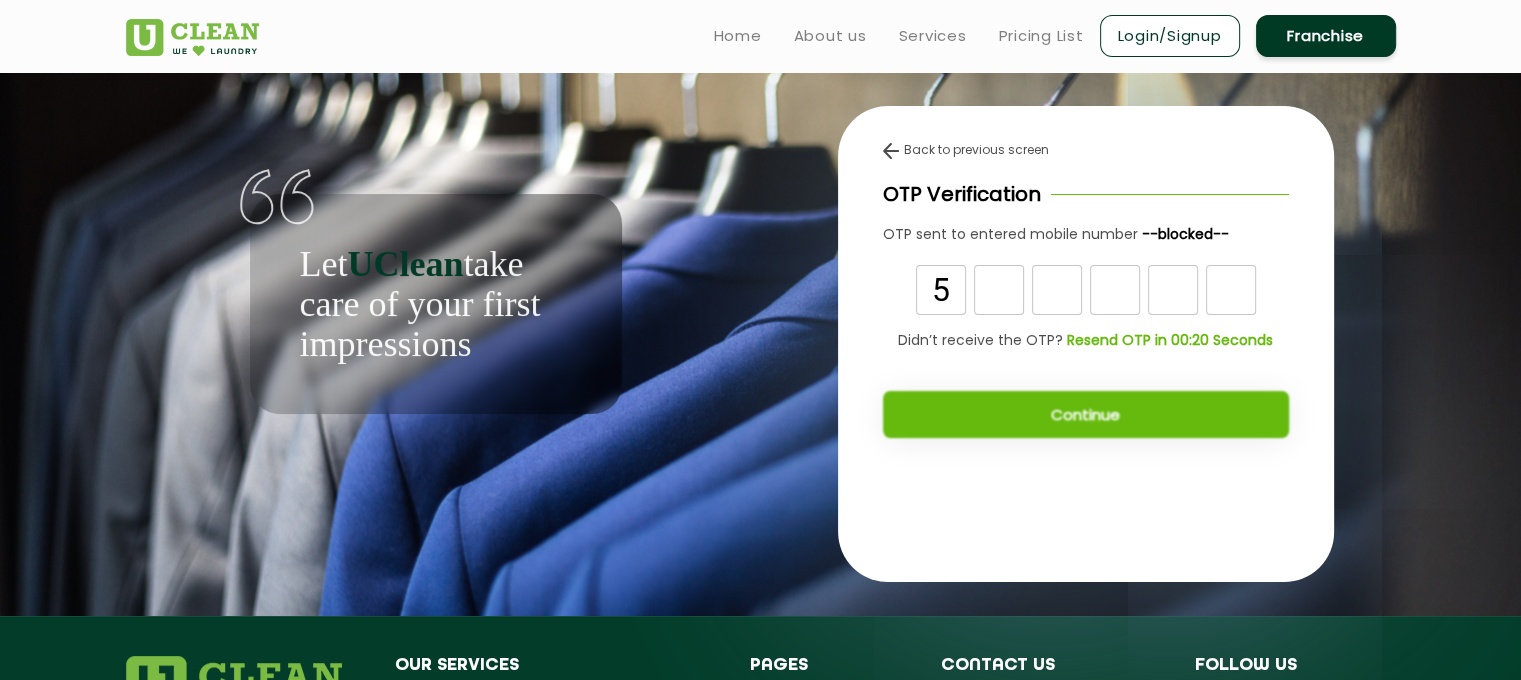 type on "5" 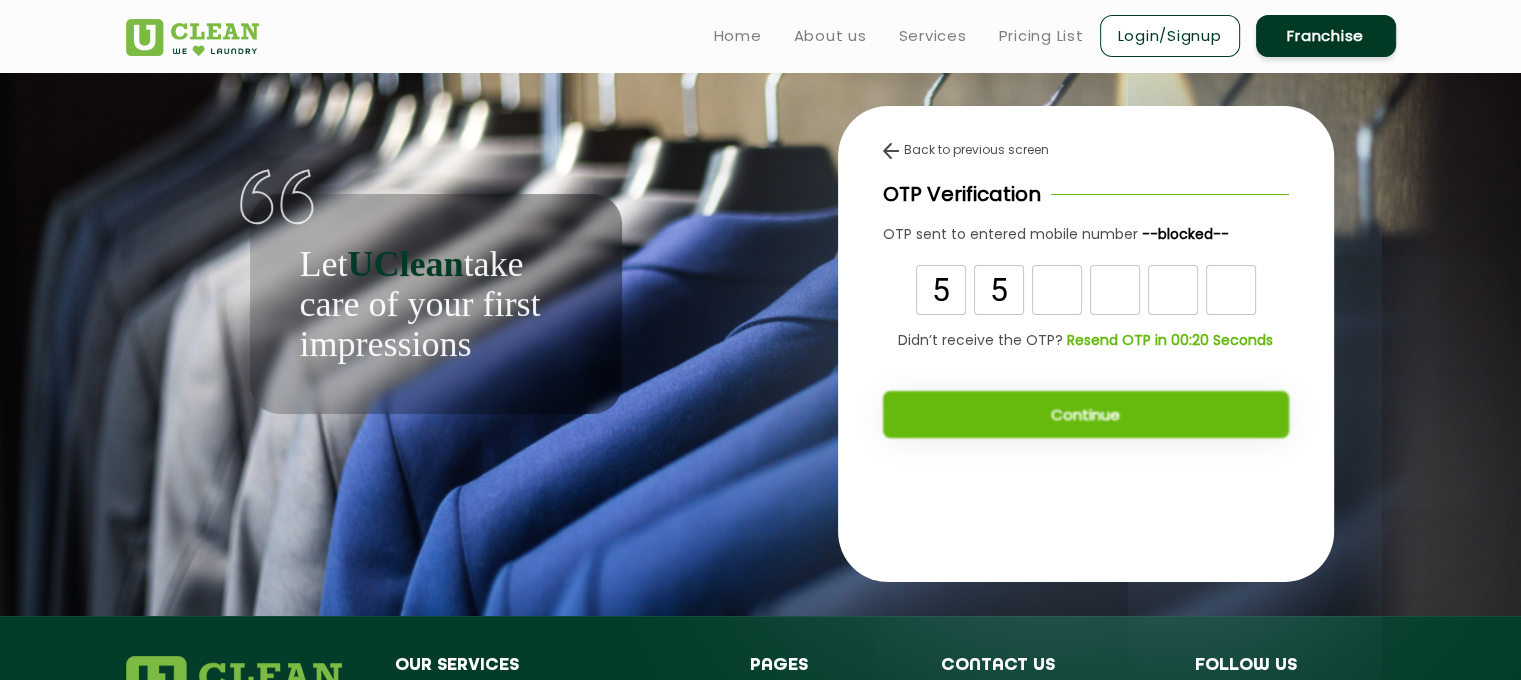 type on "5" 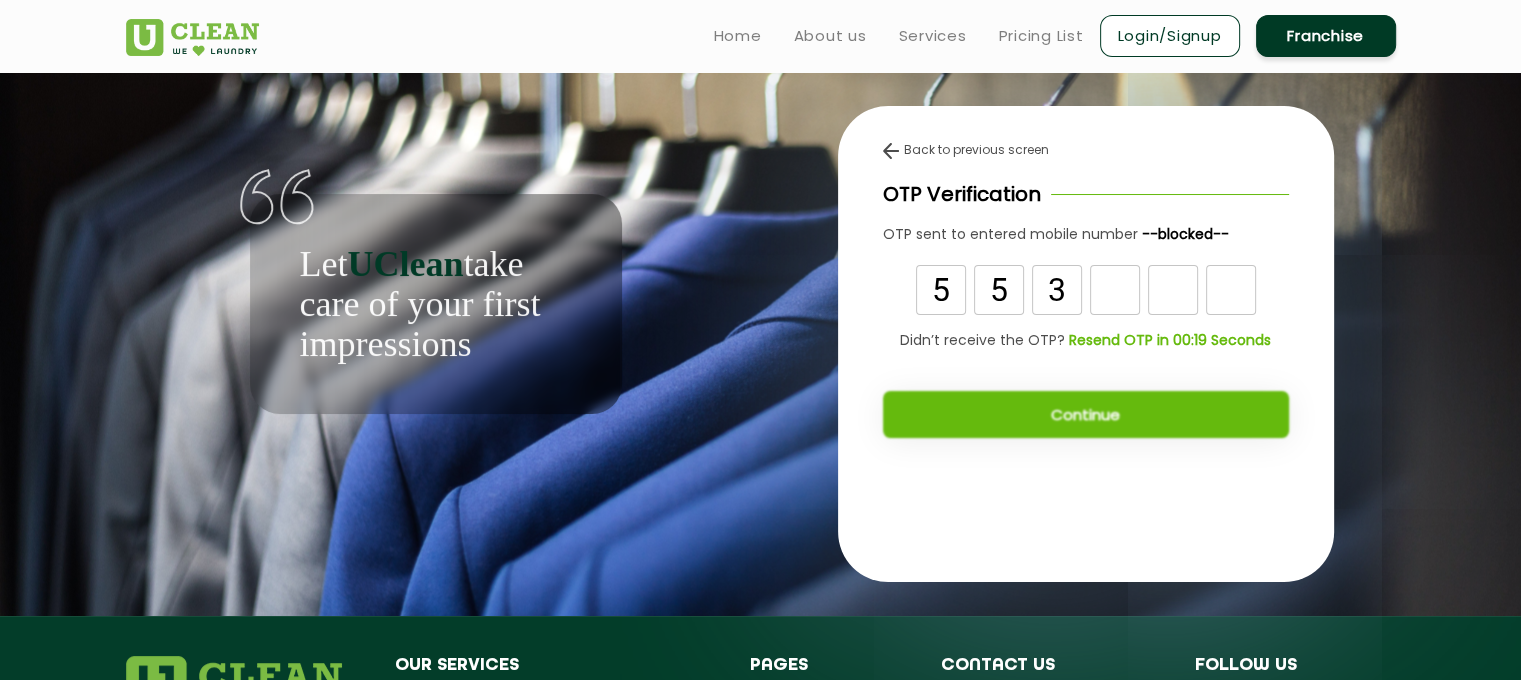 type on "3" 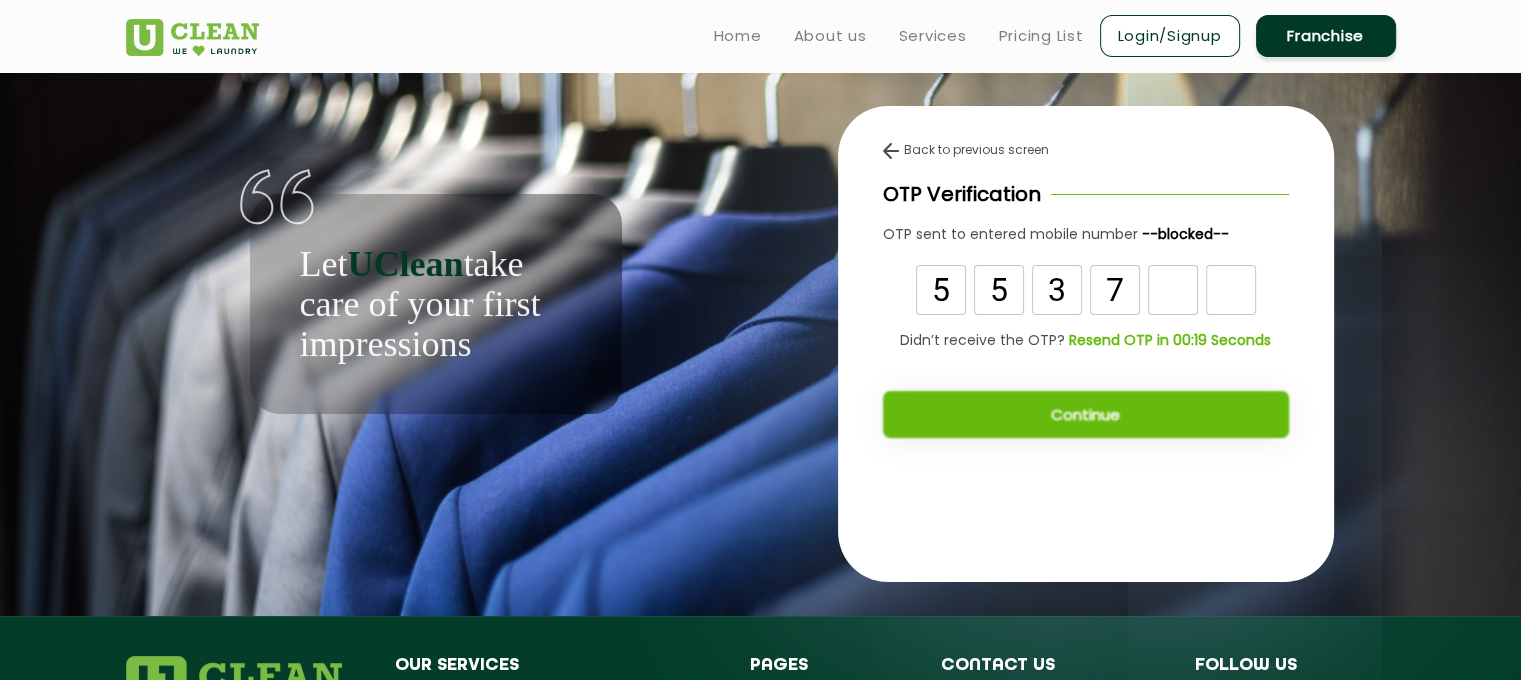 type on "7" 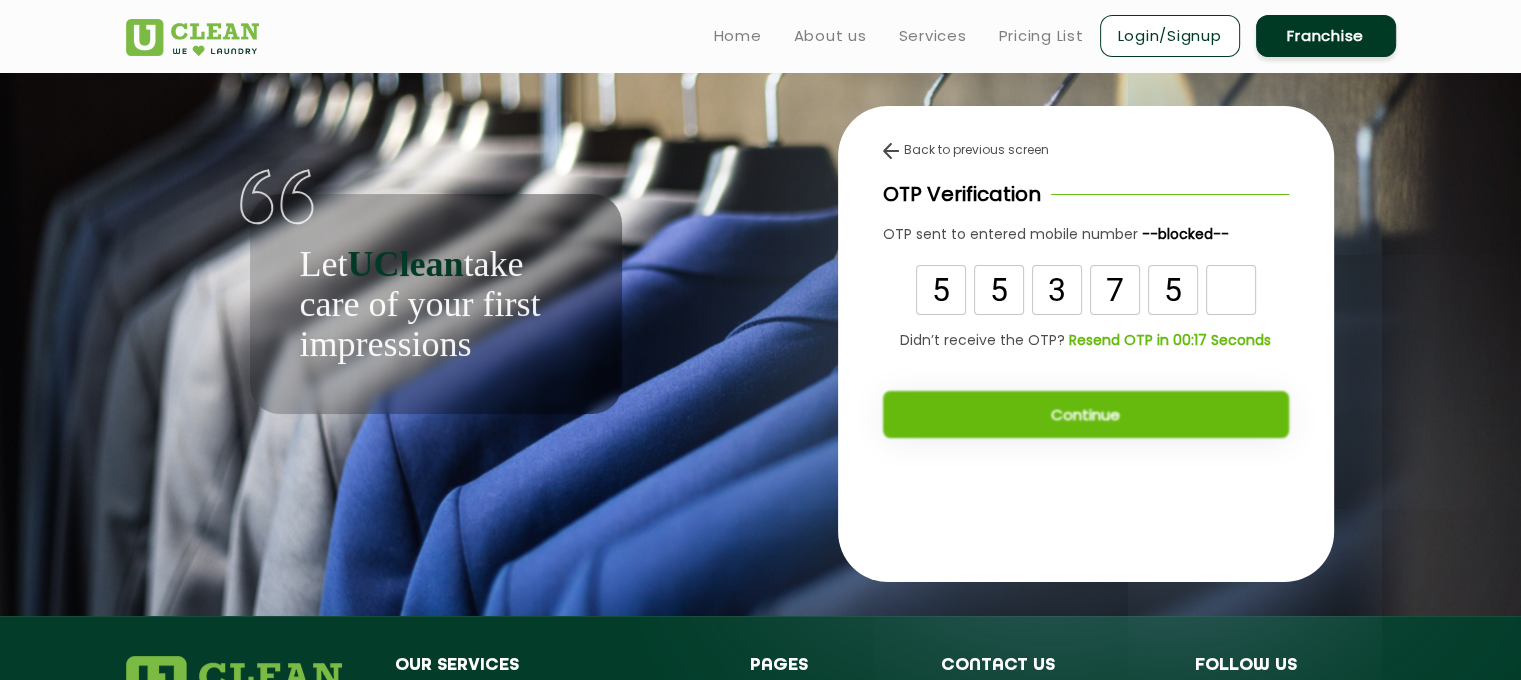 type on "5" 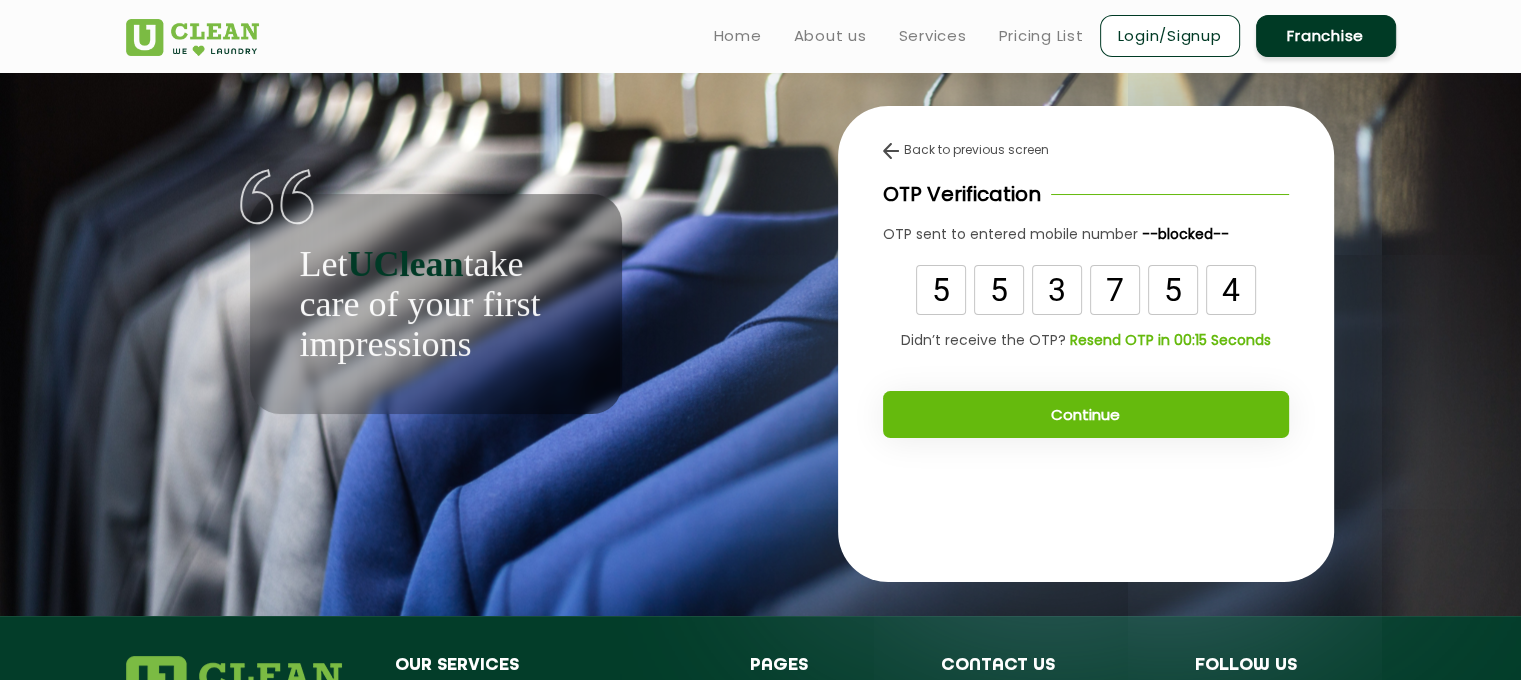 type on "4" 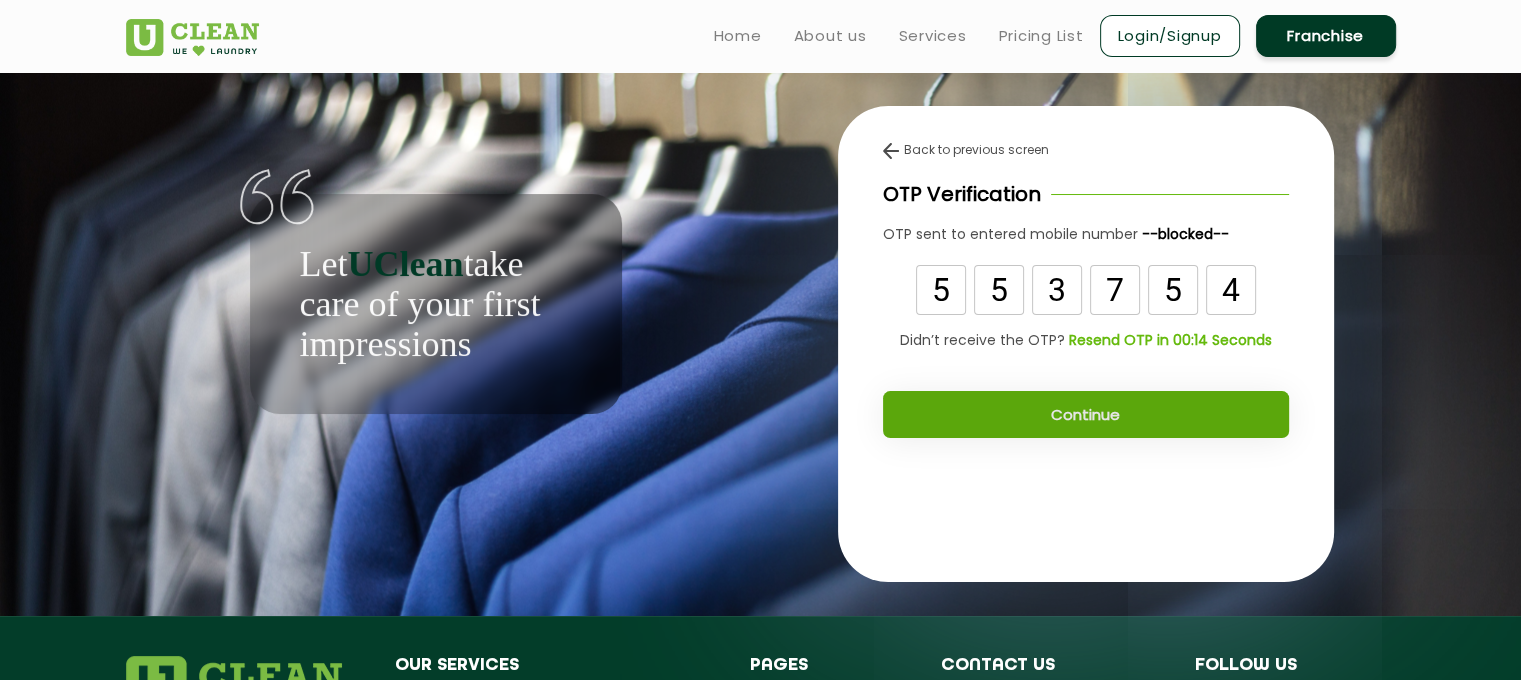 click on "Continue" 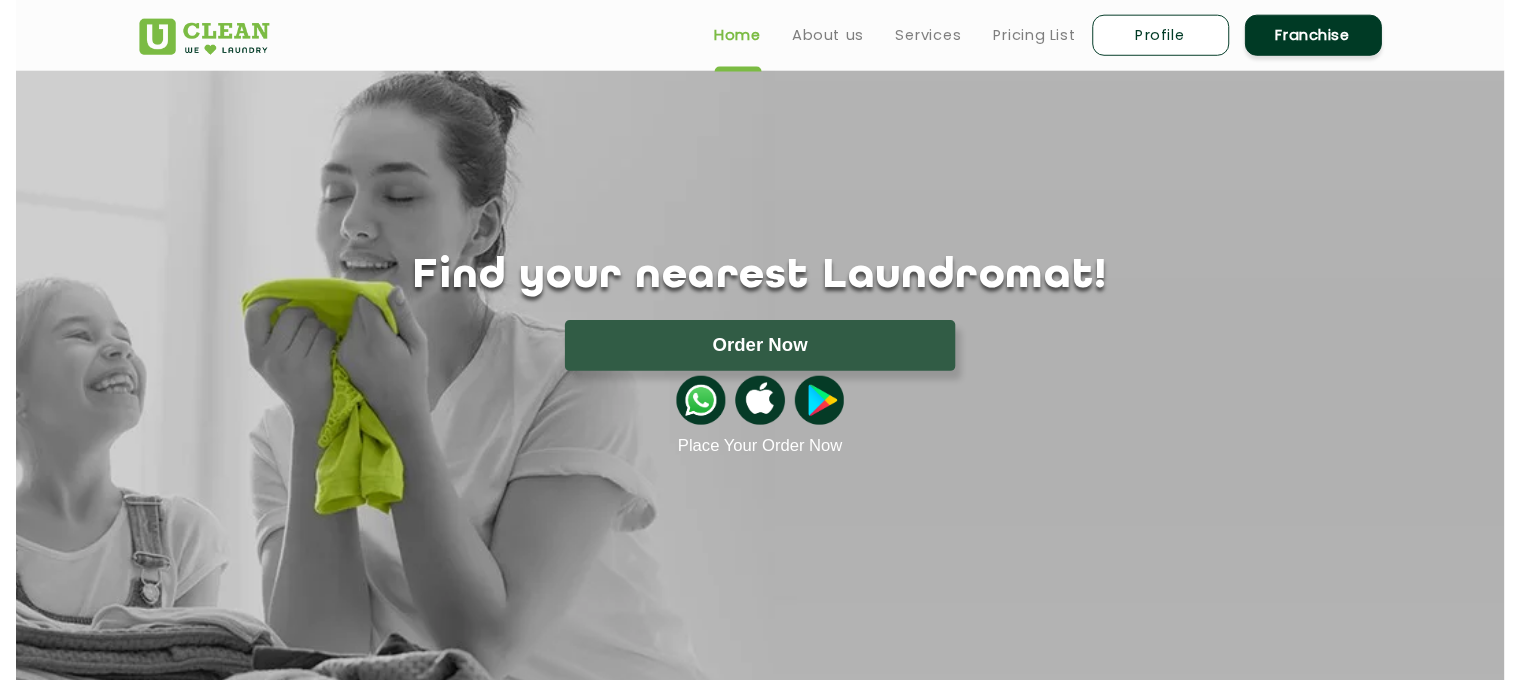 scroll, scrollTop: 0, scrollLeft: 0, axis: both 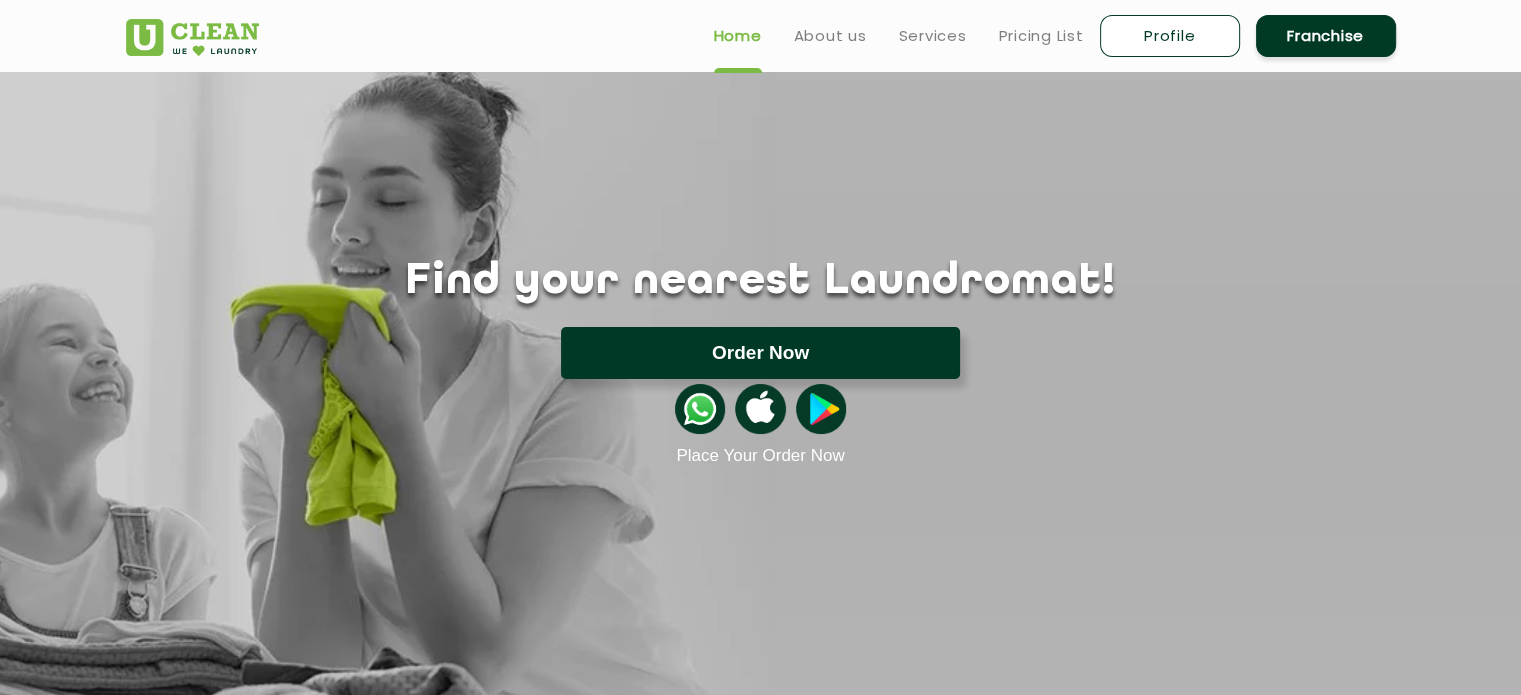 click on "Order Now" 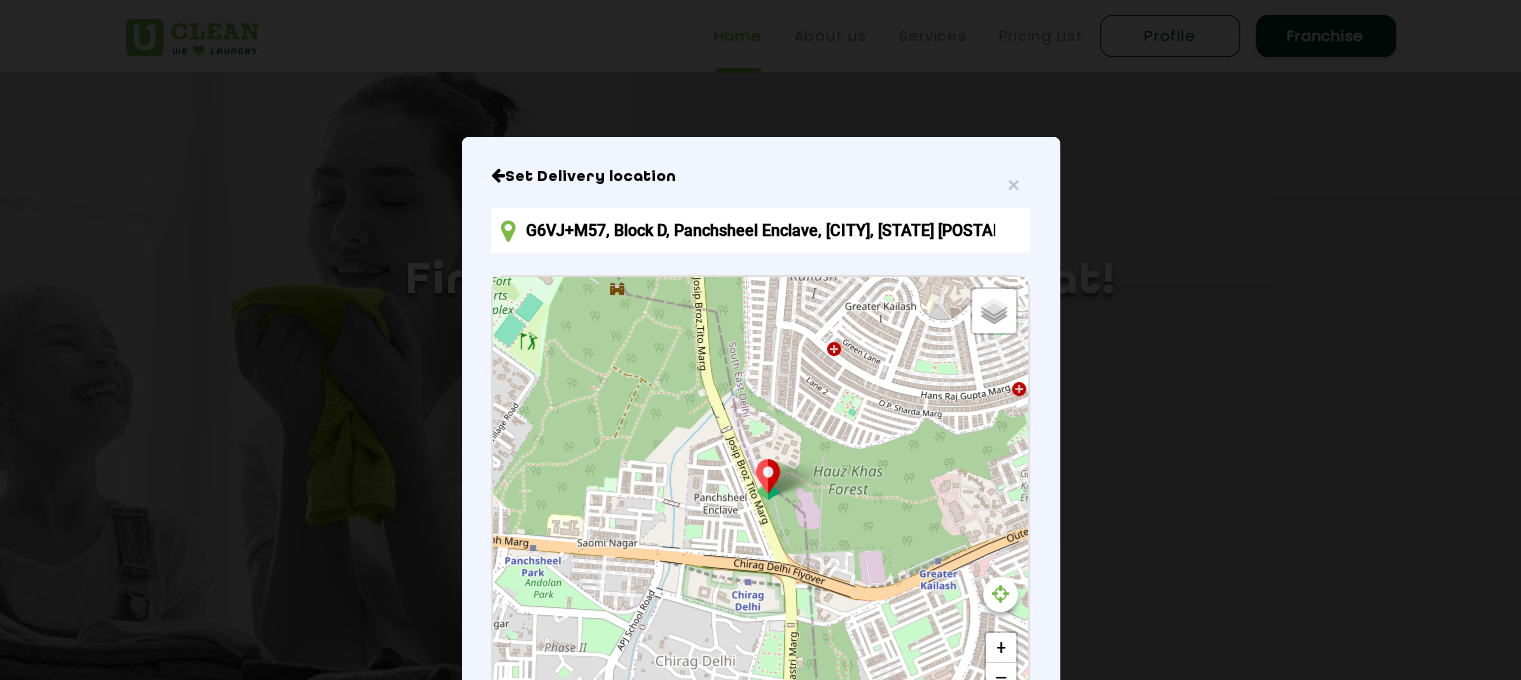 scroll, scrollTop: 42, scrollLeft: 0, axis: vertical 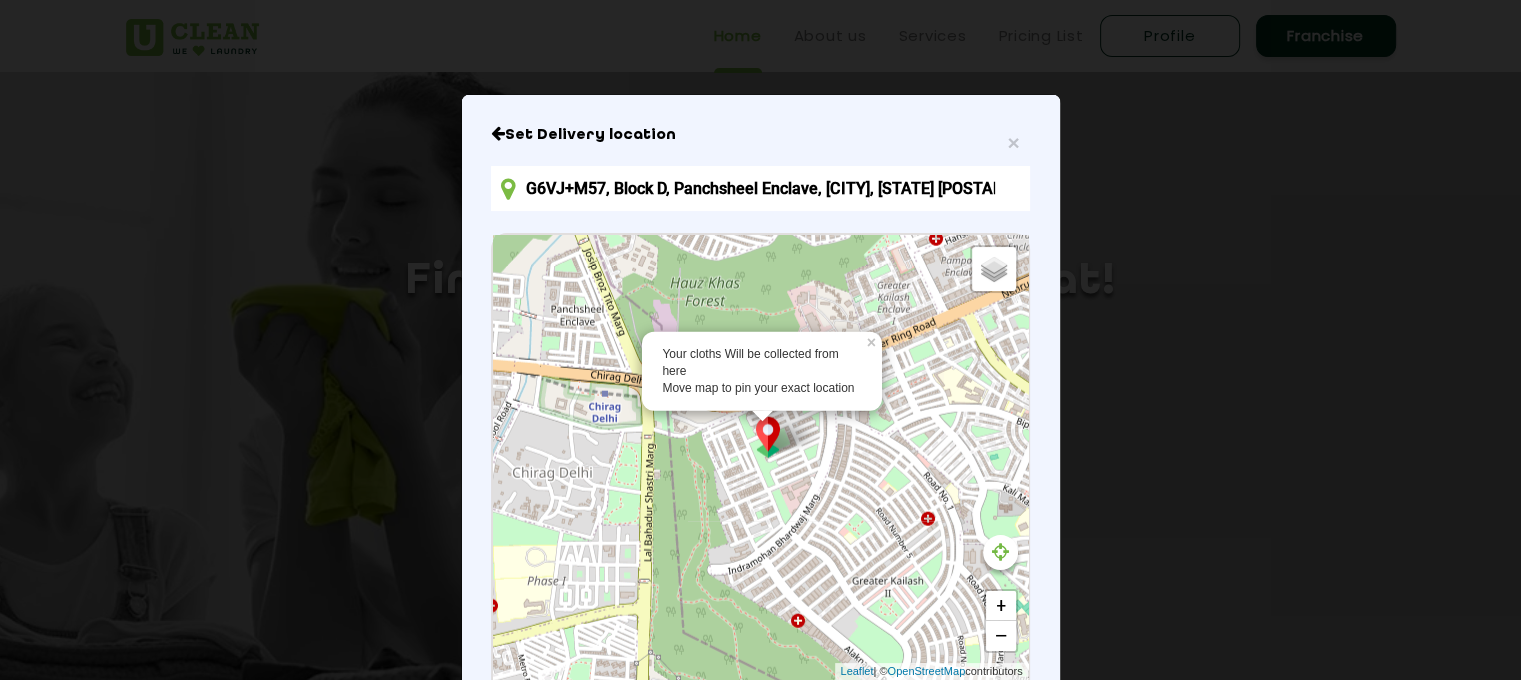 drag, startPoint x: 772, startPoint y: 468, endPoint x: 626, endPoint y: 319, distance: 208.60728 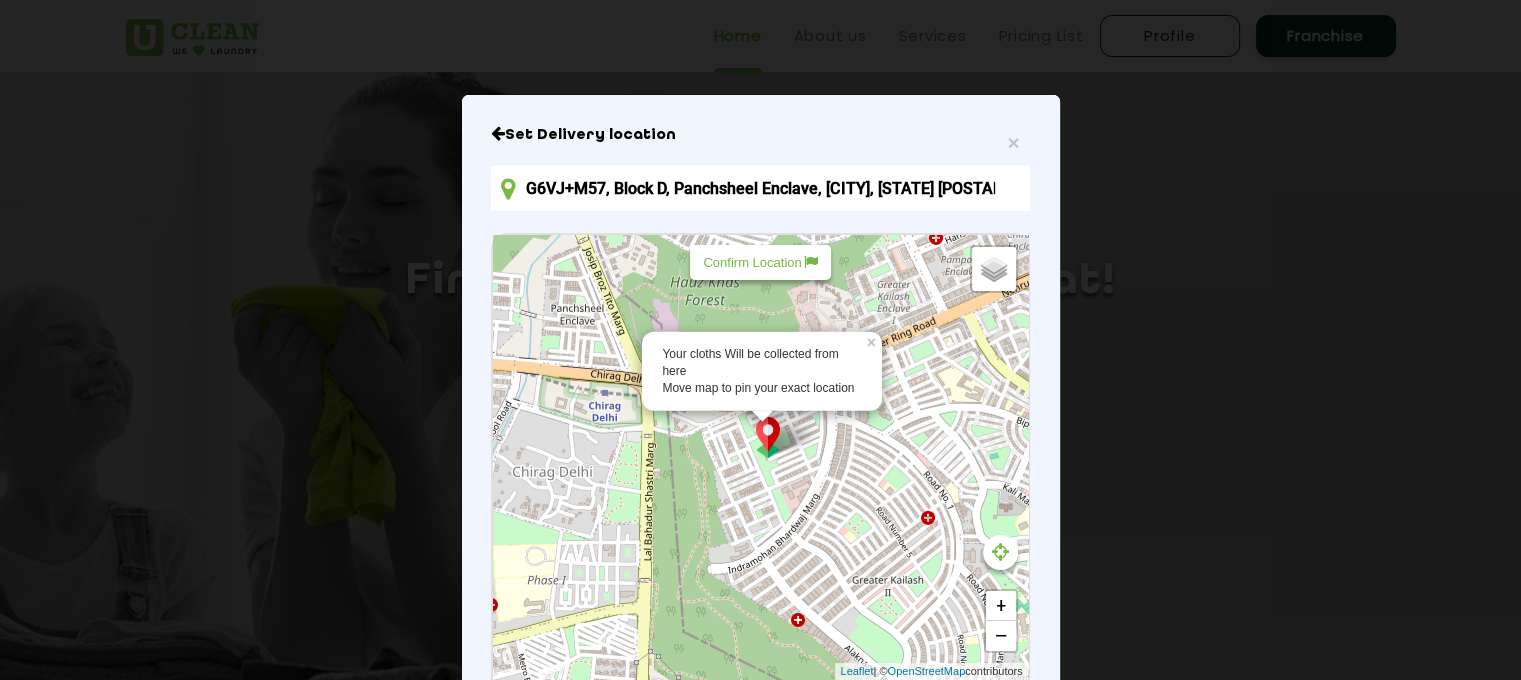 click on "Your cloths Will be collected from here  Move map to pin your exact location ×  Default   Satellite + − Leaflet  | ©  OpenStreetMap  contributors" at bounding box center (760, 457) 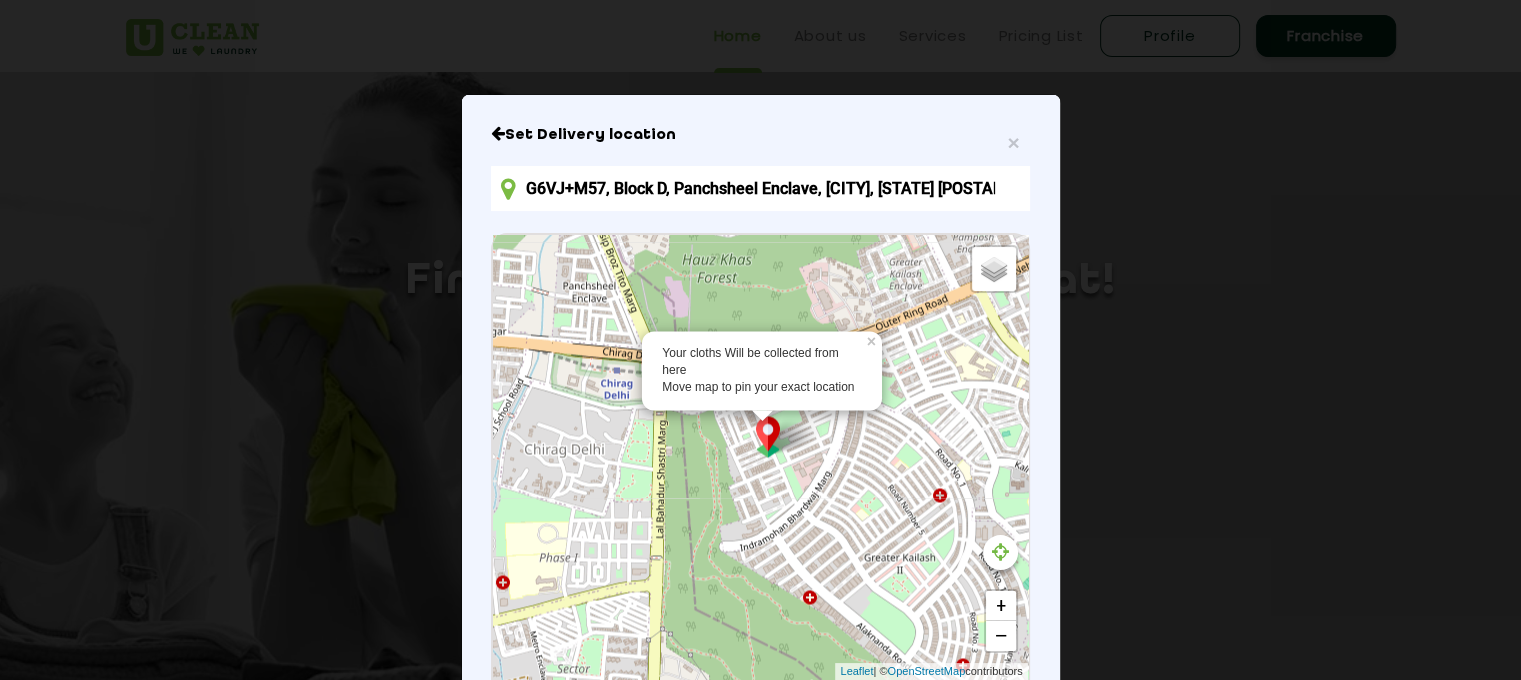 drag, startPoint x: 762, startPoint y: 432, endPoint x: 772, endPoint y: 418, distance: 17.20465 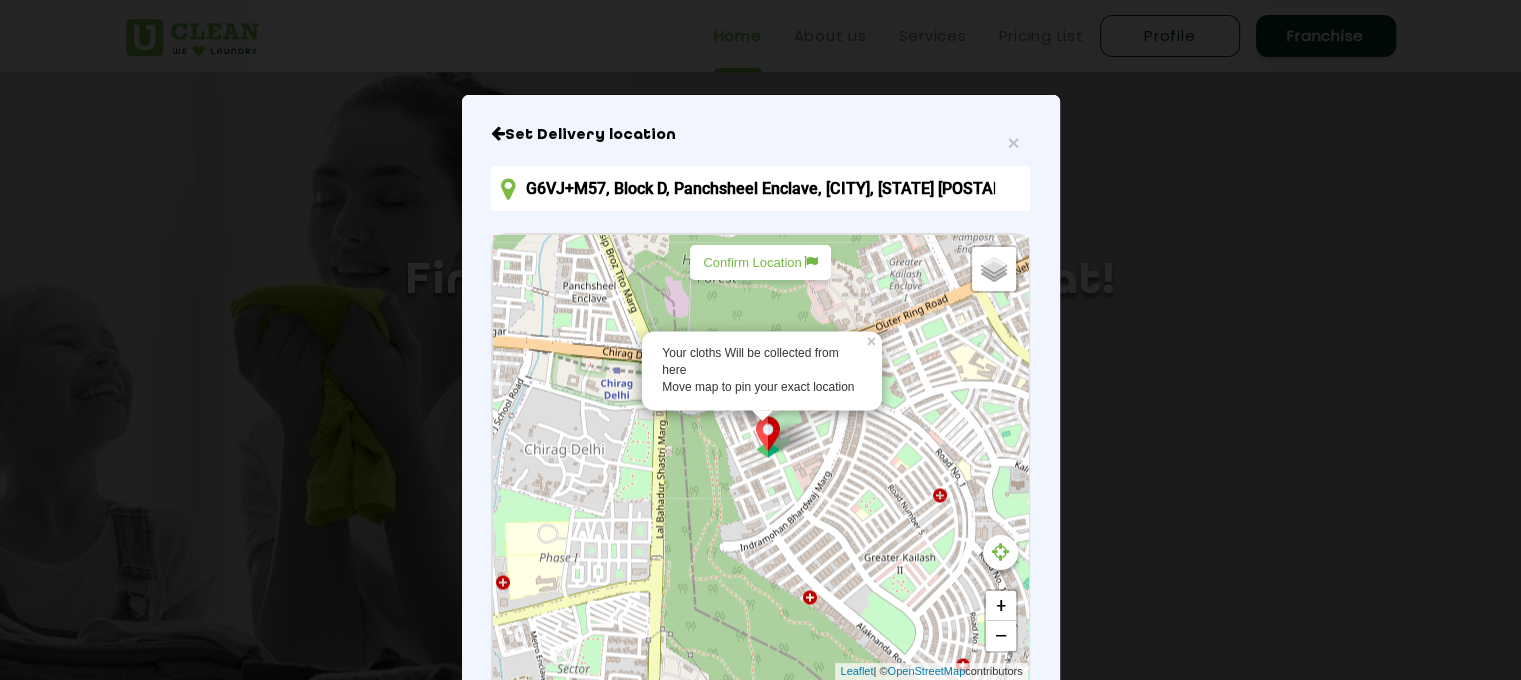 click on "Confirm Location" at bounding box center [760, 262] 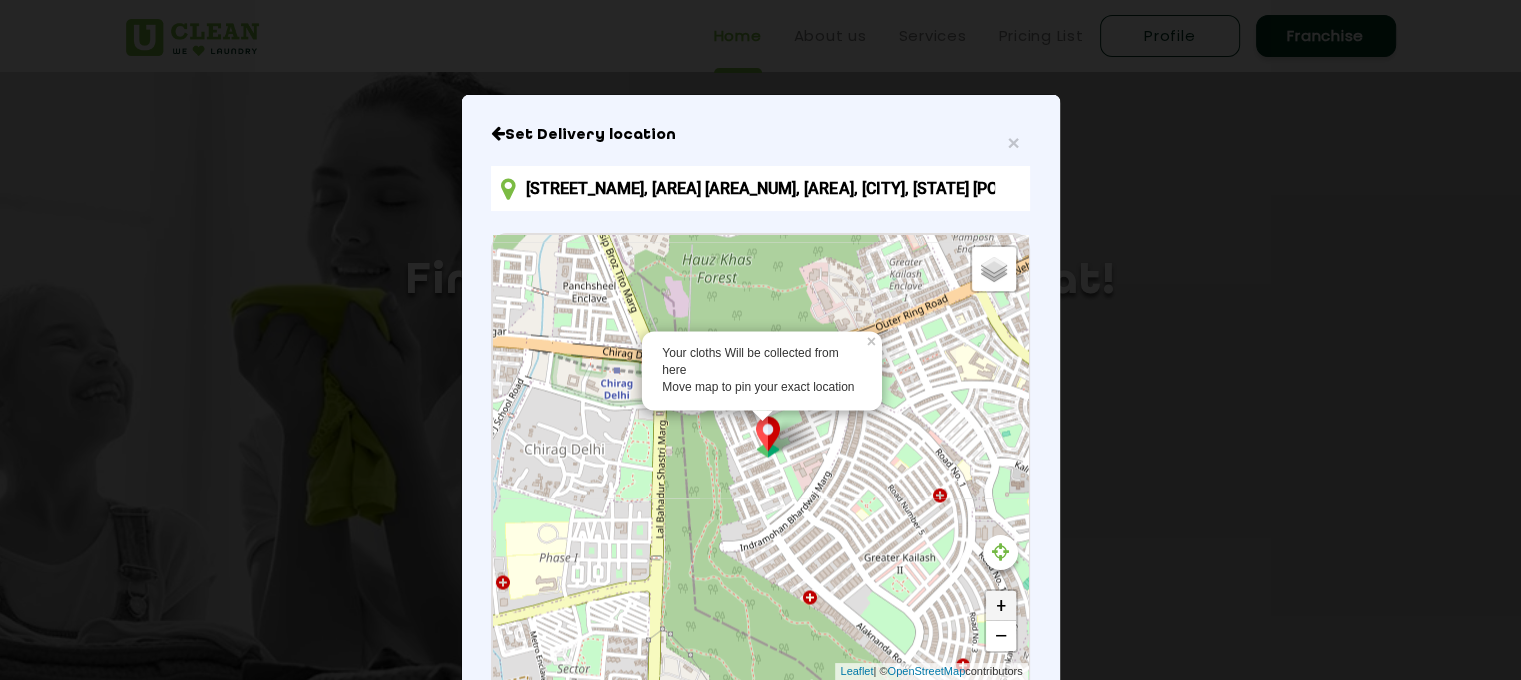 click on "+" at bounding box center [1001, 606] 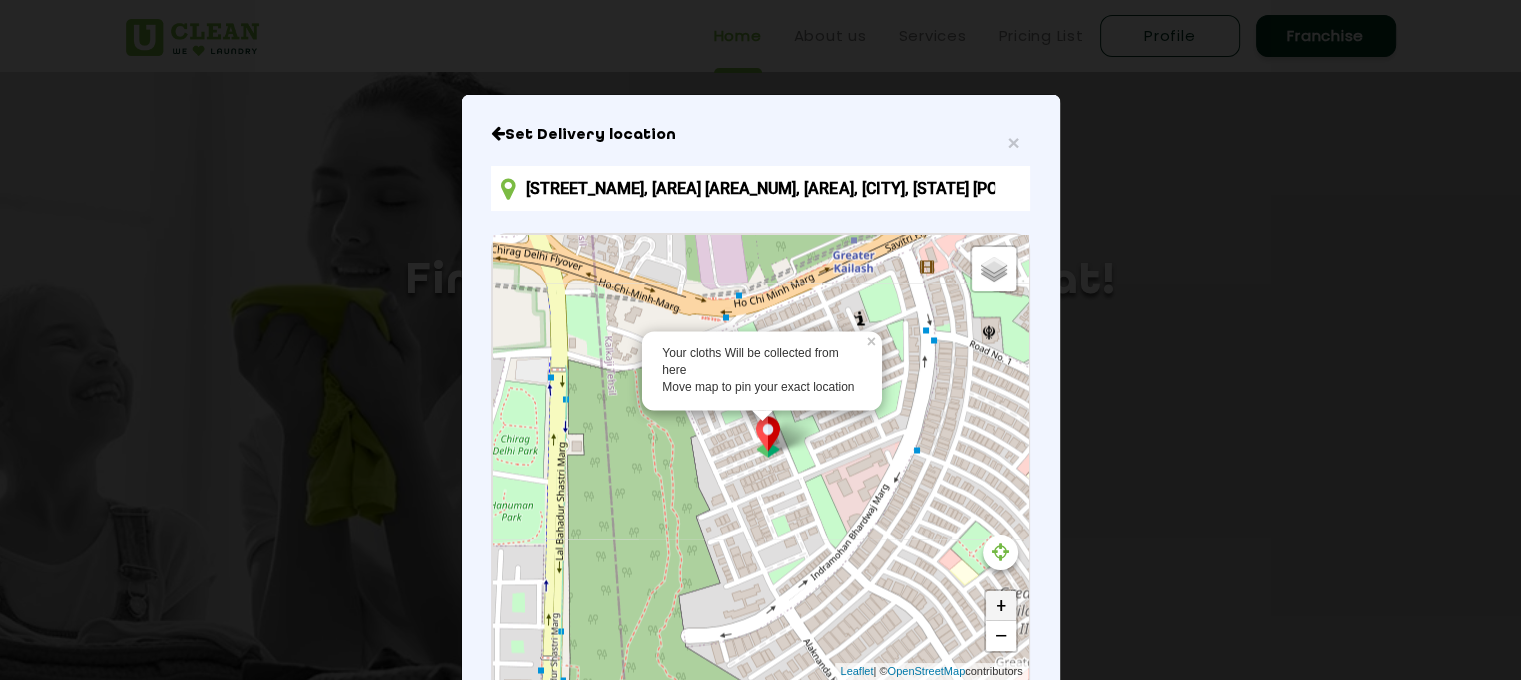 click on "+" at bounding box center [1001, 606] 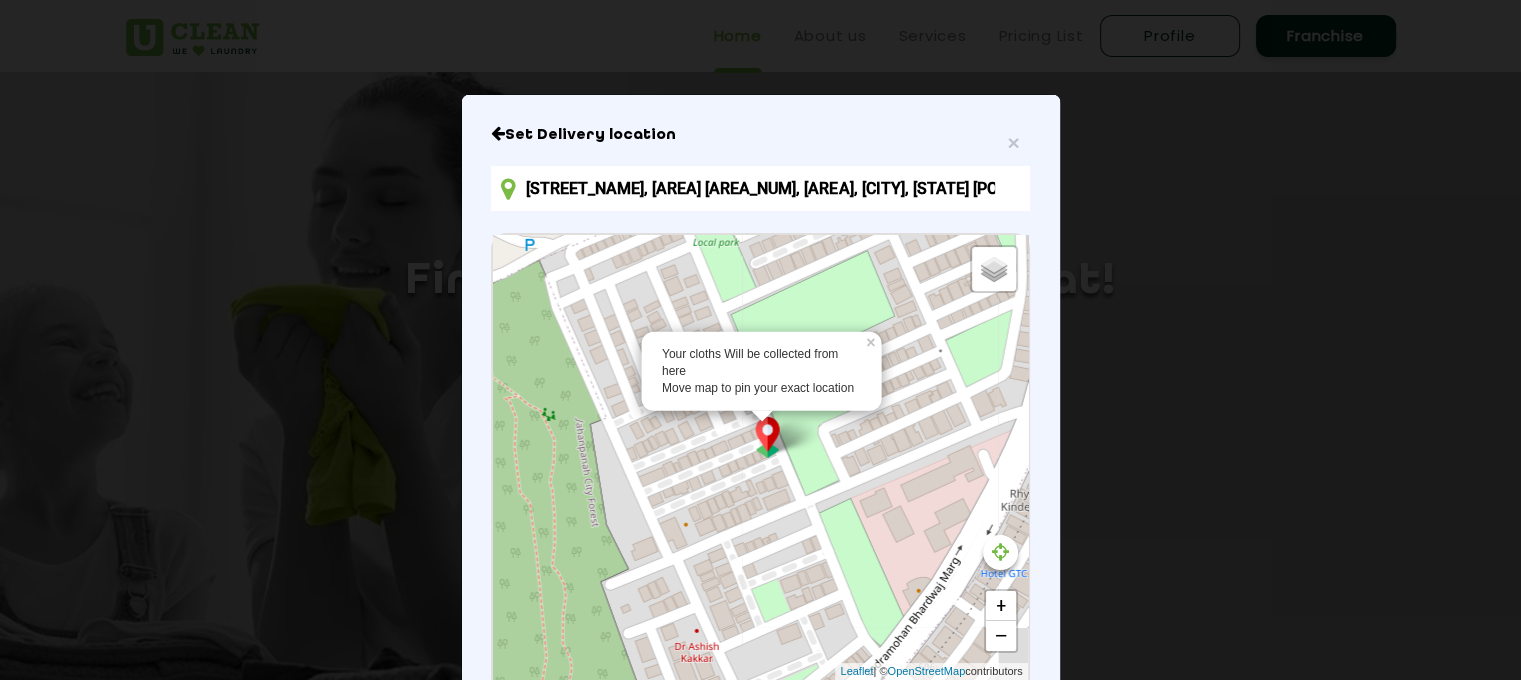 drag, startPoint x: 741, startPoint y: 474, endPoint x: 708, endPoint y: 482, distance: 33.955853 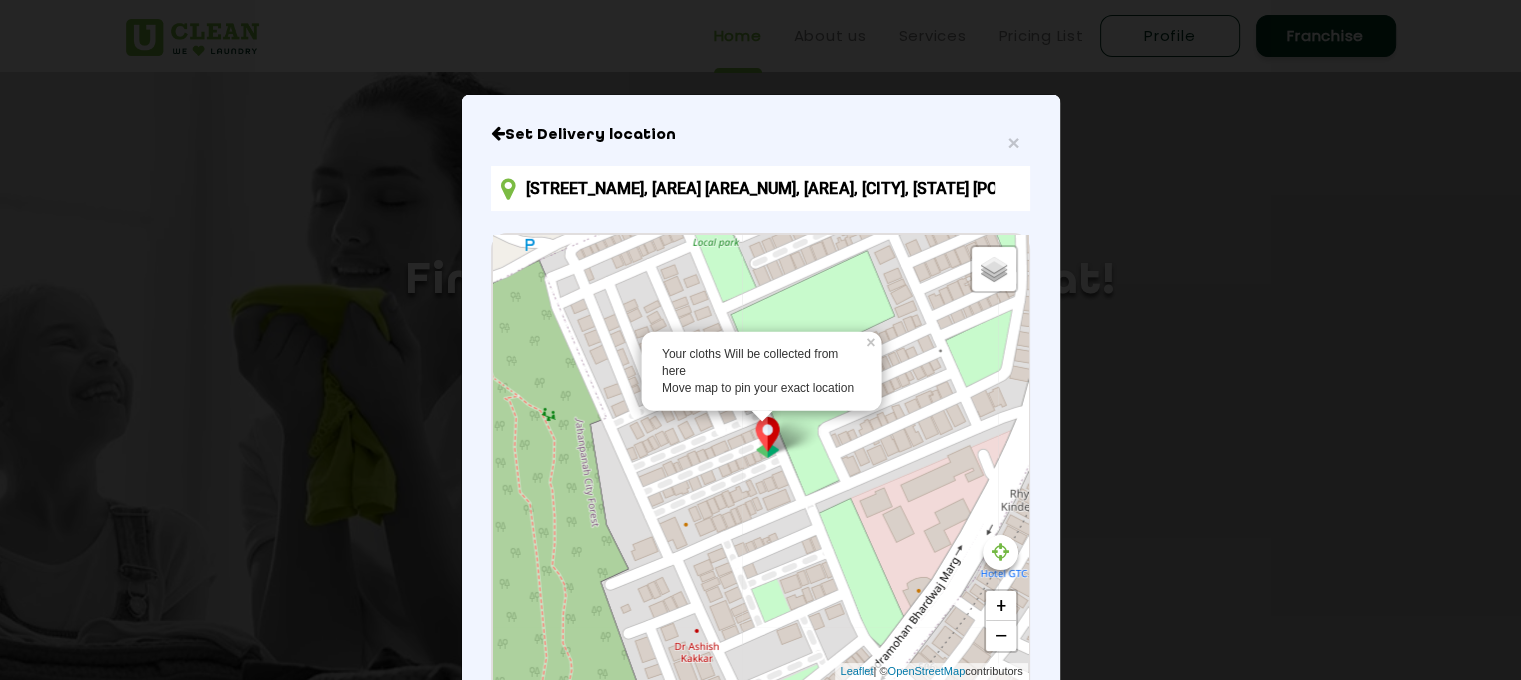 click on "Your cloths Will be collected from here  Move map to pin your exact location ×  Default   Satellite + − Leaflet  | ©  OpenStreetMap  contributors" at bounding box center (760, 457) 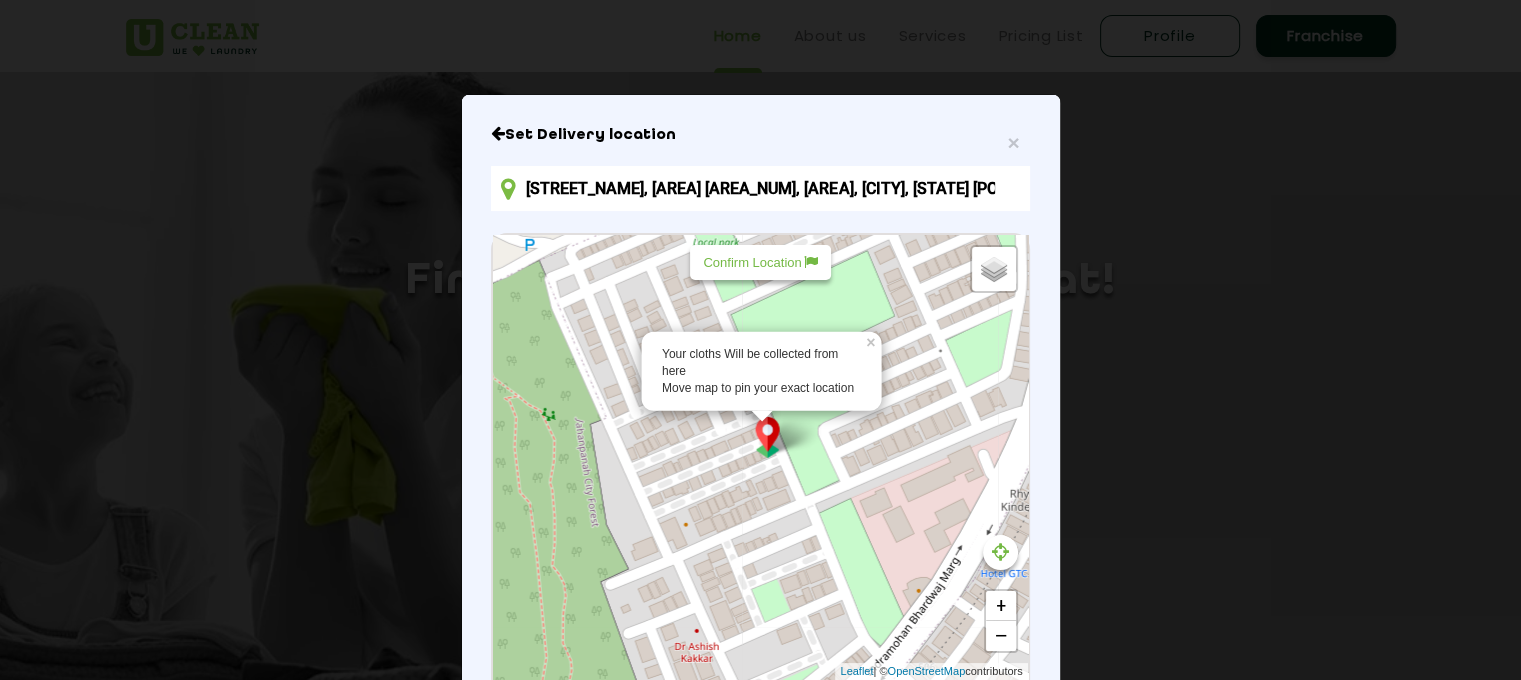 click on "Confirm Location" at bounding box center (760, 262) 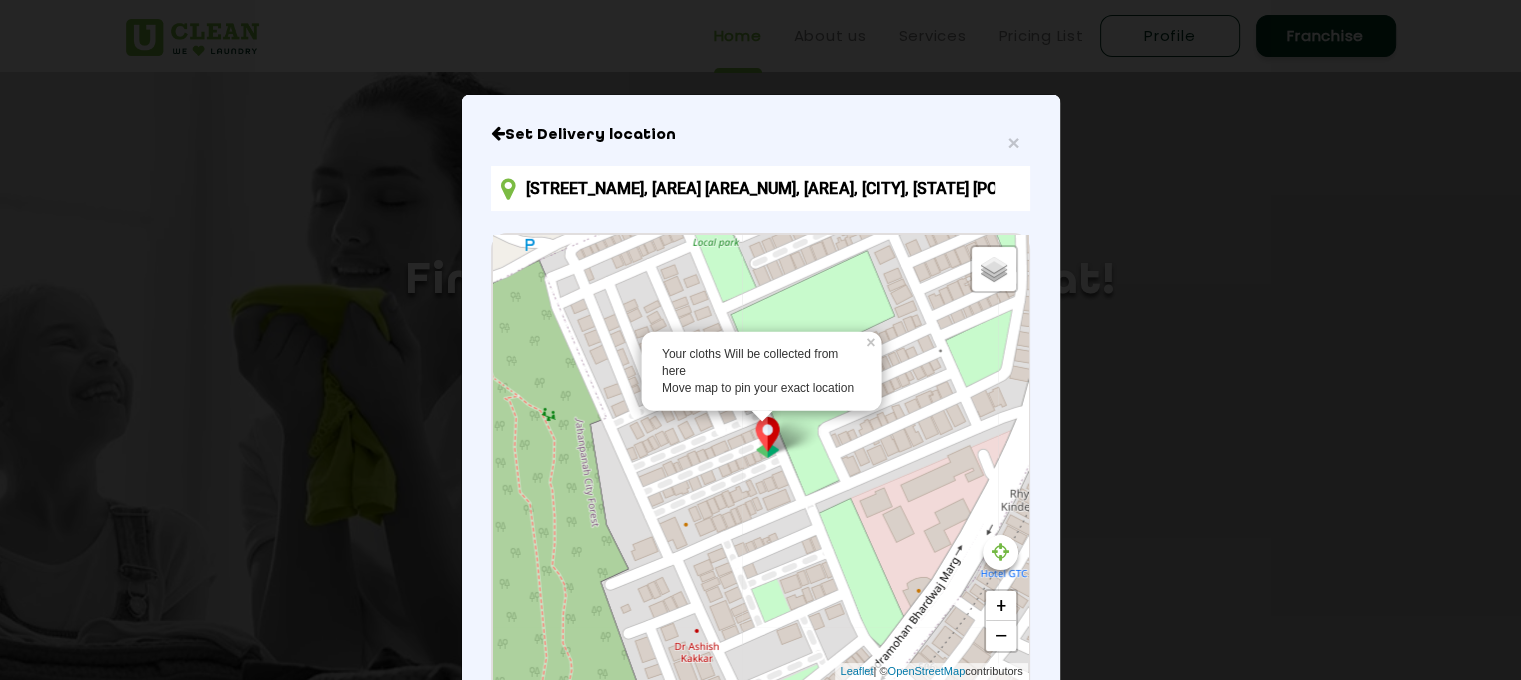 scroll, scrollTop: 261, scrollLeft: 0, axis: vertical 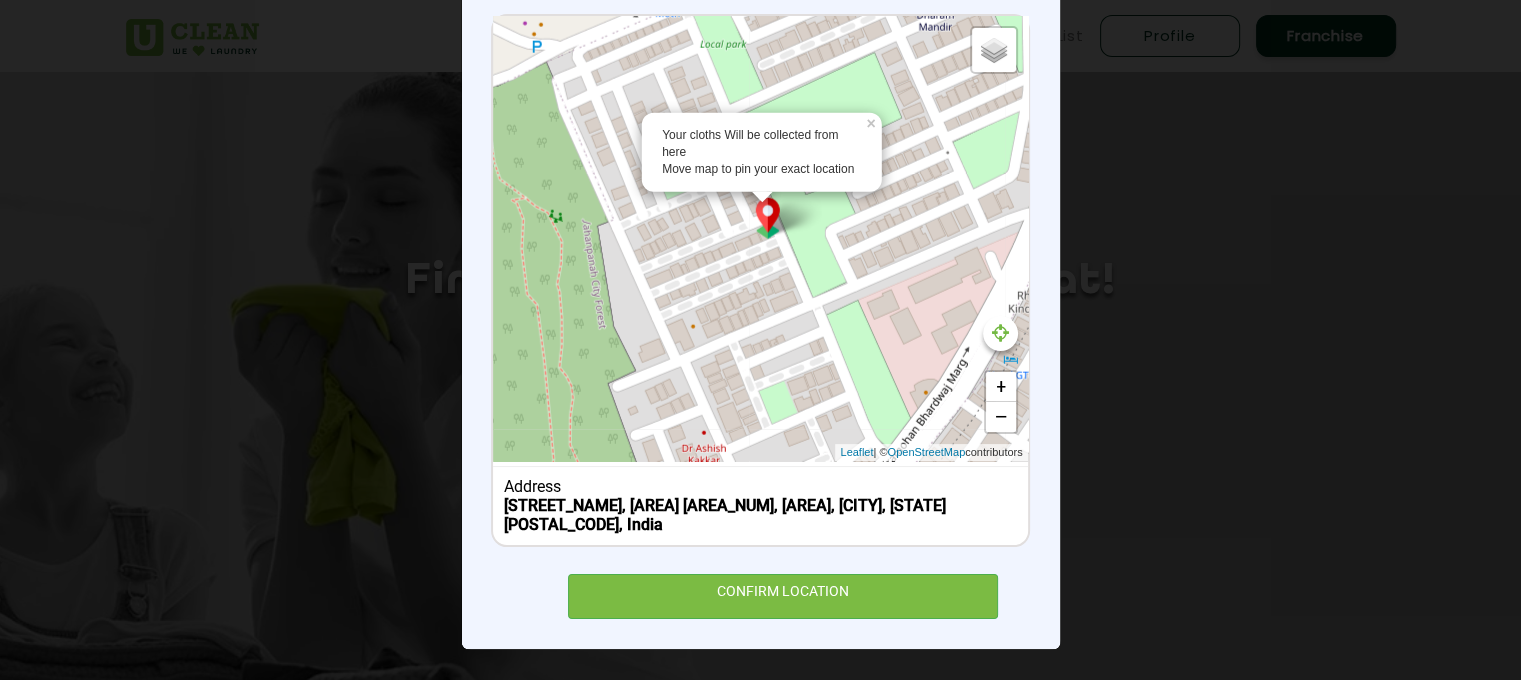 drag, startPoint x: 806, startPoint y: 271, endPoint x: 814, endPoint y: 294, distance: 24.351591 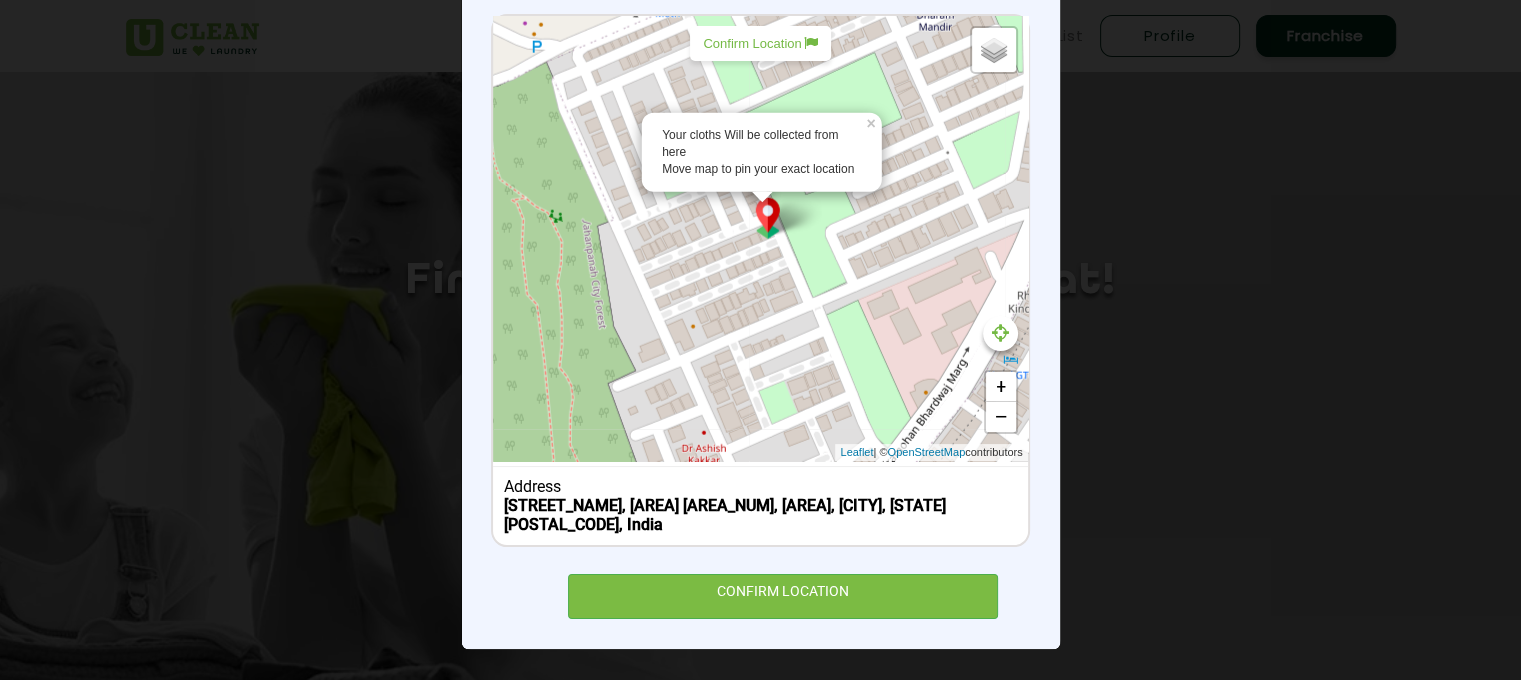 click on "Confirm Location" at bounding box center [760, 43] 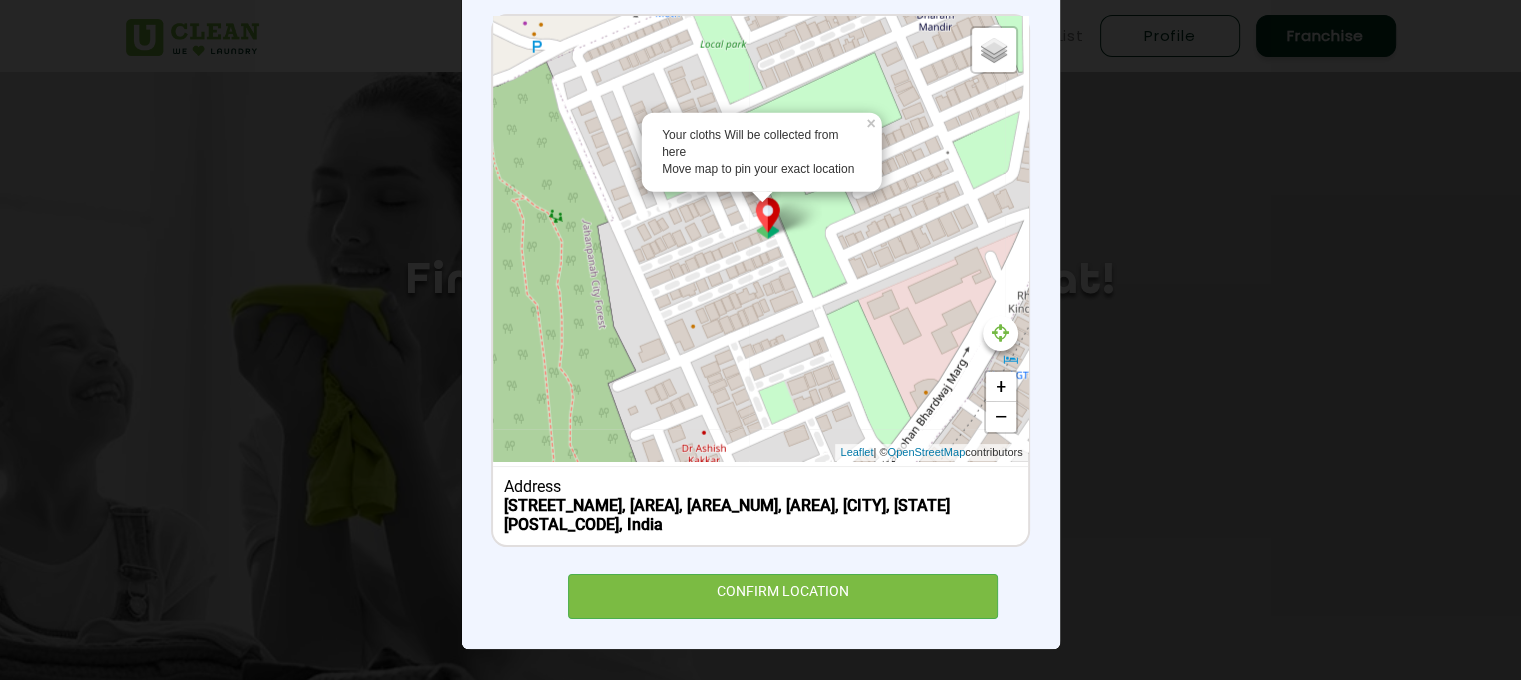 click on "Your cloths Will be collected from here  Move map to pin your exact location ×  Default   Satellite + − Leaflet  | ©  OpenStreetMap  contributors" at bounding box center [760, 238] 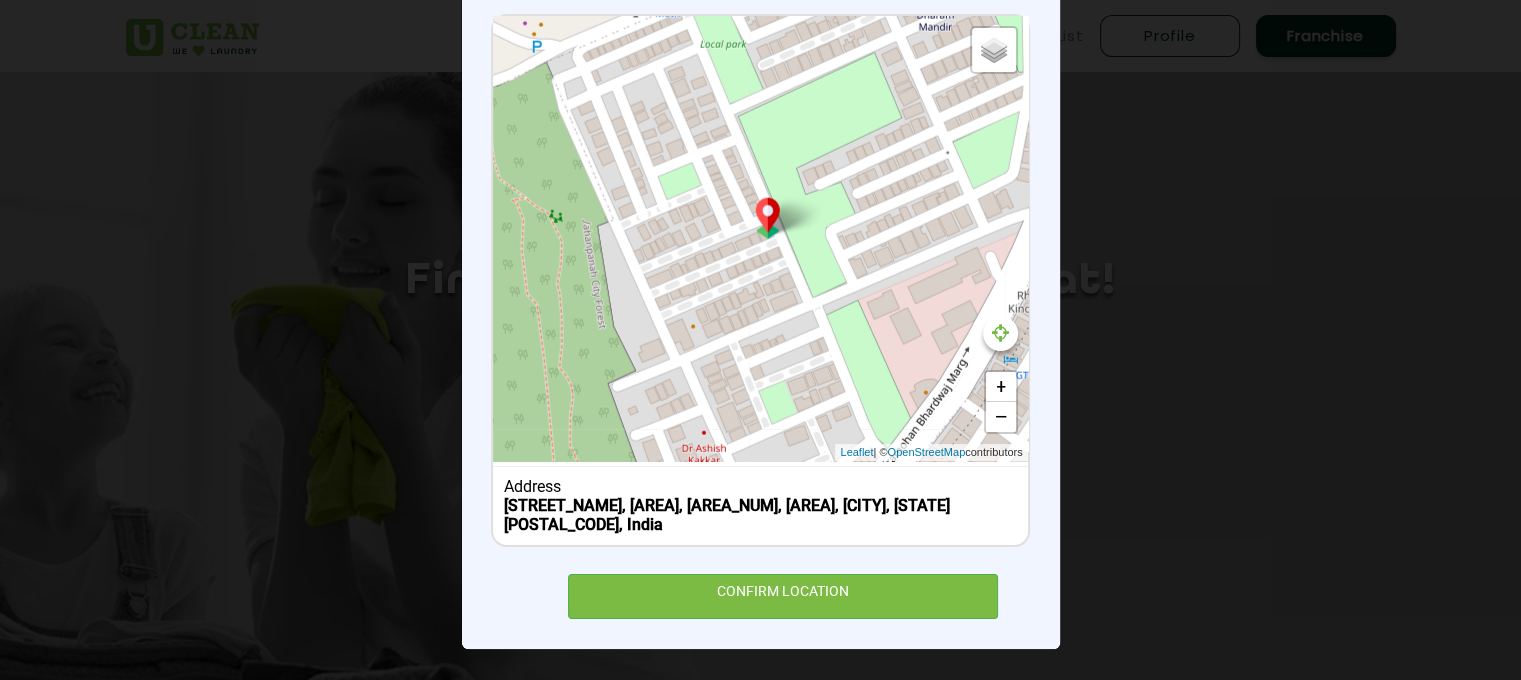 click on "Default   Satellite + − Leaflet  | ©  OpenStreetMap  contributors" at bounding box center [760, 238] 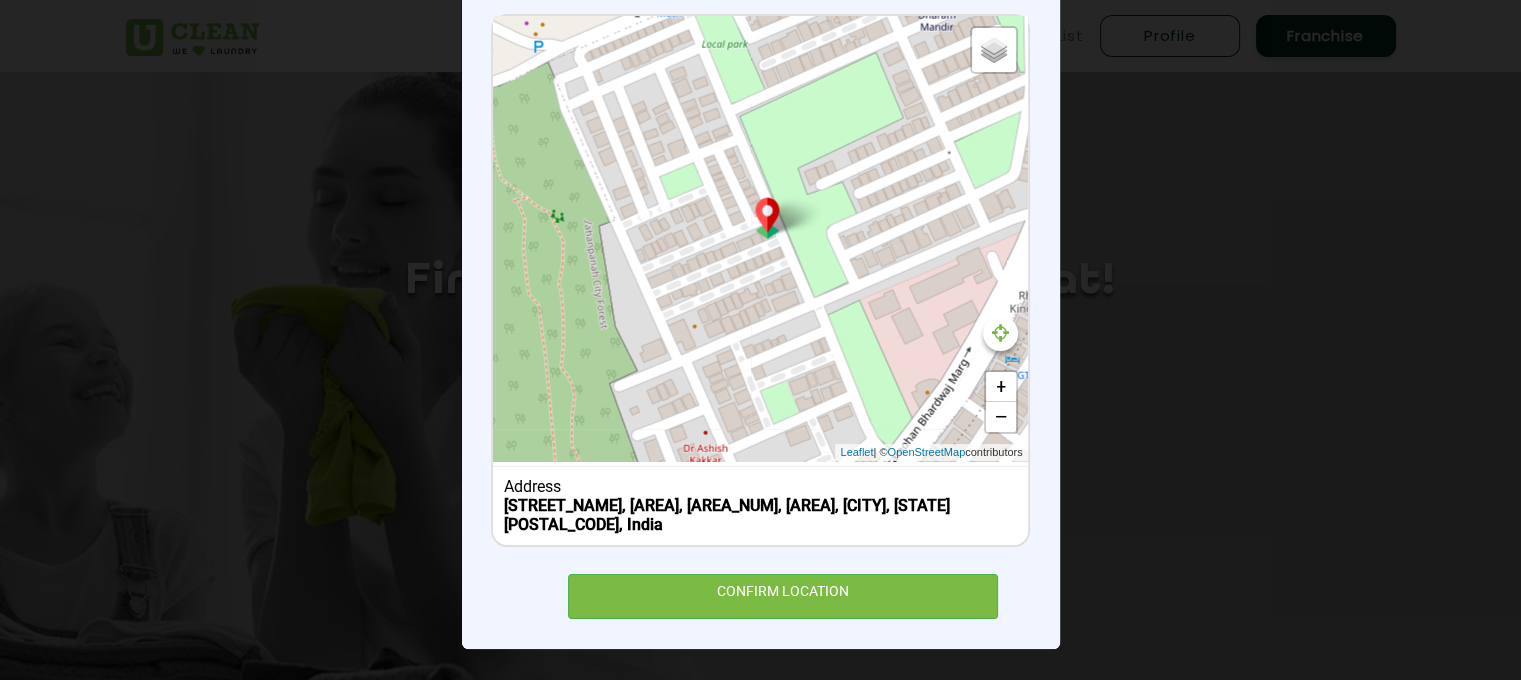 click on "Default   Satellite + − Leaflet  | ©  OpenStreetMap  contributors" at bounding box center [760, 238] 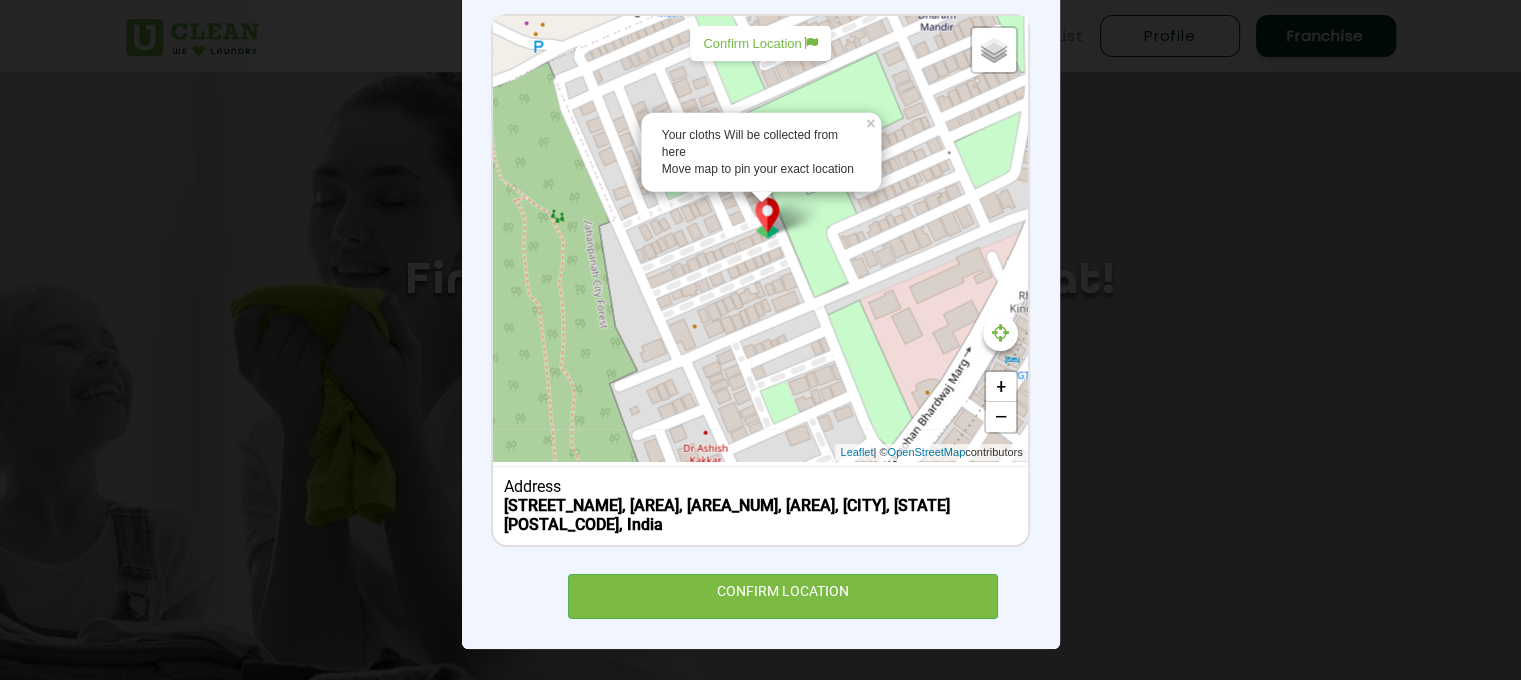 click on "Confirm Location" at bounding box center (760, 43) 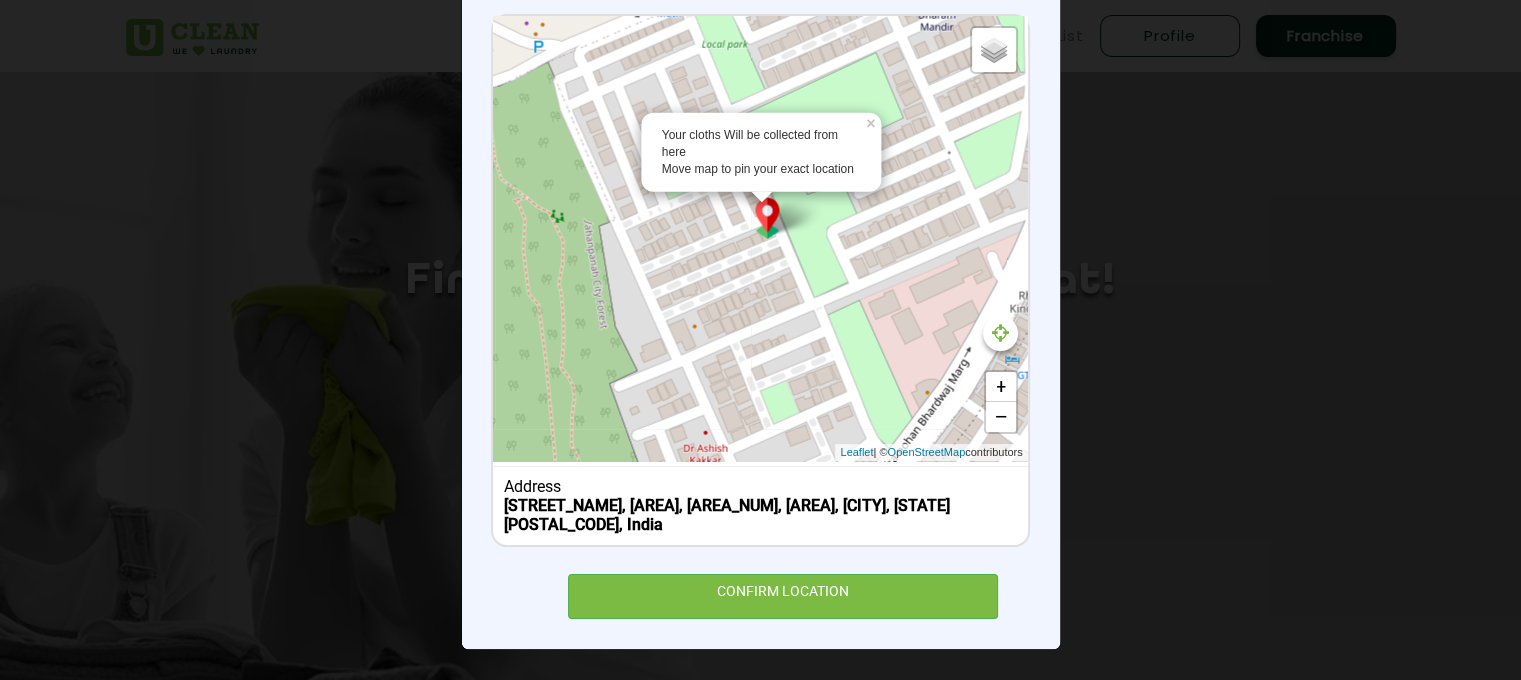 type on "[STREET_NAME], [AREA] [AREA_NUM], [AREA], [CITY], [STATE] [POSTAL_CODE], India" 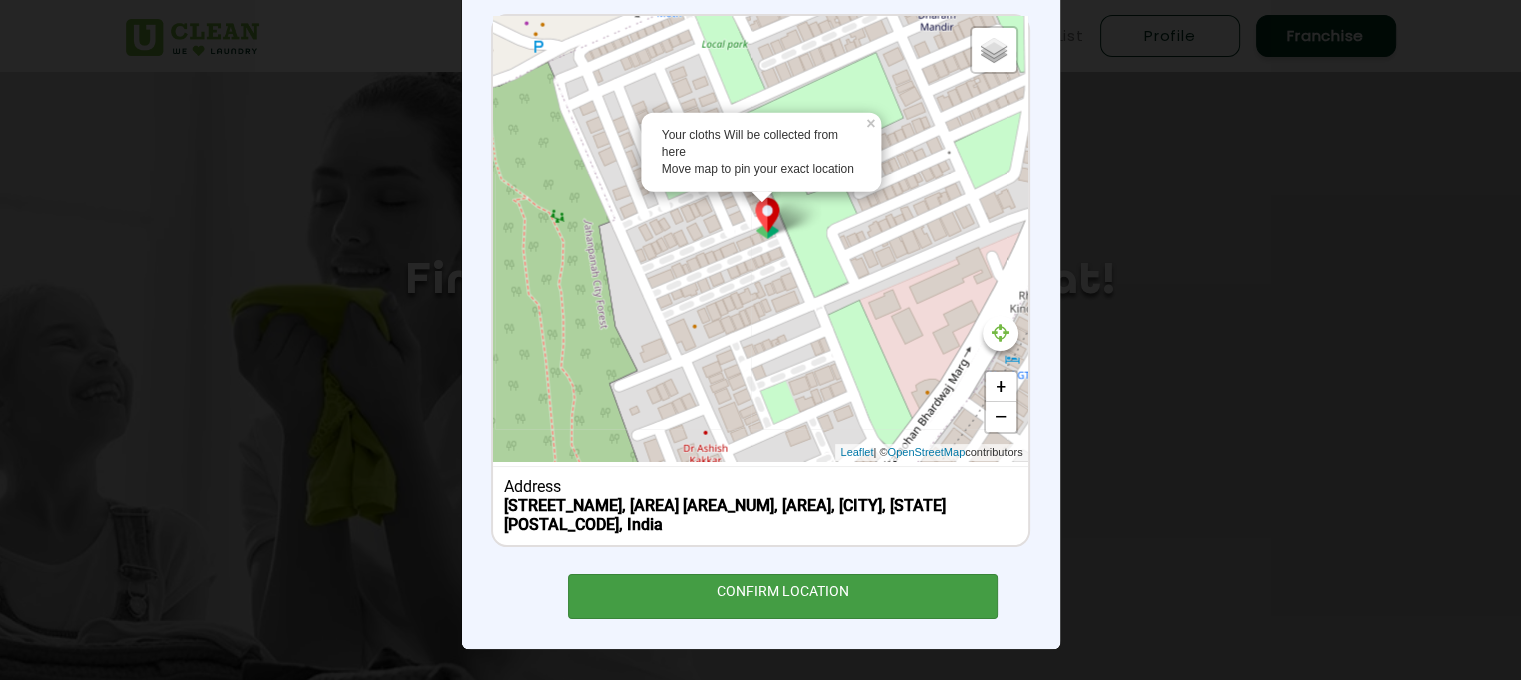 click on "CONFIRM LOCATION" at bounding box center [783, 596] 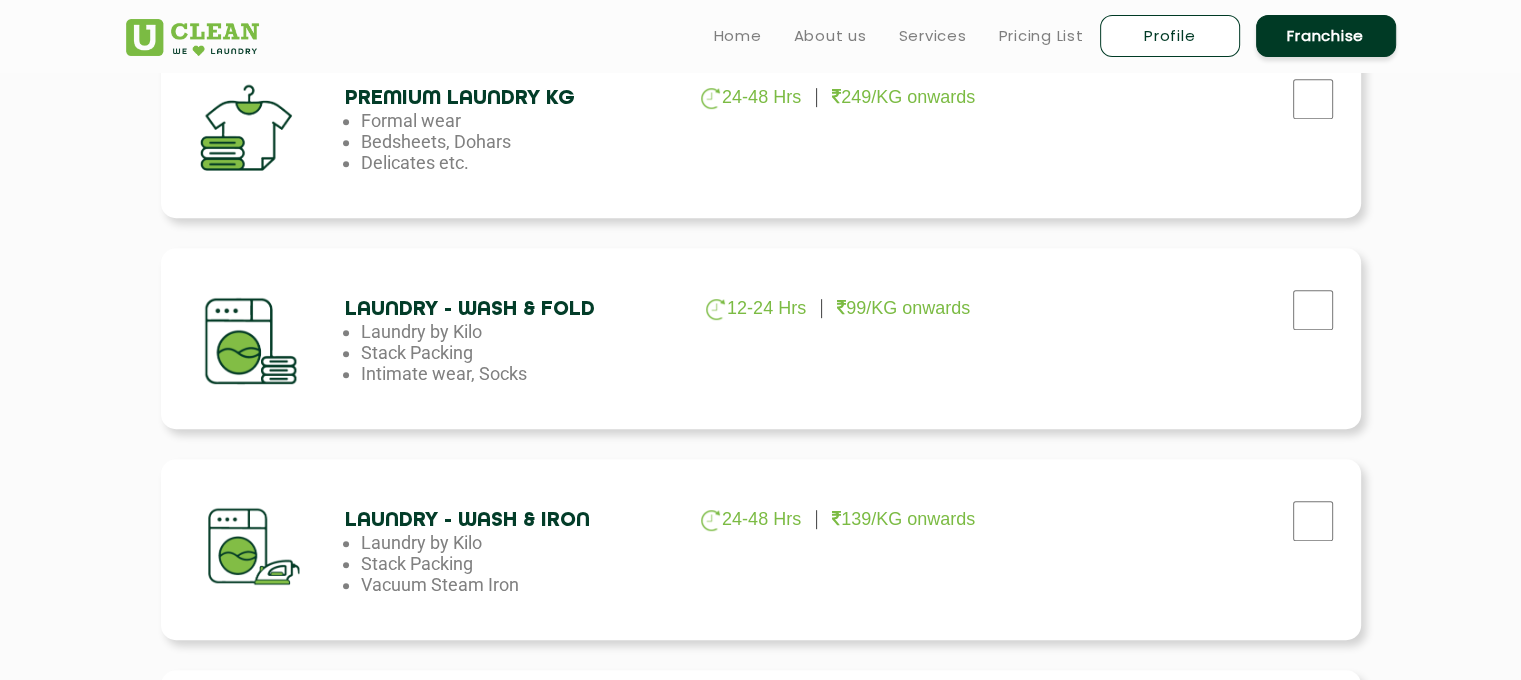 scroll, scrollTop: 960, scrollLeft: 0, axis: vertical 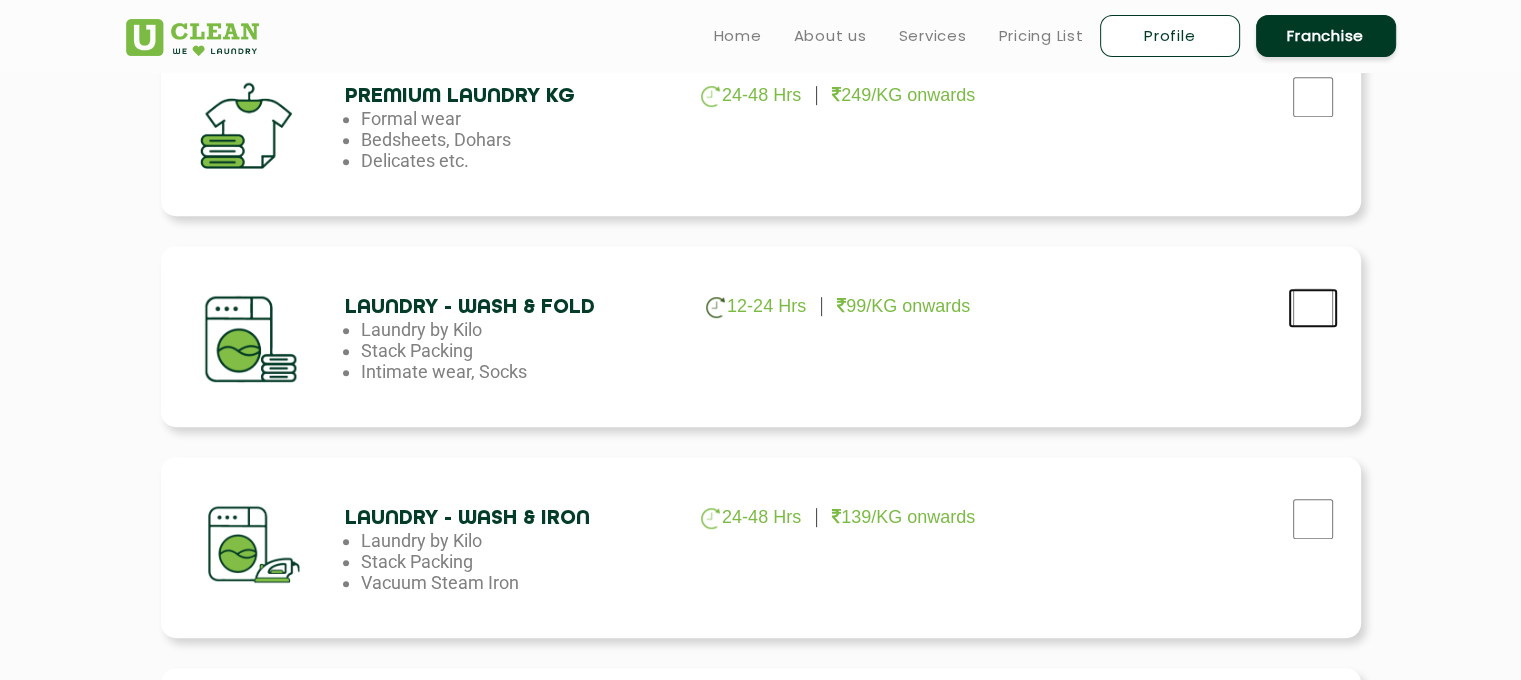 click at bounding box center [1313, -114] 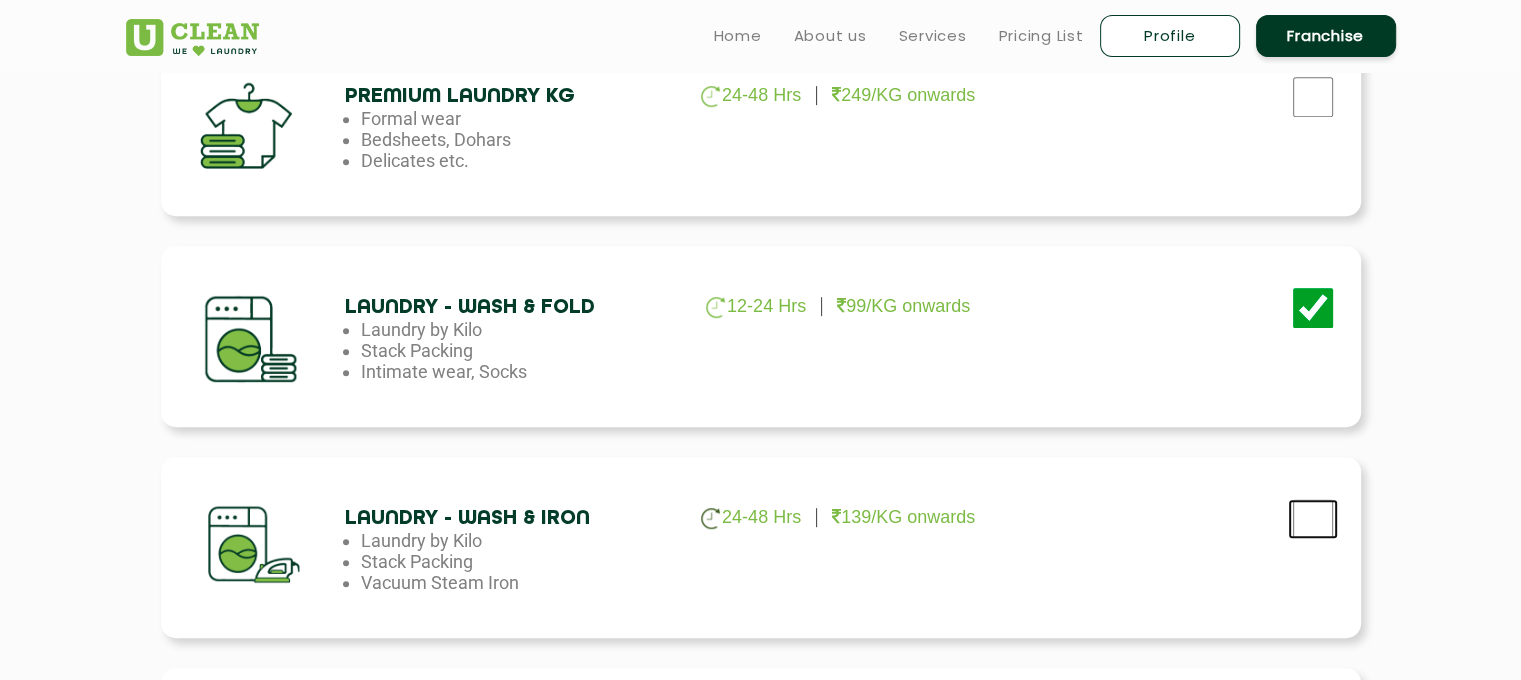 click at bounding box center (1313, -114) 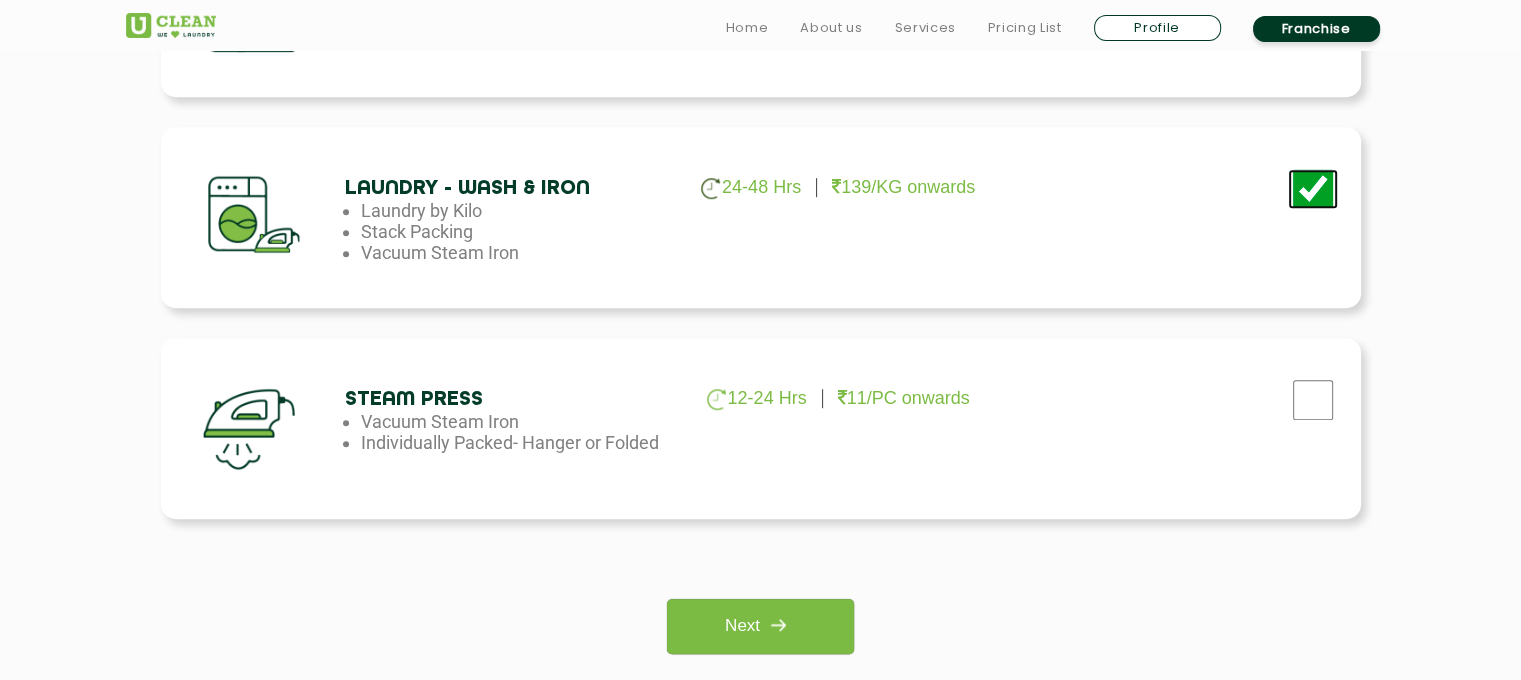 scroll, scrollTop: 1320, scrollLeft: 0, axis: vertical 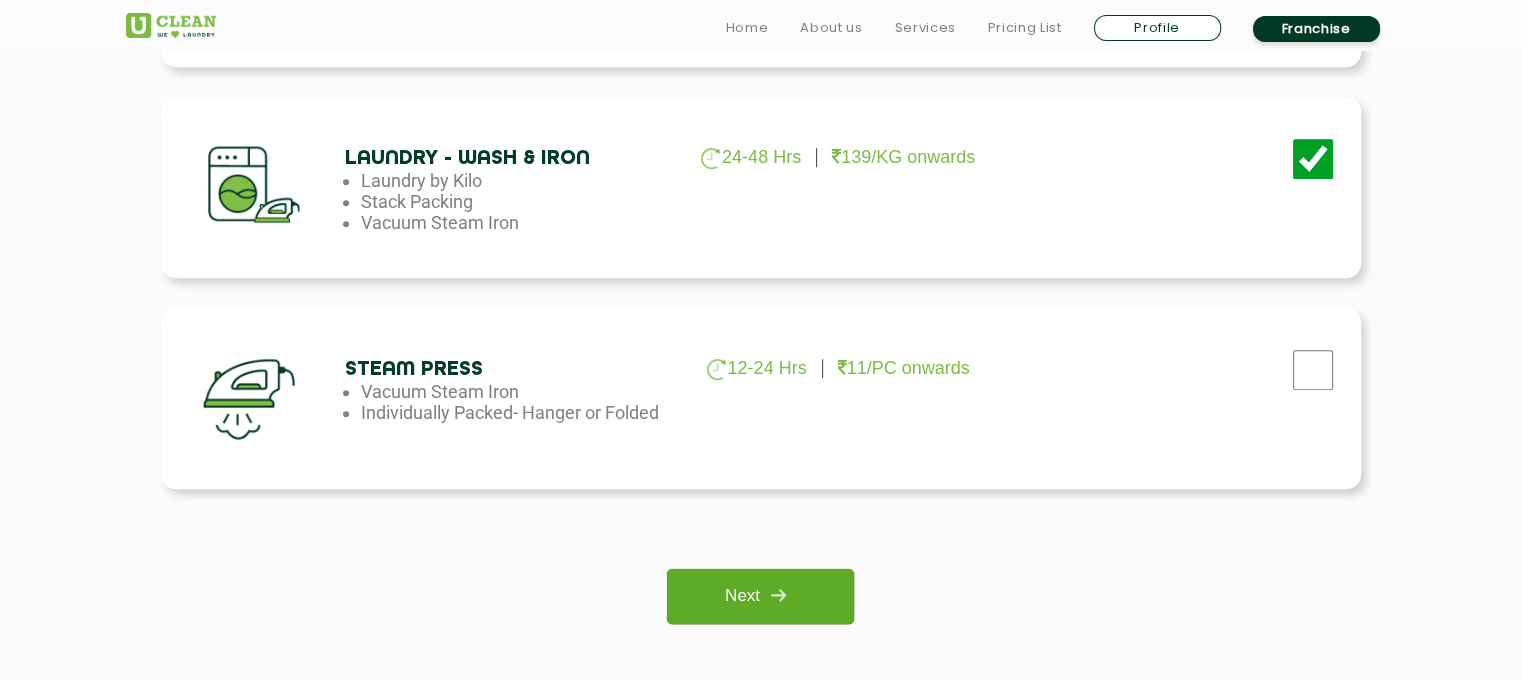 click at bounding box center [778, 595] 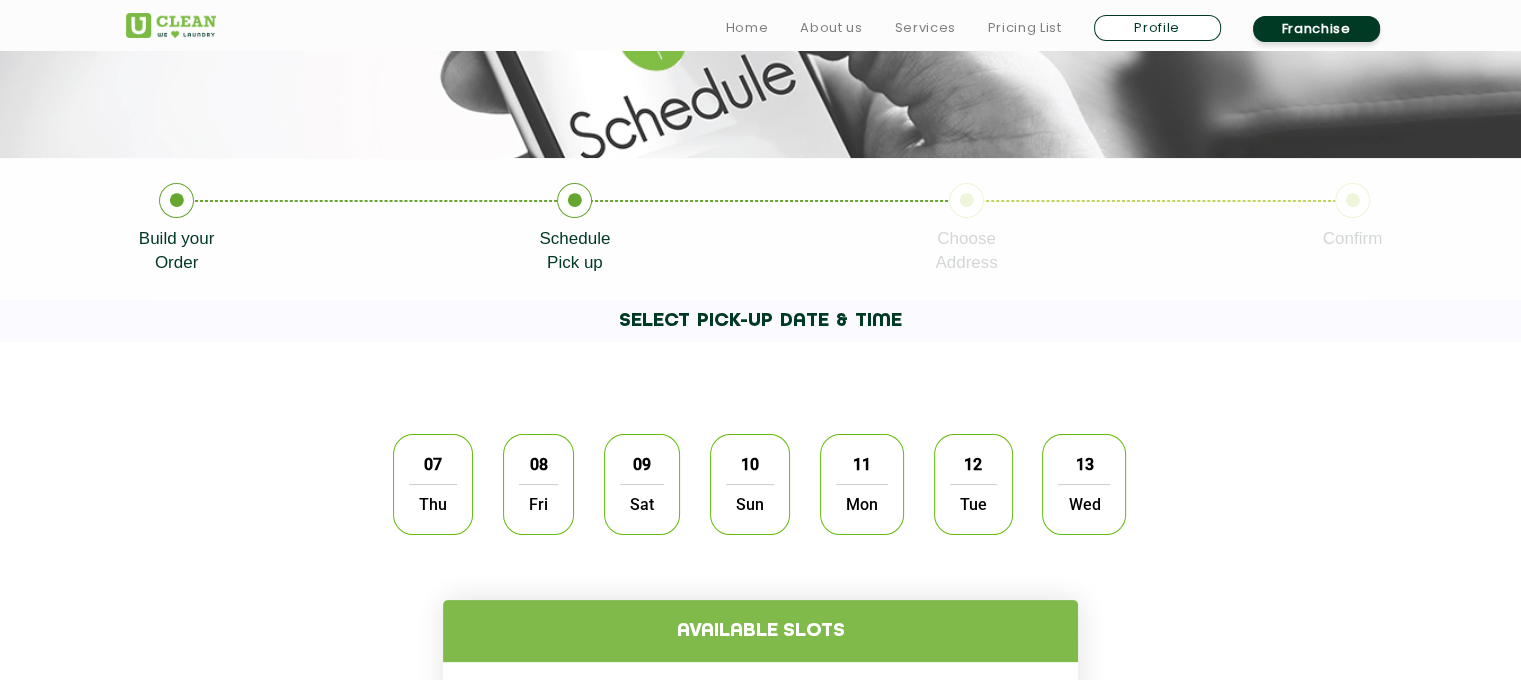 scroll, scrollTop: 344, scrollLeft: 0, axis: vertical 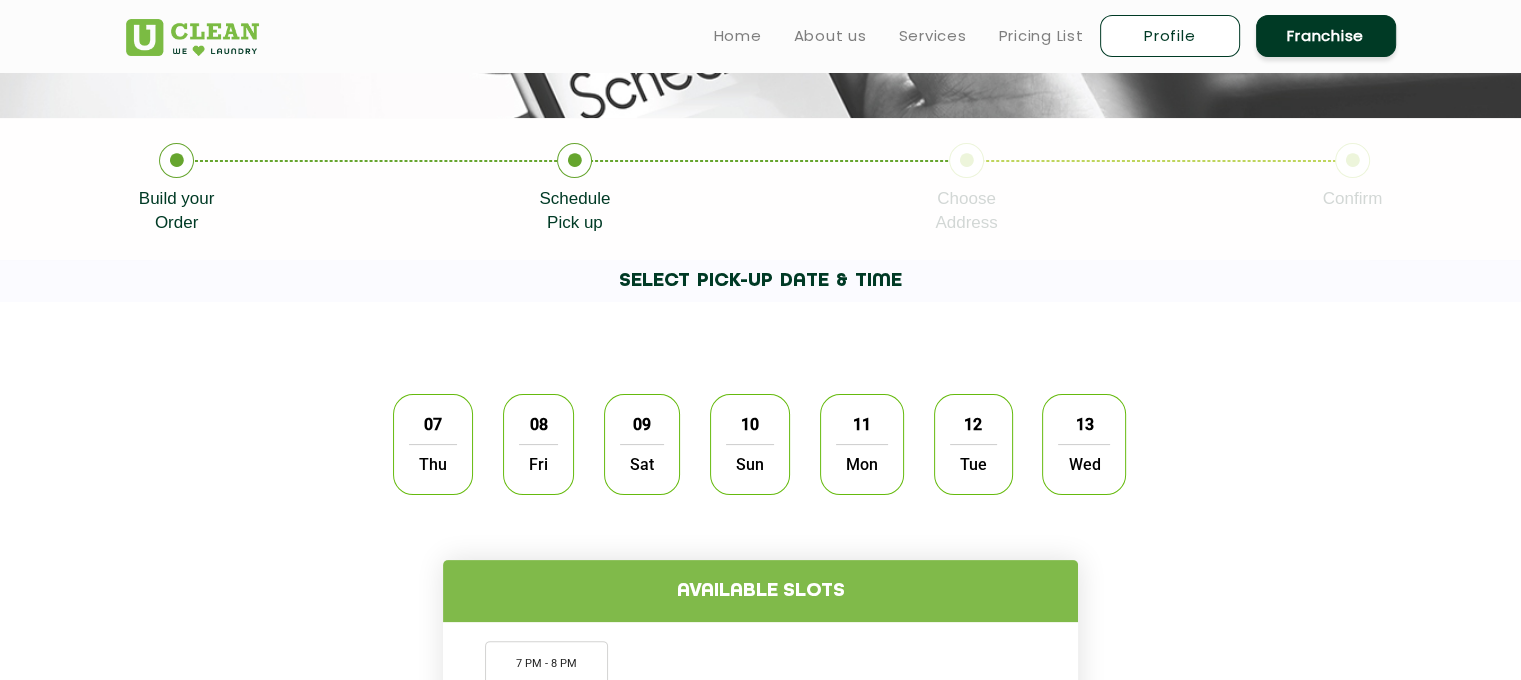 click on "07" 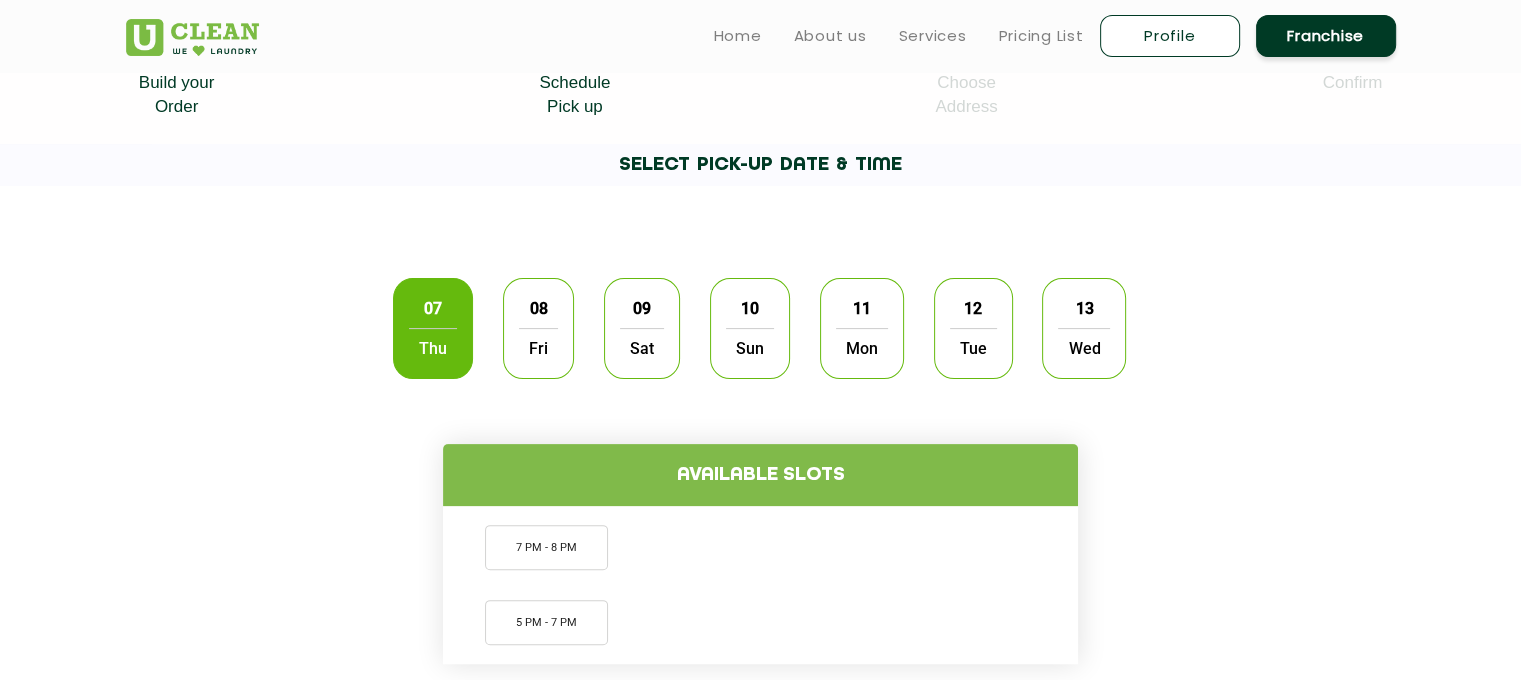 scroll, scrollTop: 479, scrollLeft: 0, axis: vertical 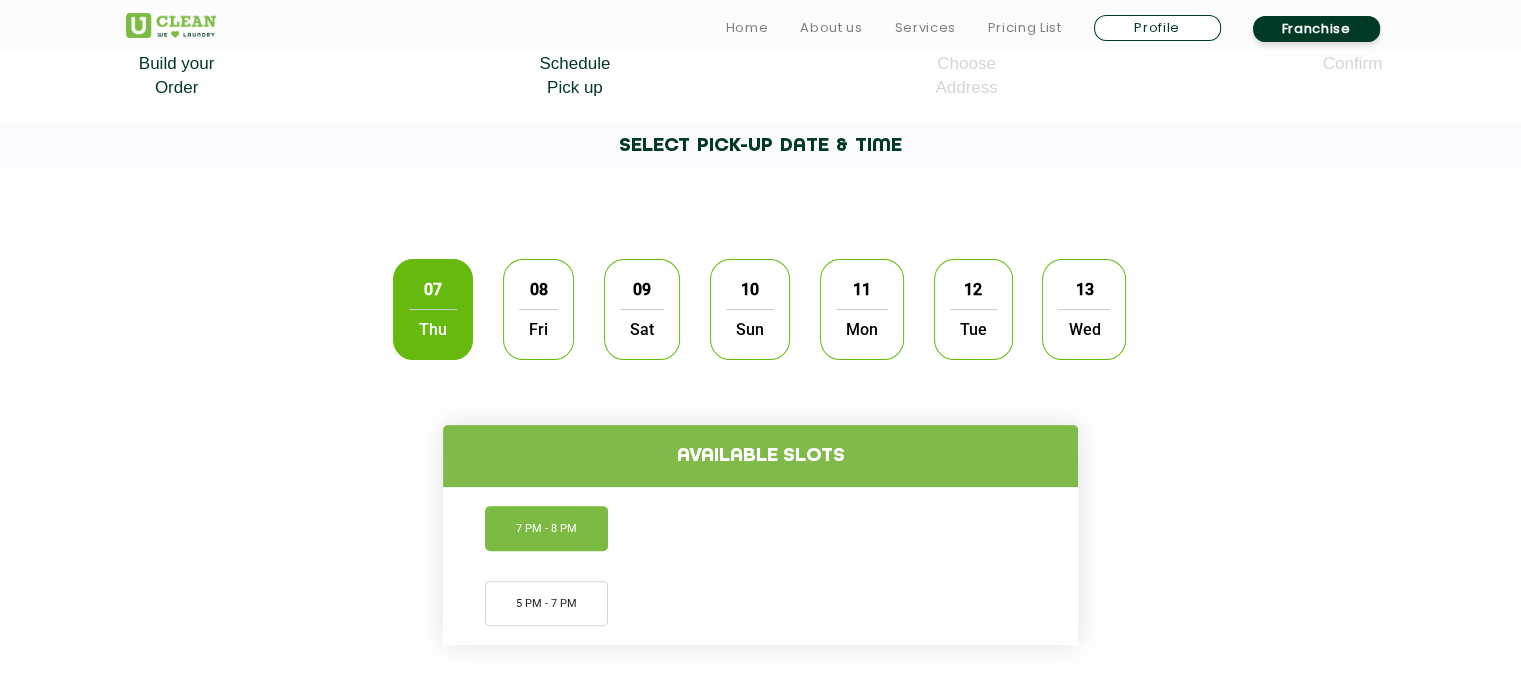click on "7 PM - 8 PM" 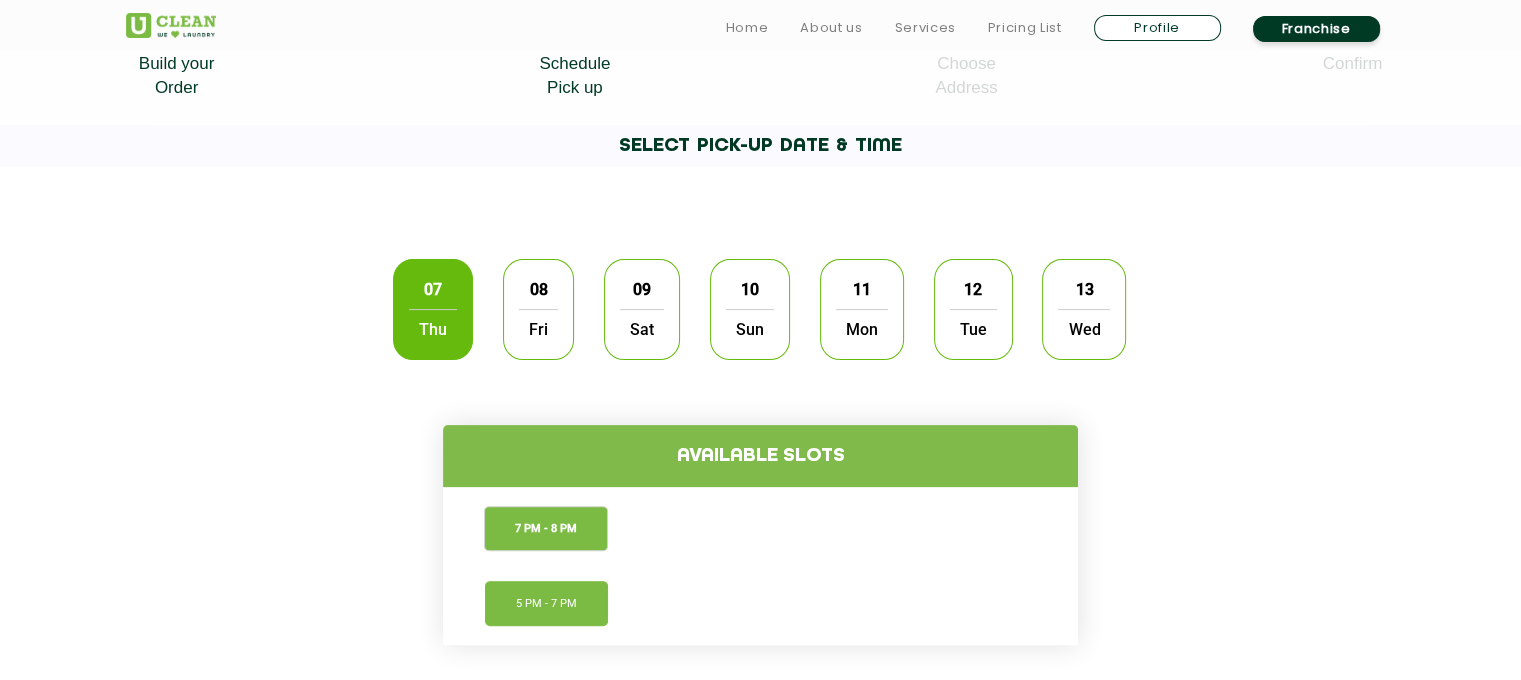 click on "5 PM - 7 PM" 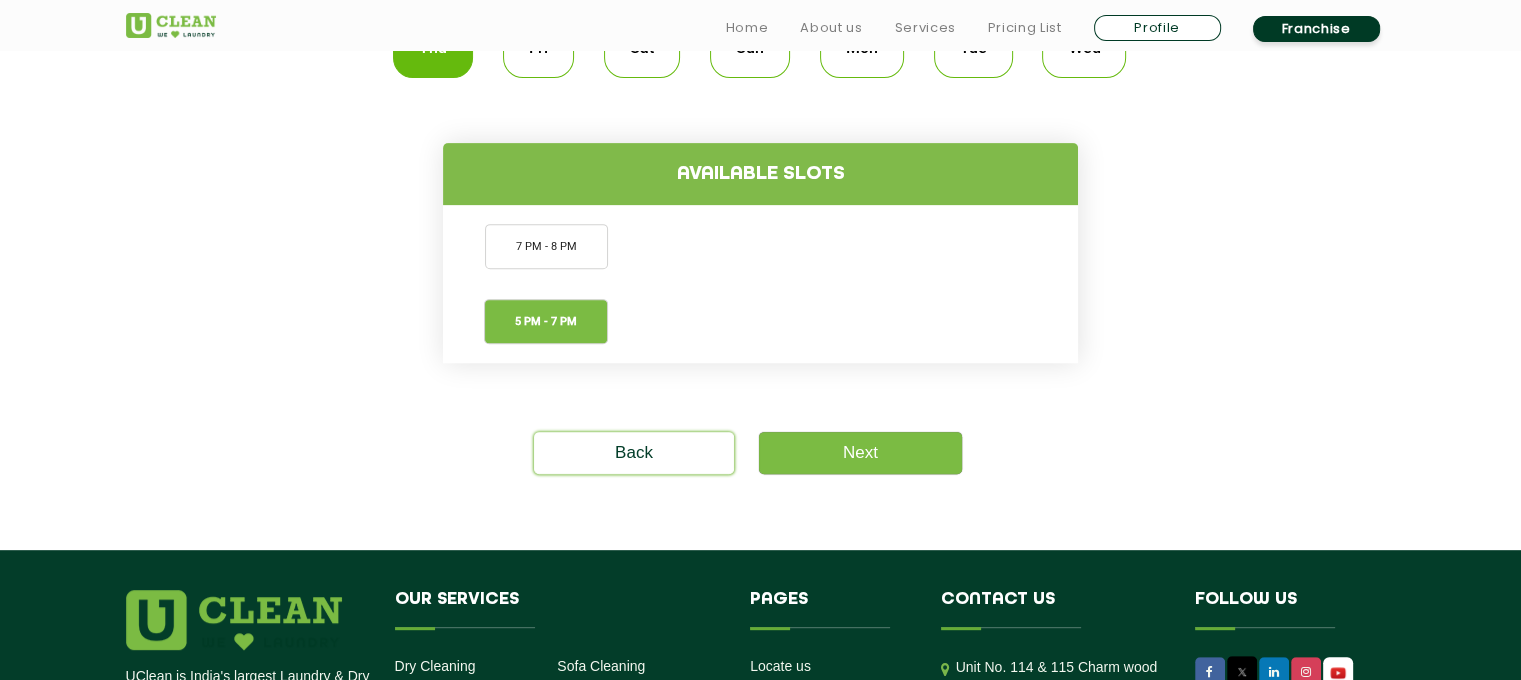 scroll, scrollTop: 812, scrollLeft: 0, axis: vertical 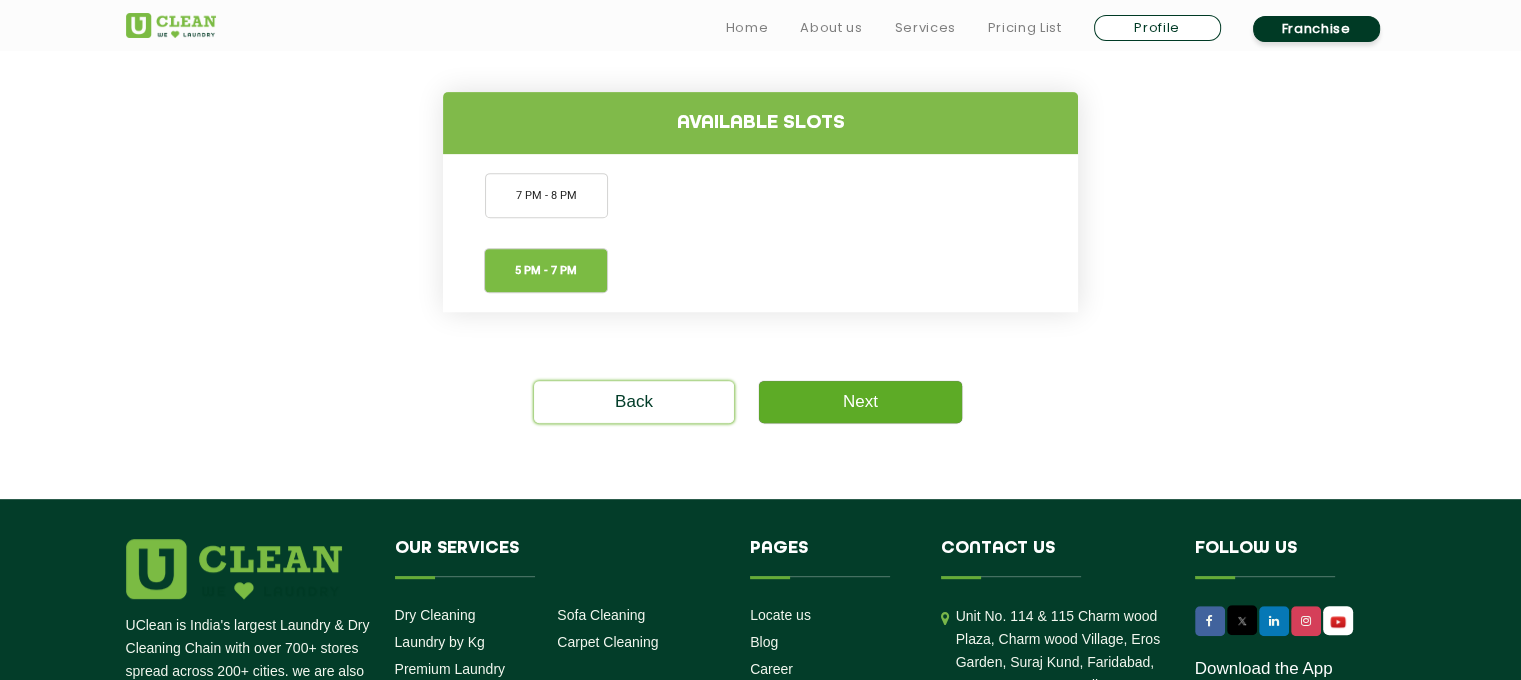 click on "Next" 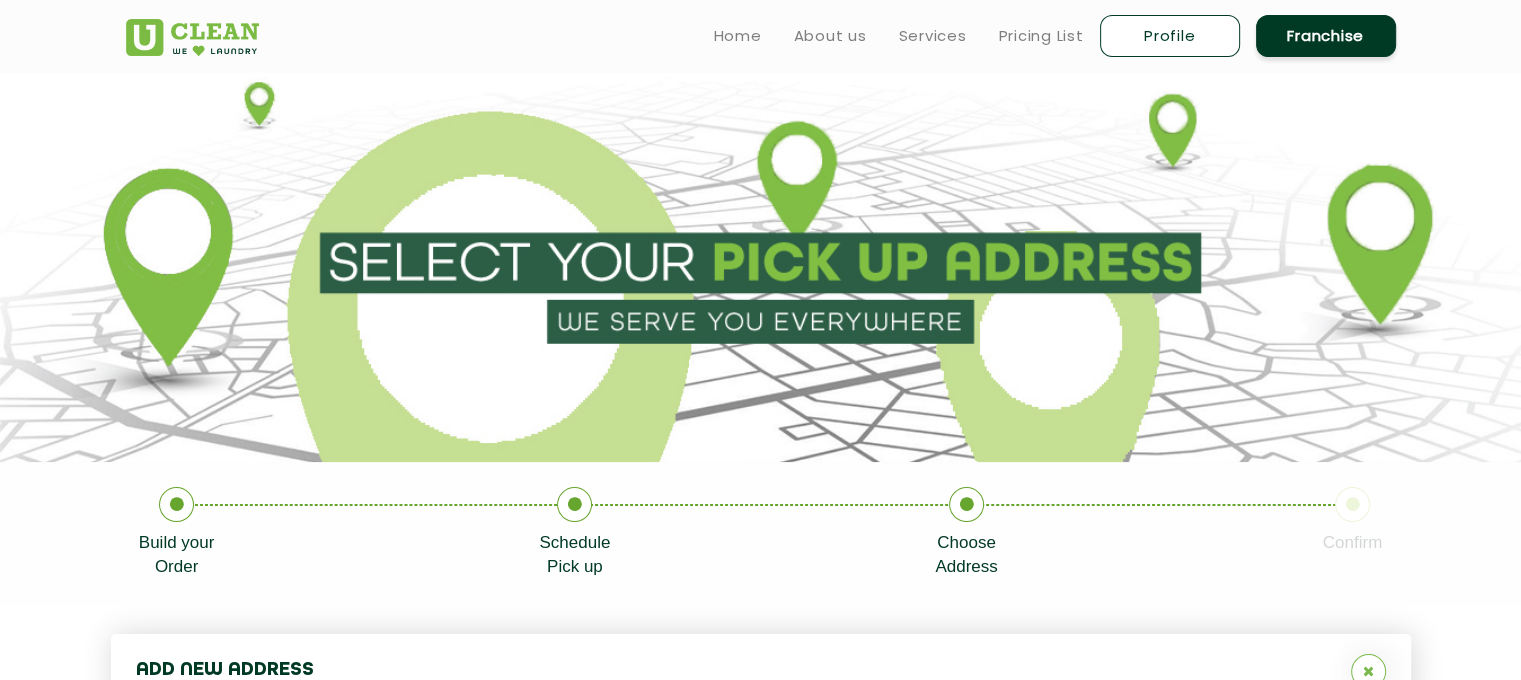 scroll, scrollTop: 634, scrollLeft: 0, axis: vertical 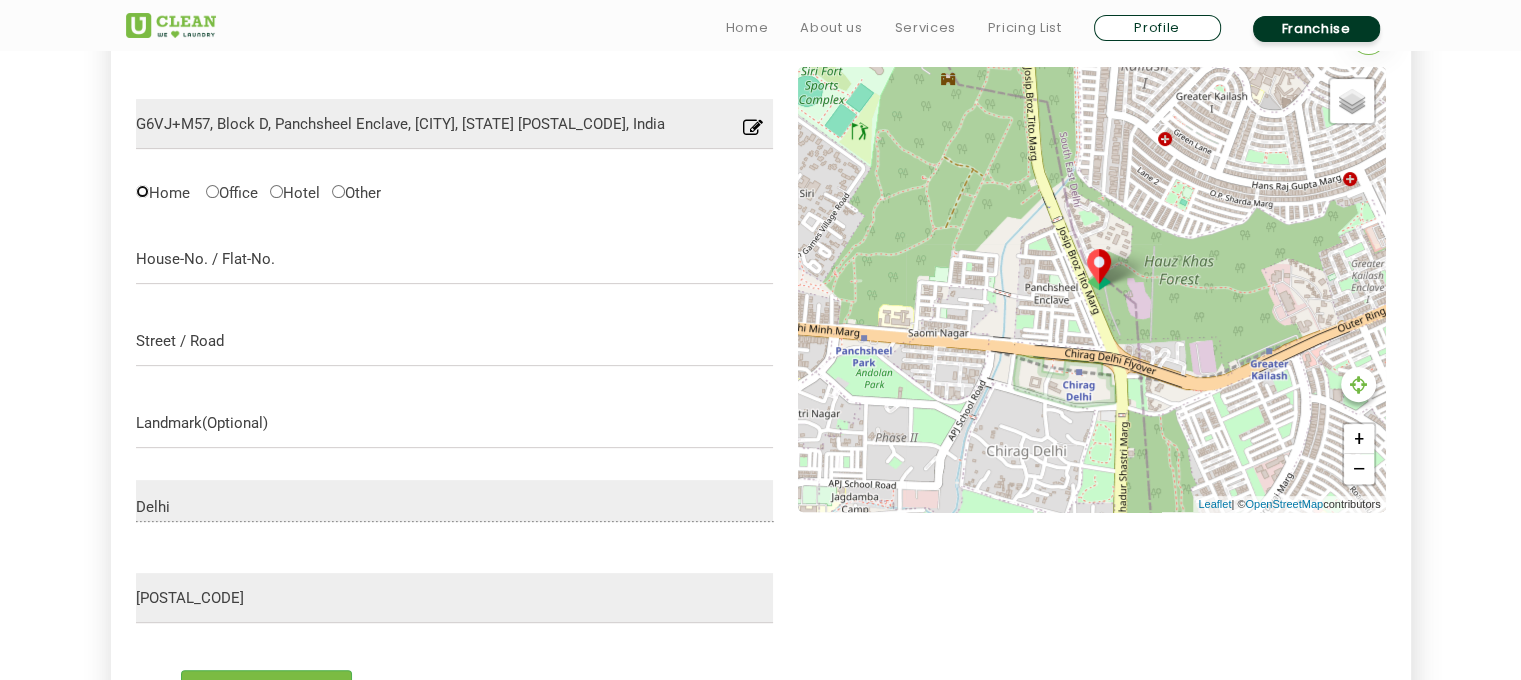 click on "Home" at bounding box center [142, 191] 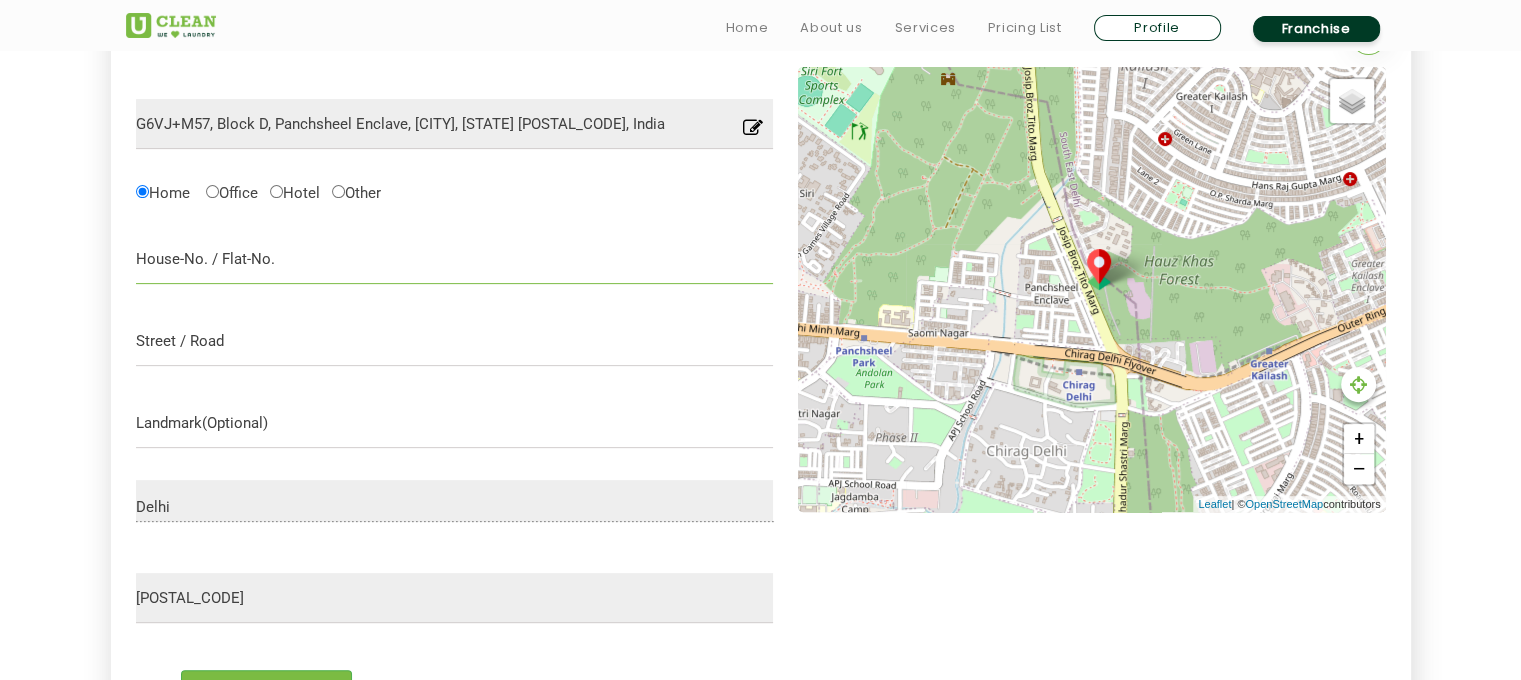 click at bounding box center (455, 259) 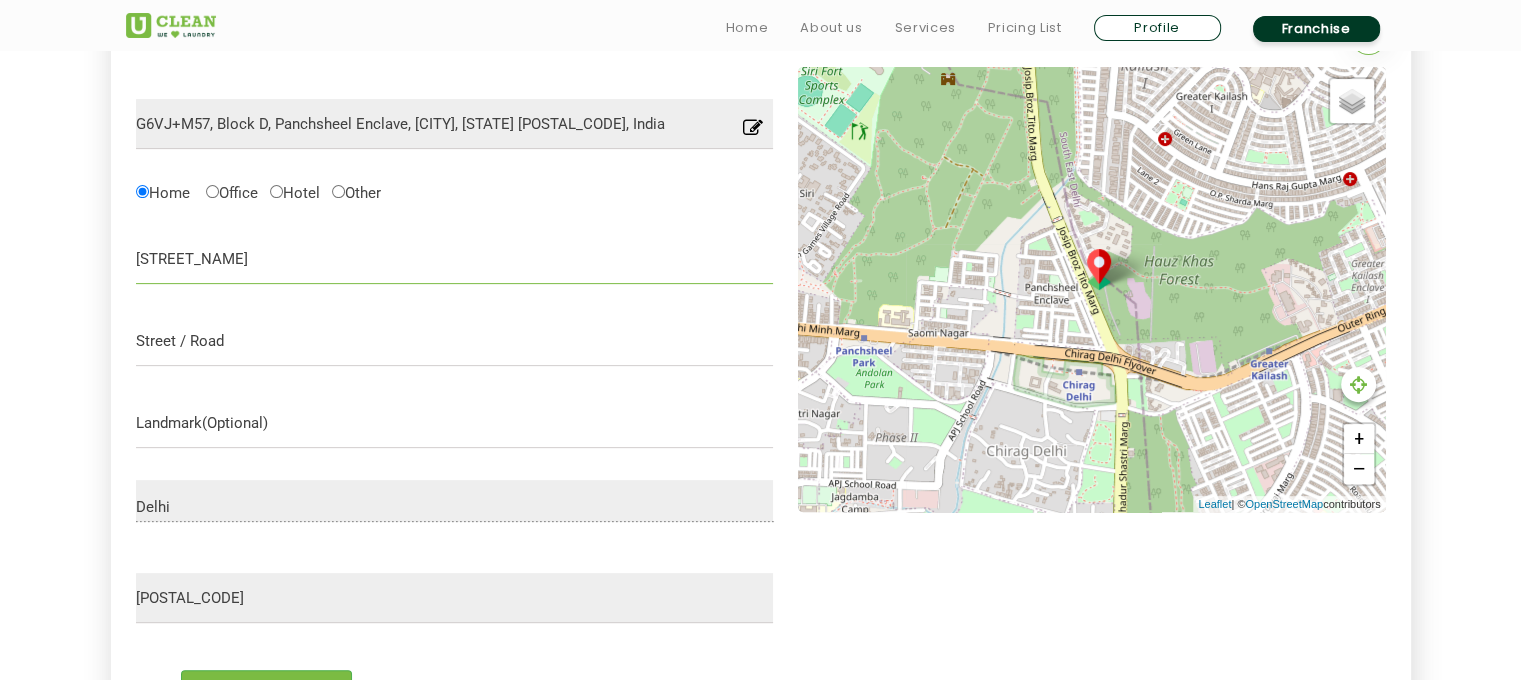 type on "[STREET_NAME]" 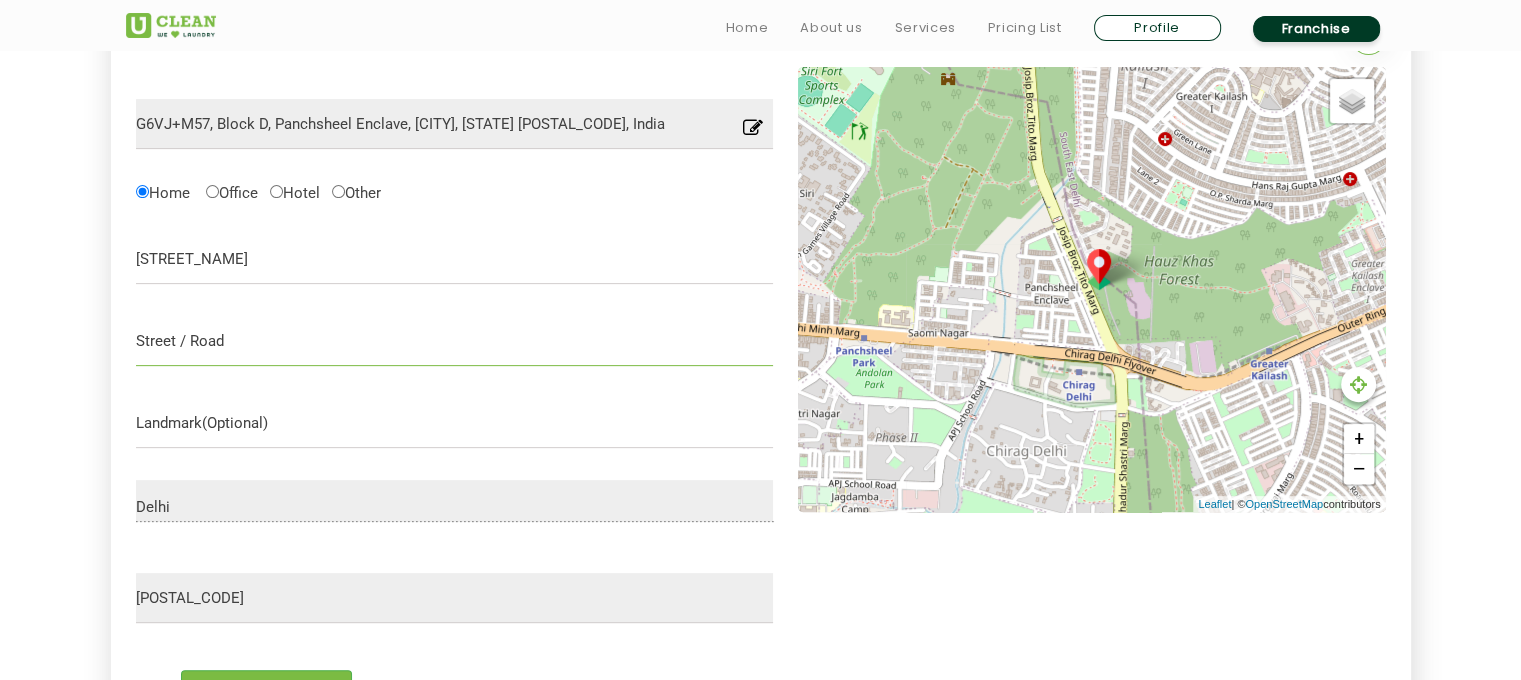 type on "F" 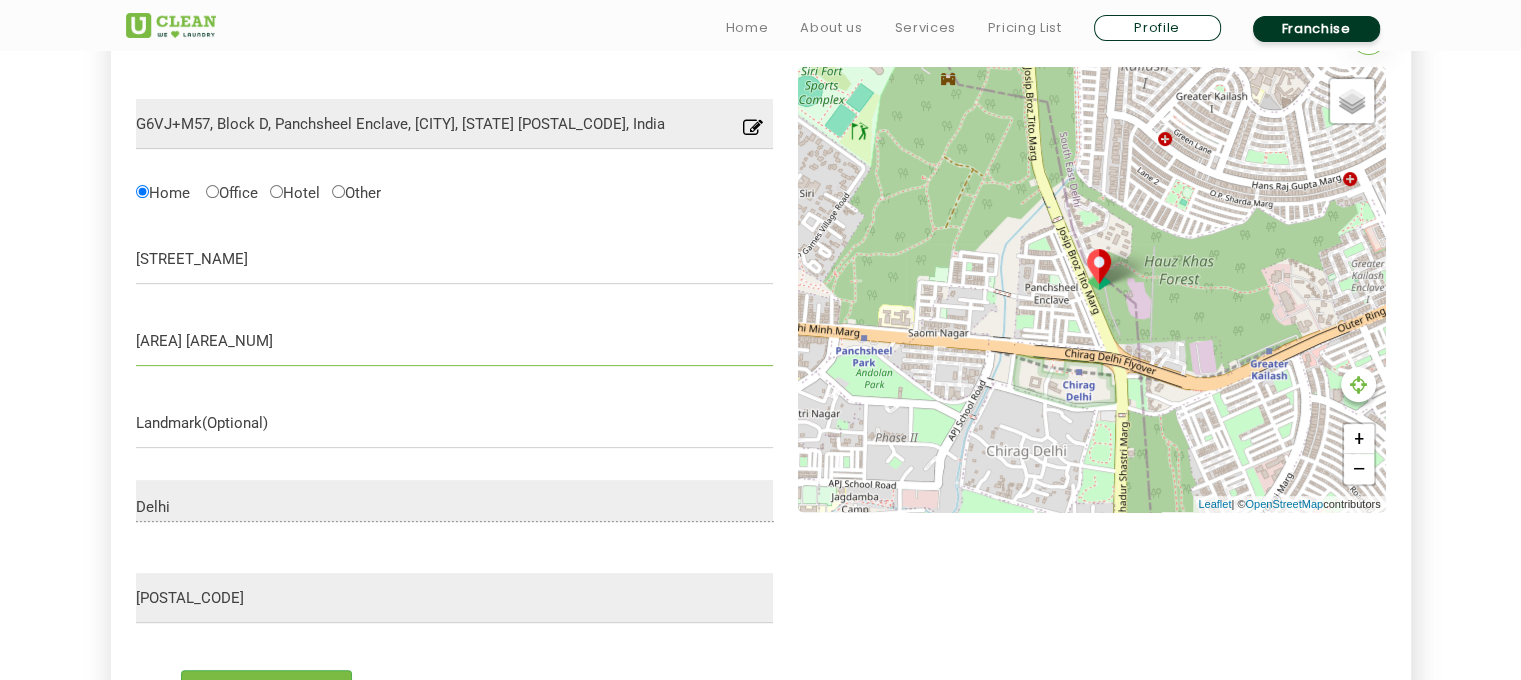type on "[AREA] [AREA_NUM]" 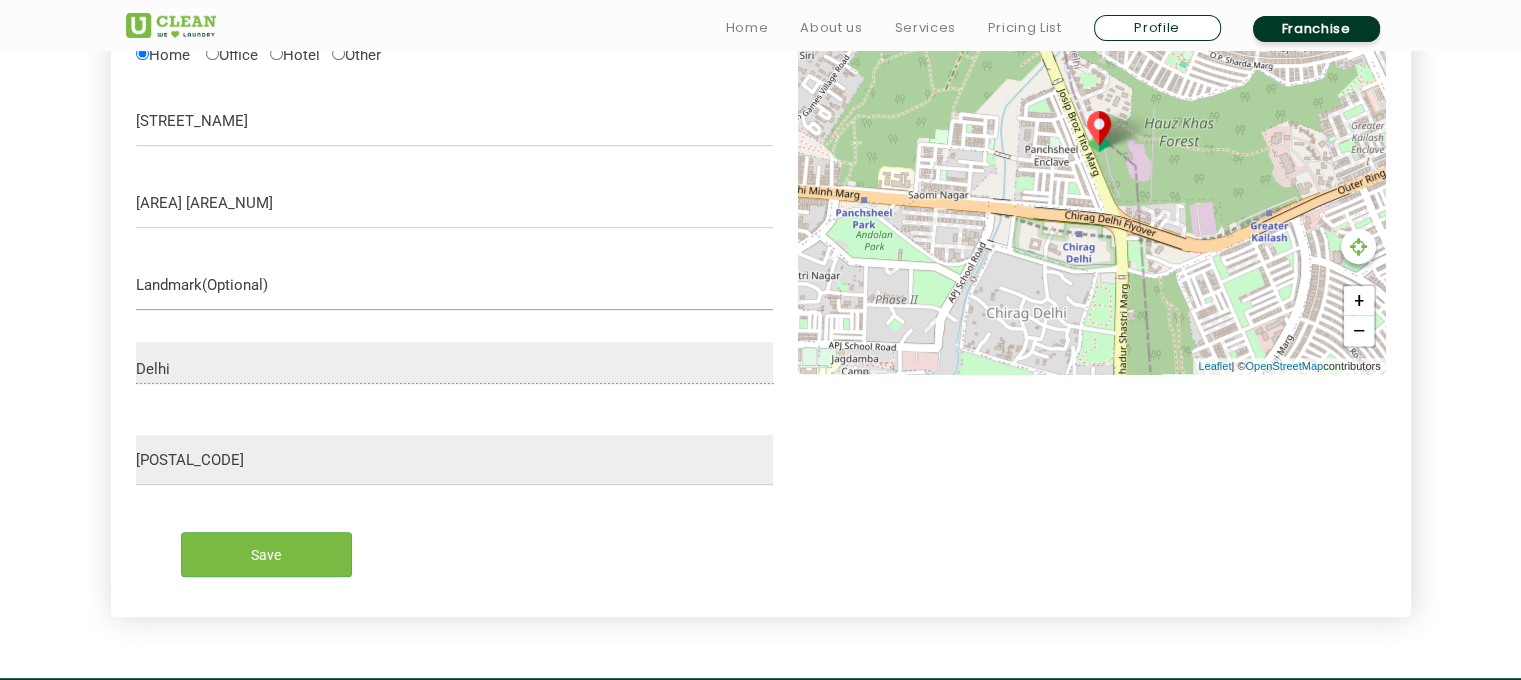 scroll, scrollTop: 781, scrollLeft: 0, axis: vertical 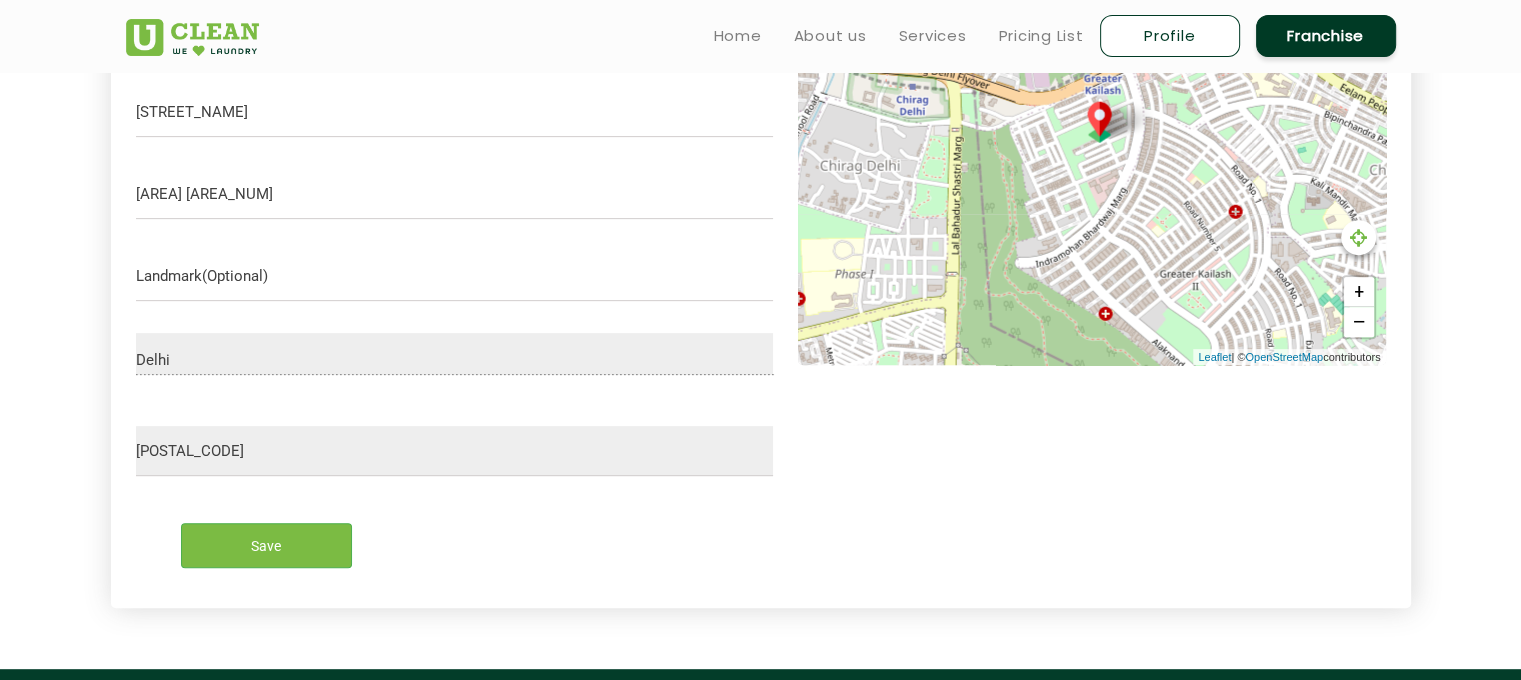 drag, startPoint x: 1342, startPoint y: 250, endPoint x: 1173, endPoint y: 110, distance: 219.45615 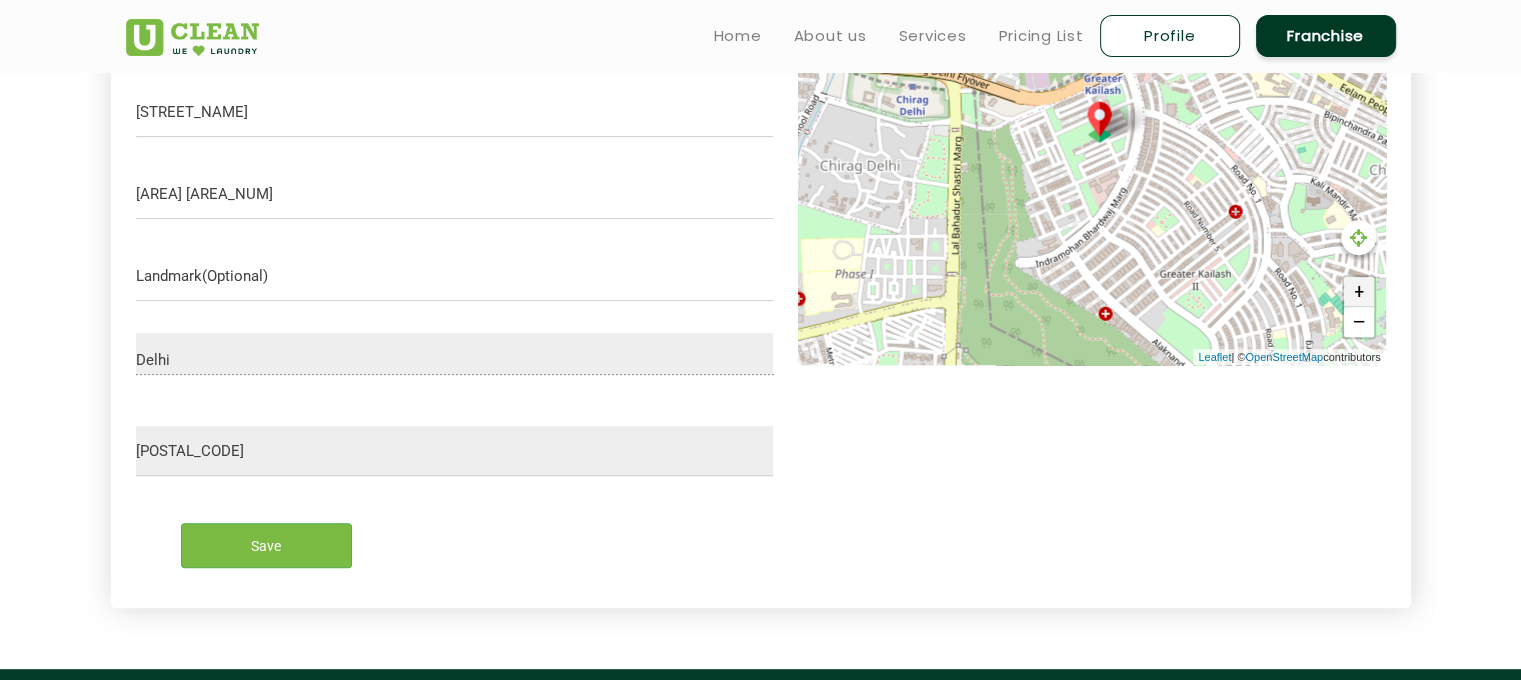 click on "+" at bounding box center [1359, 292] 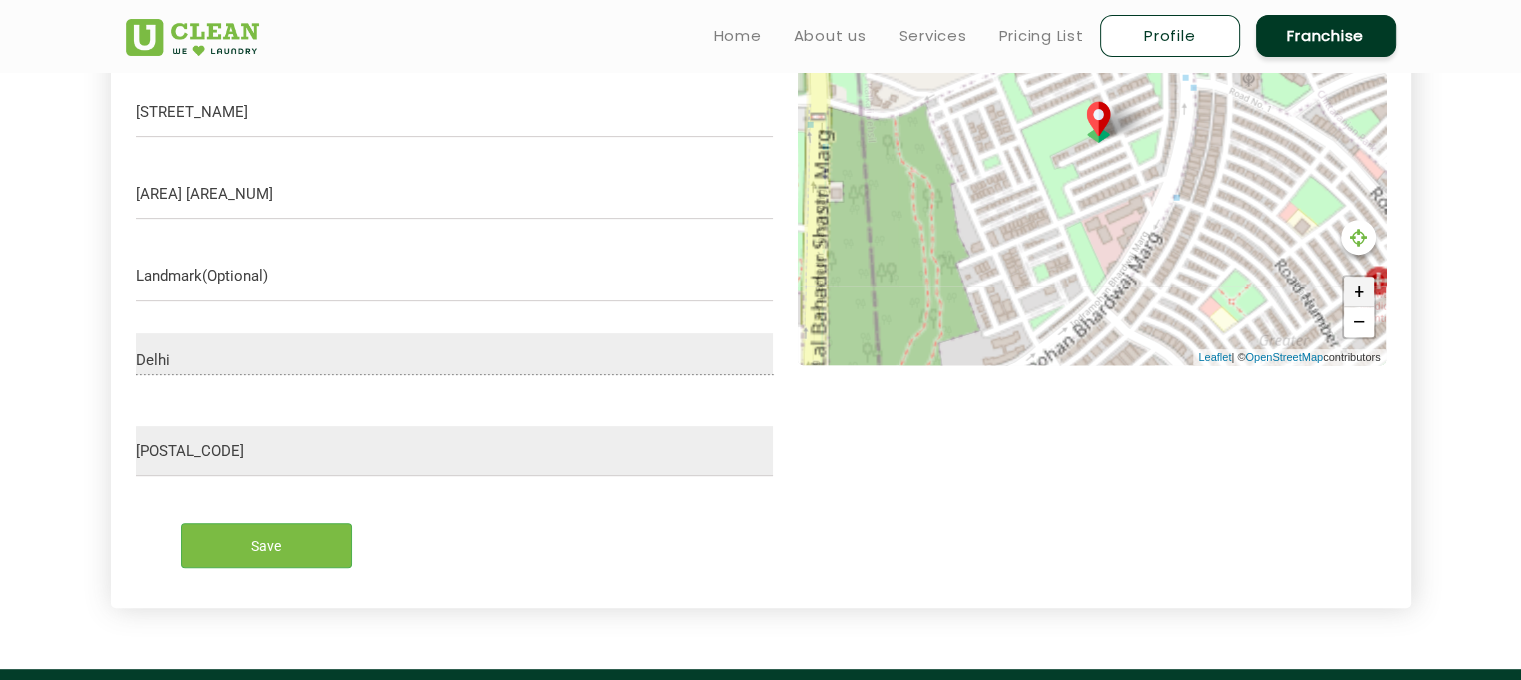 scroll, scrollTop: 701, scrollLeft: 0, axis: vertical 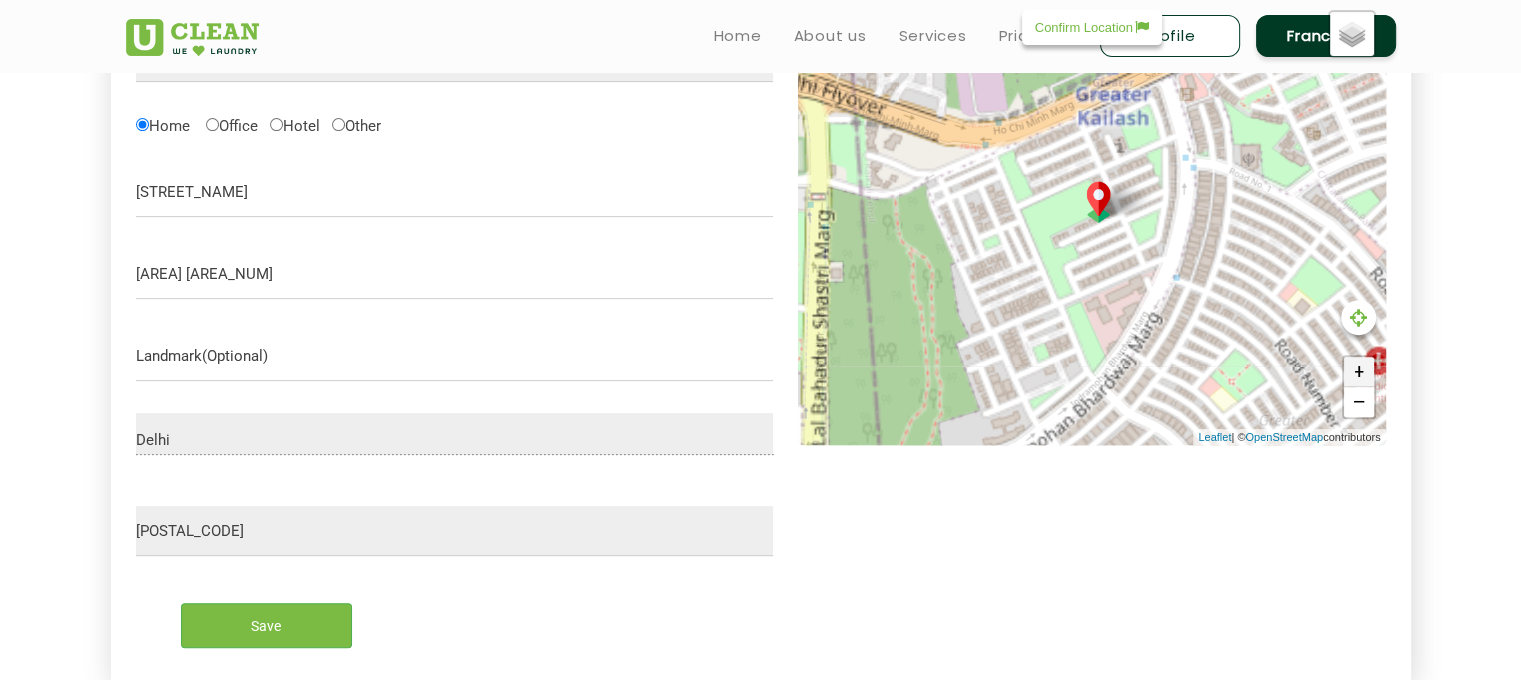 click on "Default   Satellite + − Leaflet  | ©  OpenStreetMap  contributors" at bounding box center (1092, 222) 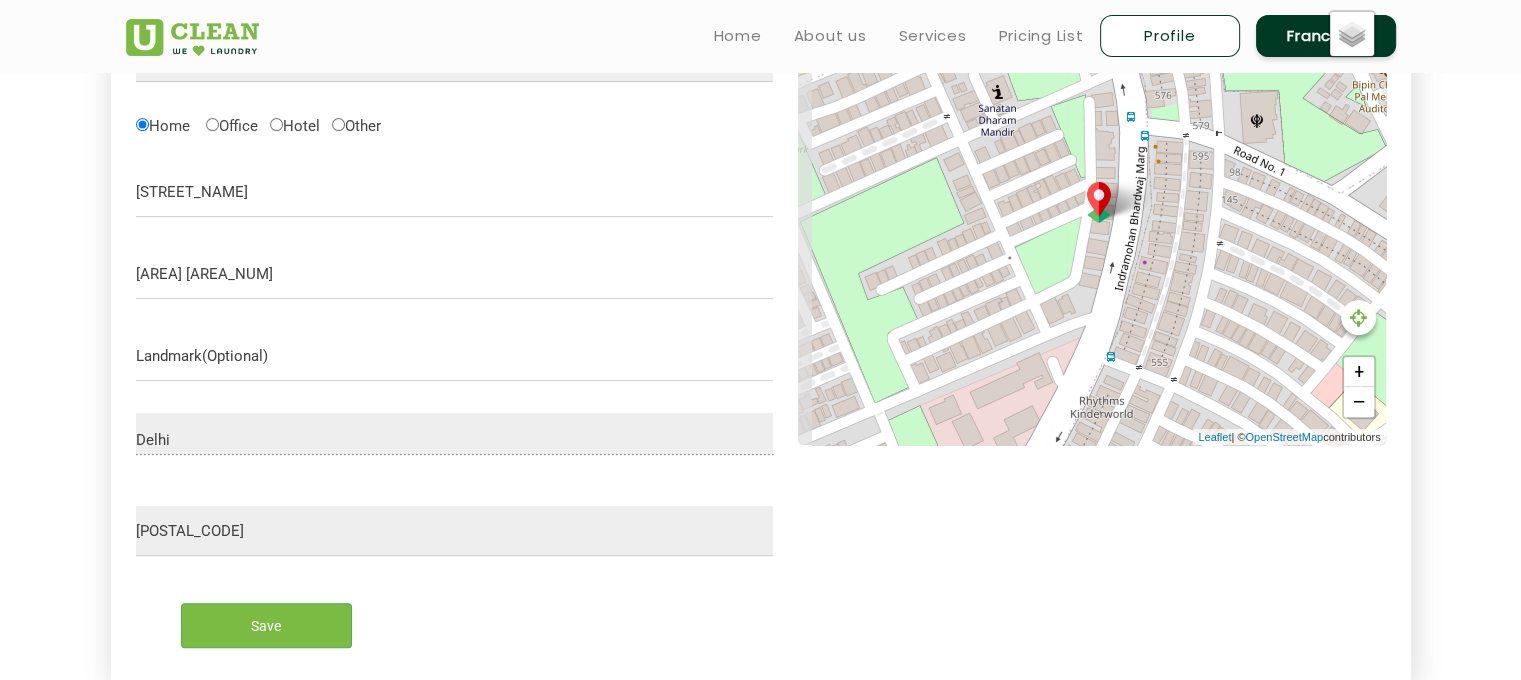 drag, startPoint x: 1040, startPoint y: 310, endPoint x: 1168, endPoint y: 417, distance: 166.83224 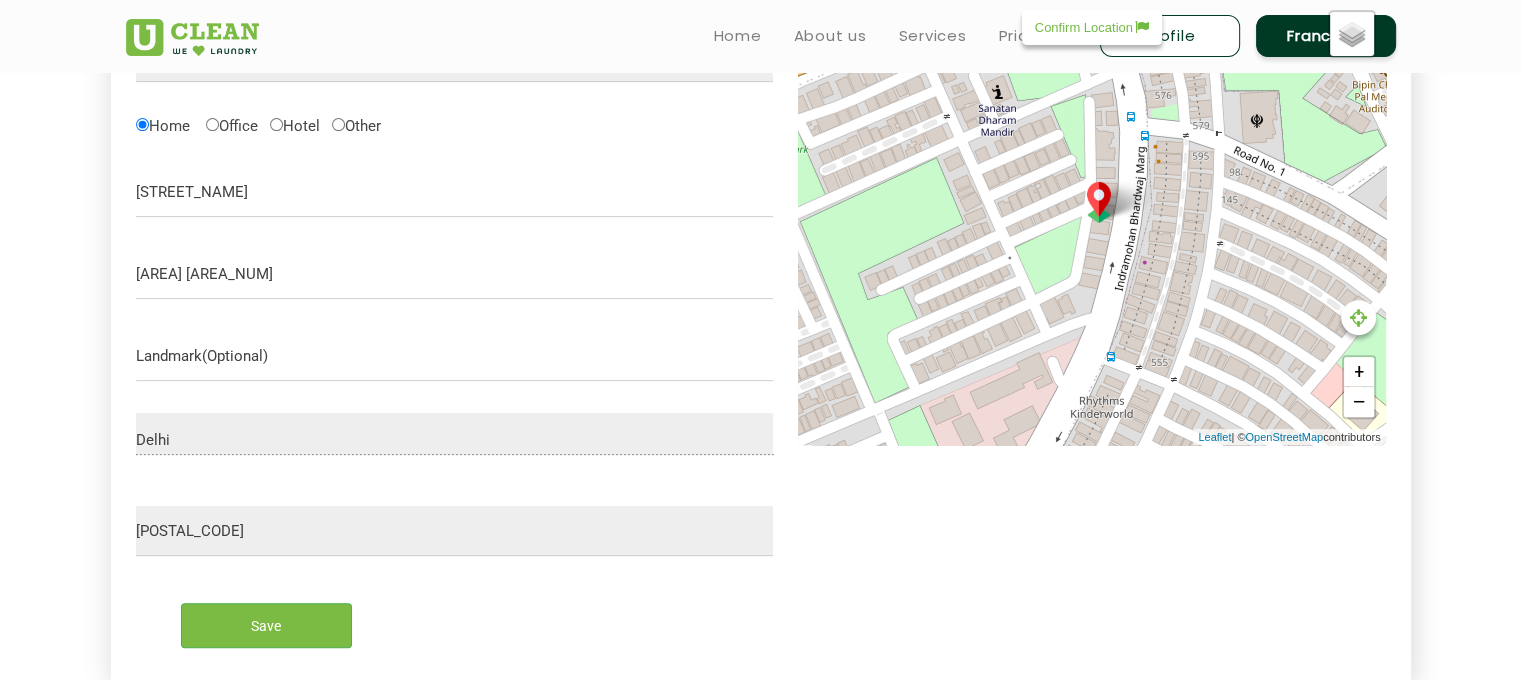 click on "Default   Satellite + − Leaflet  | ©  OpenStreetMap  contributors" at bounding box center (1092, 222) 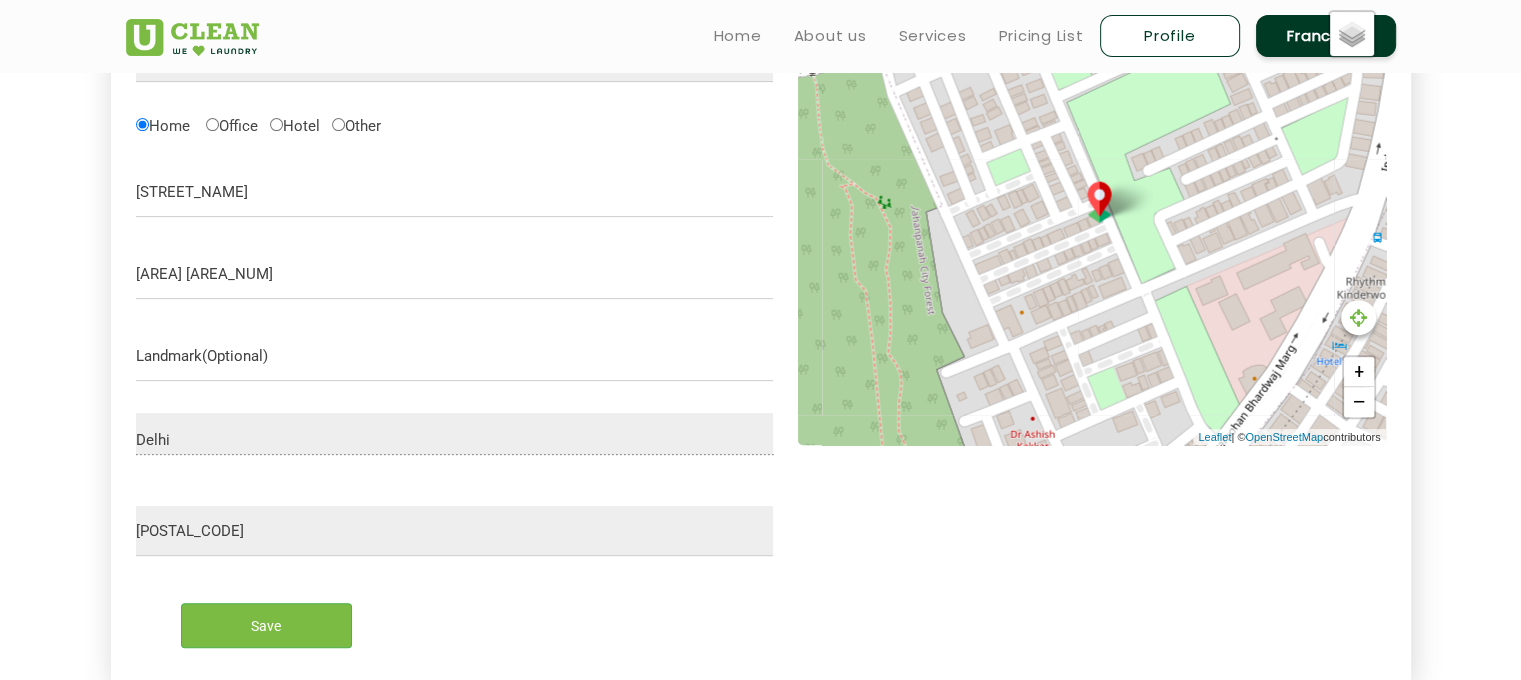 drag, startPoint x: 998, startPoint y: 267, endPoint x: 1268, endPoint y: 146, distance: 295.8733 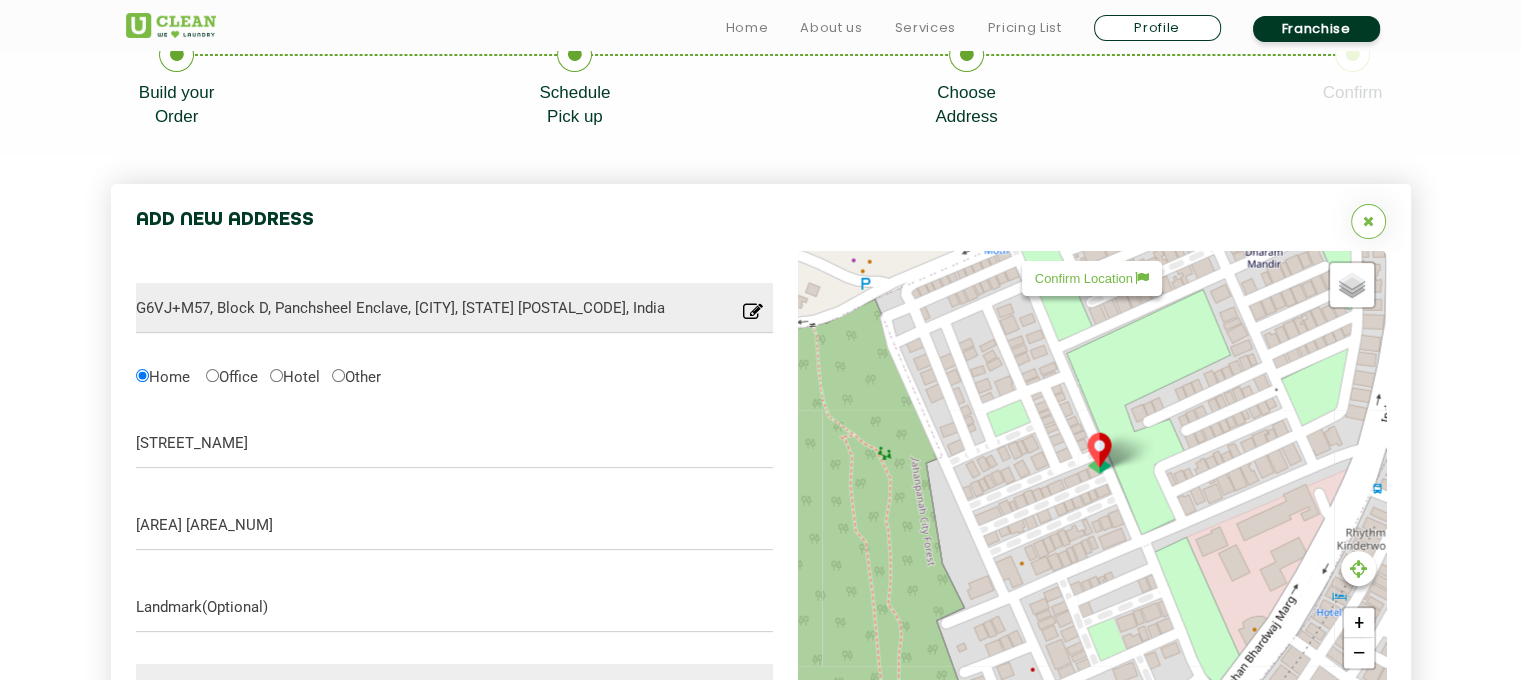scroll, scrollTop: 458, scrollLeft: 0, axis: vertical 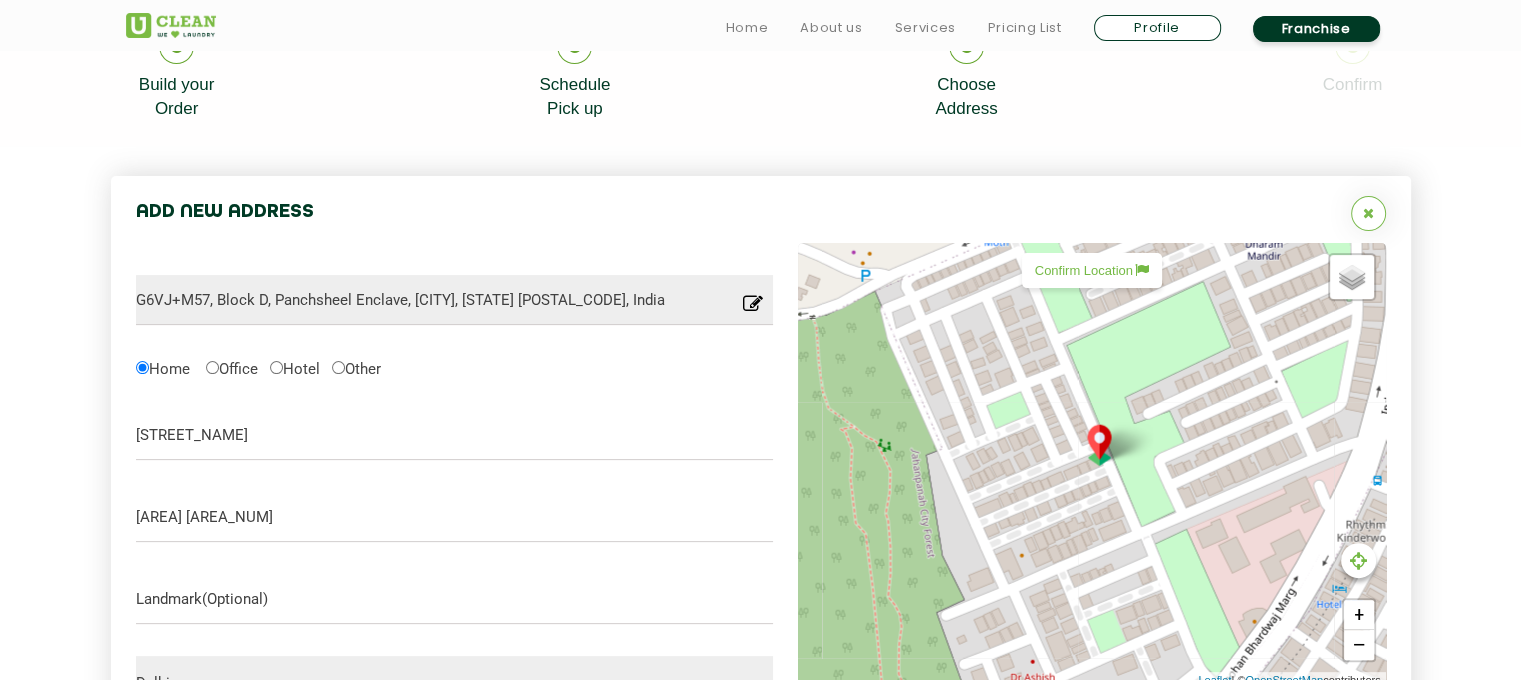 click on "Confirm Location" at bounding box center [1092, 270] 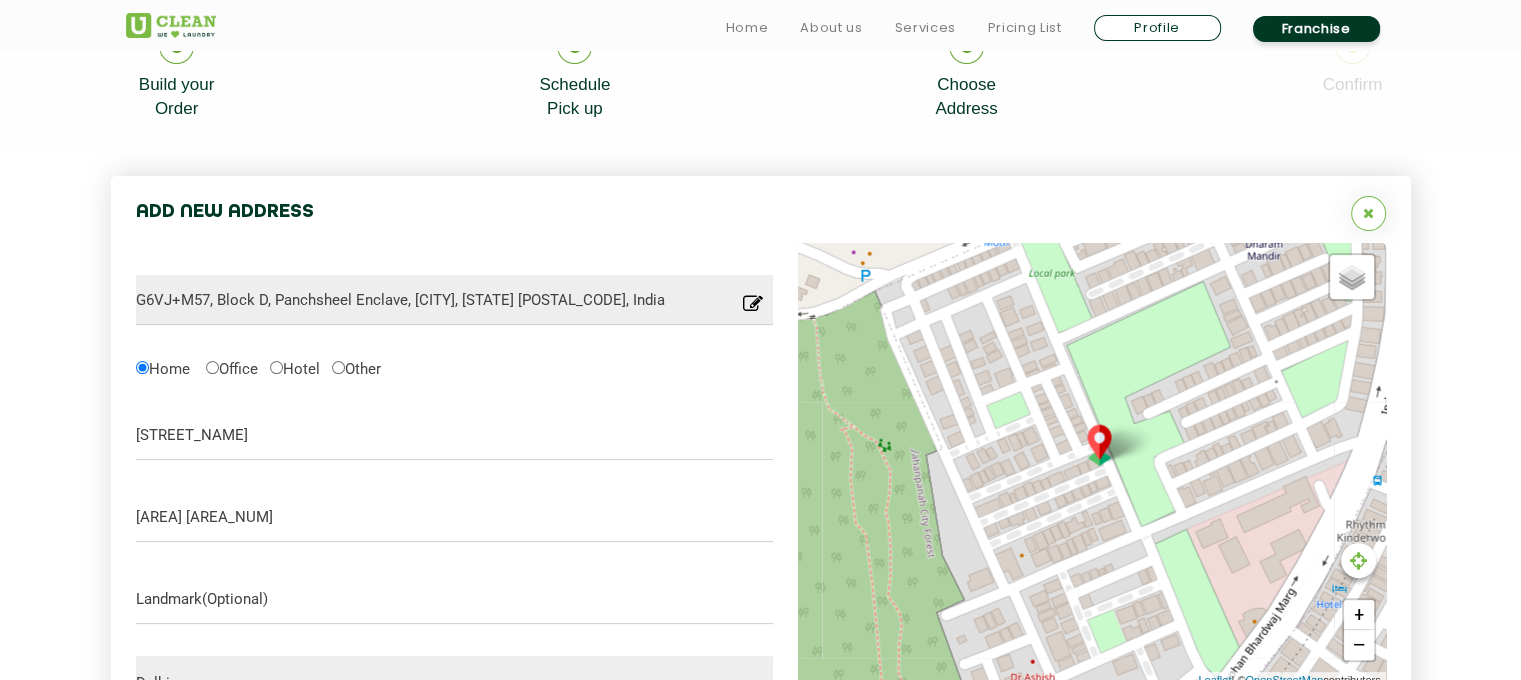 type on "[STREET_NAME], [AREA], [AREA_NUM], [AREA], [CITY], [STATE] [POSTAL_CODE], India" 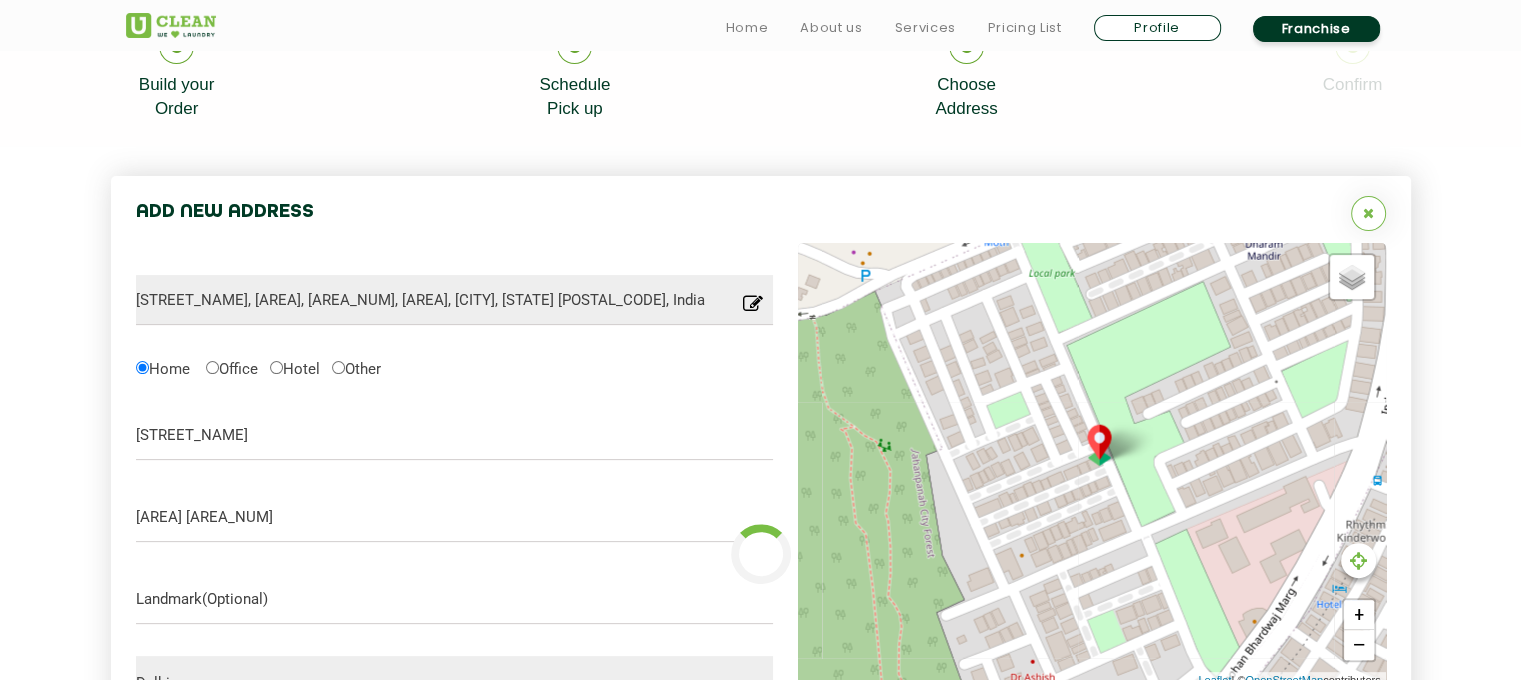 type on "Save" 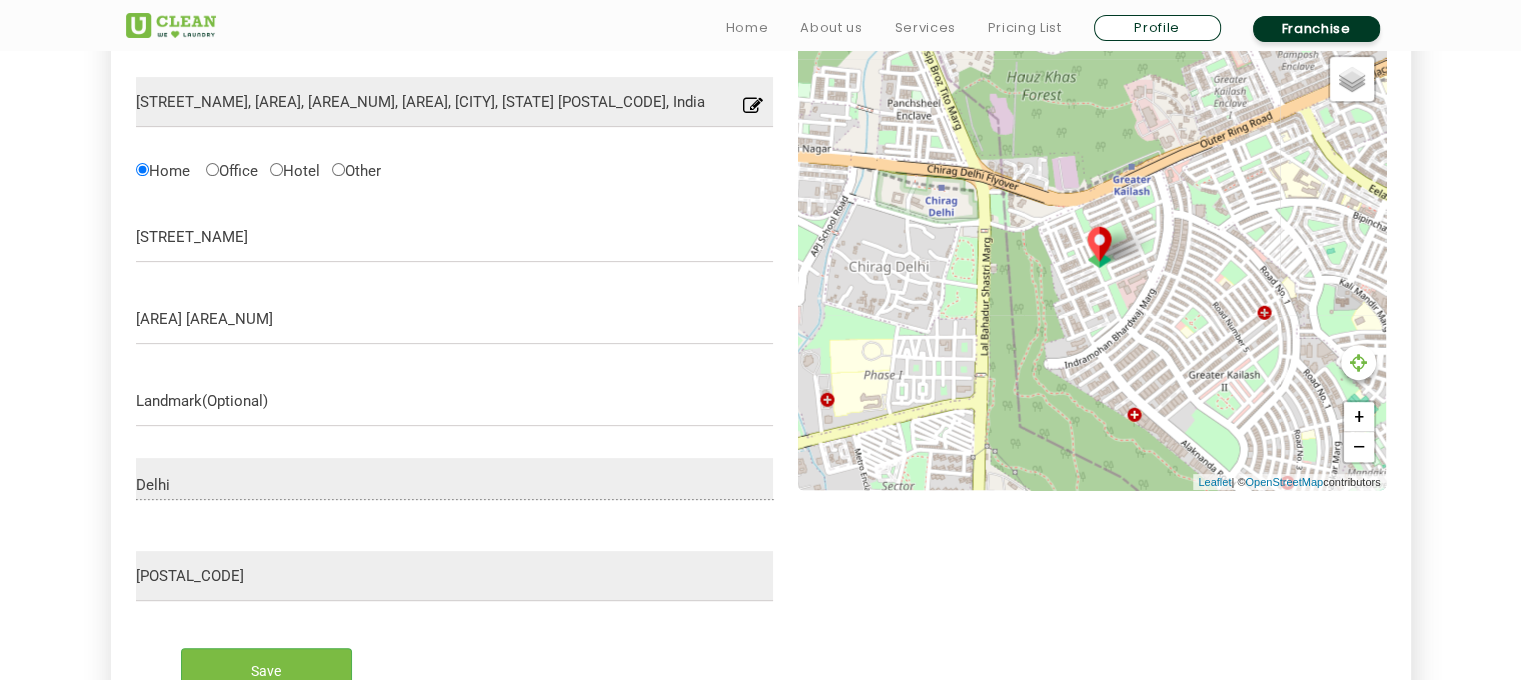 scroll, scrollTop: 656, scrollLeft: 0, axis: vertical 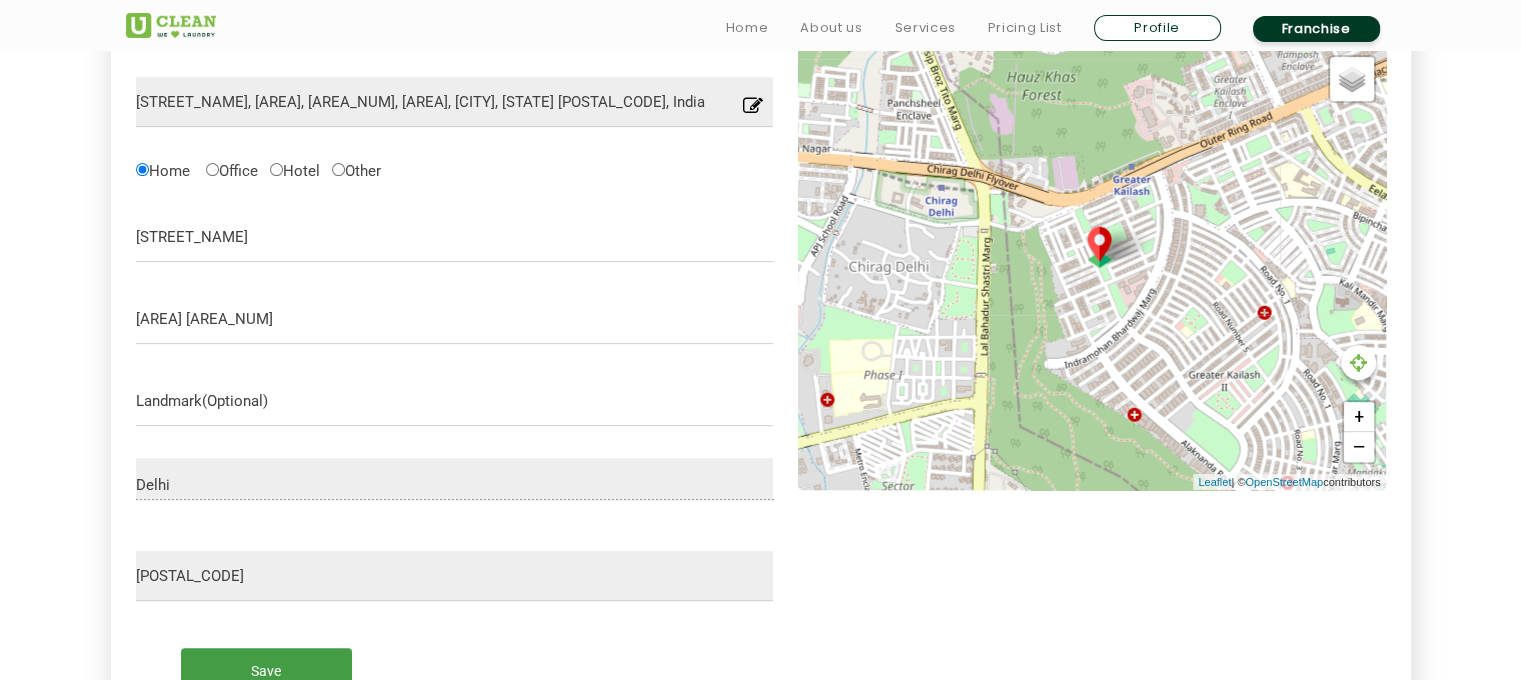 click on "Save" at bounding box center (266, 670) 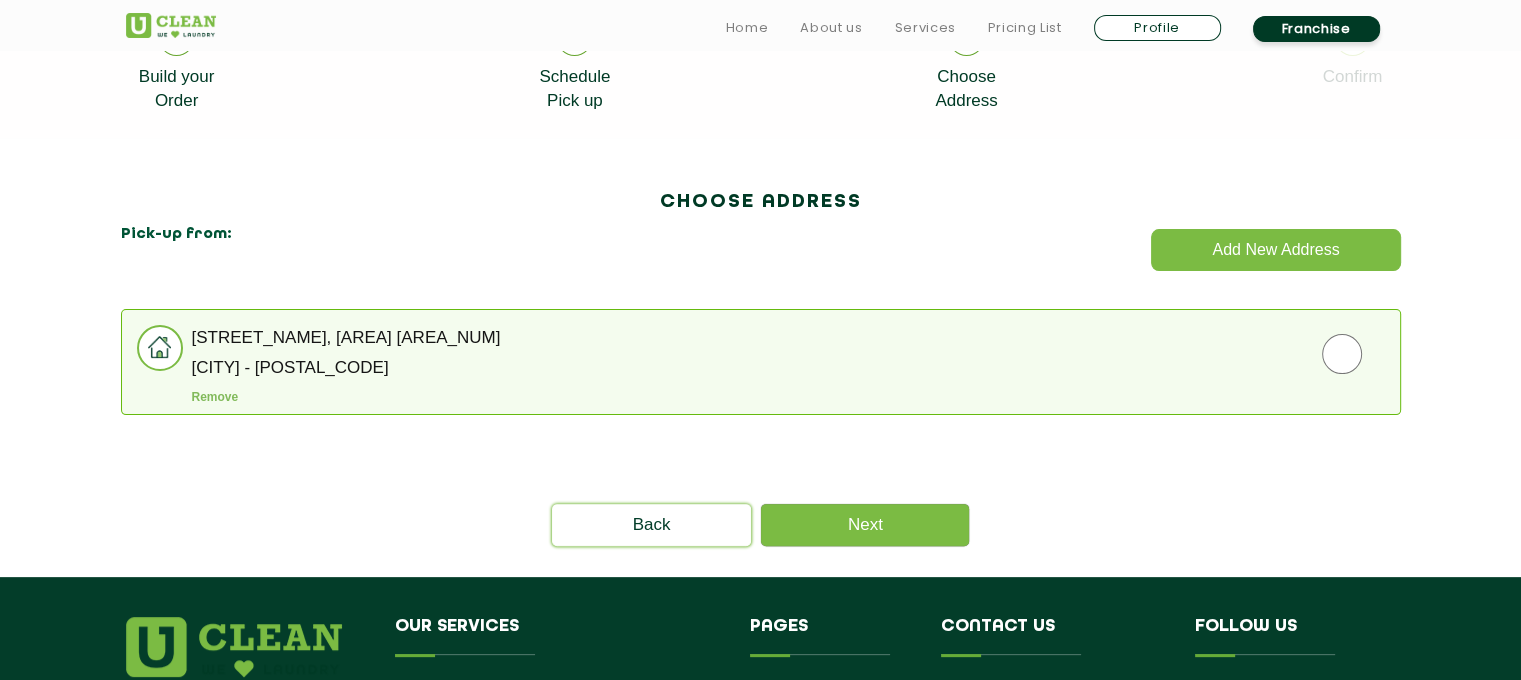 scroll, scrollTop: 656, scrollLeft: 0, axis: vertical 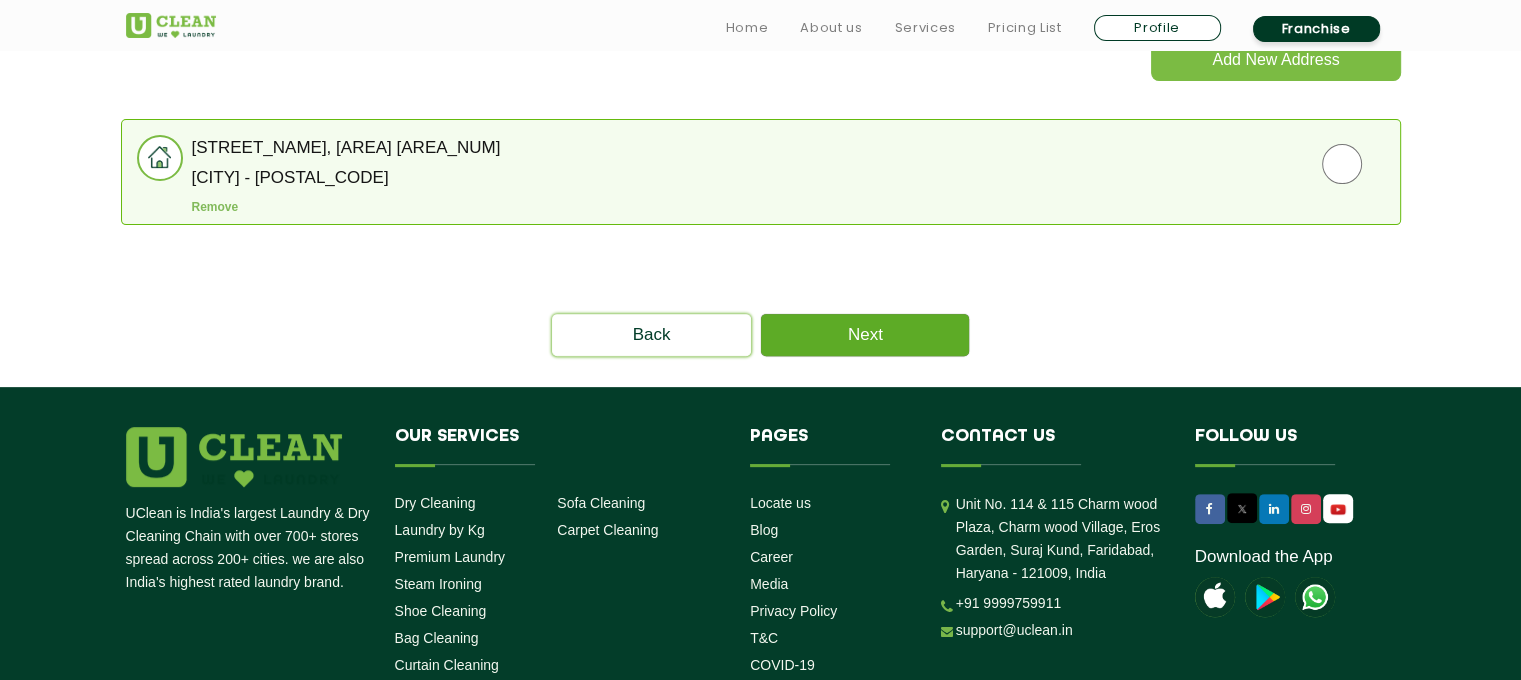 click on "Next" 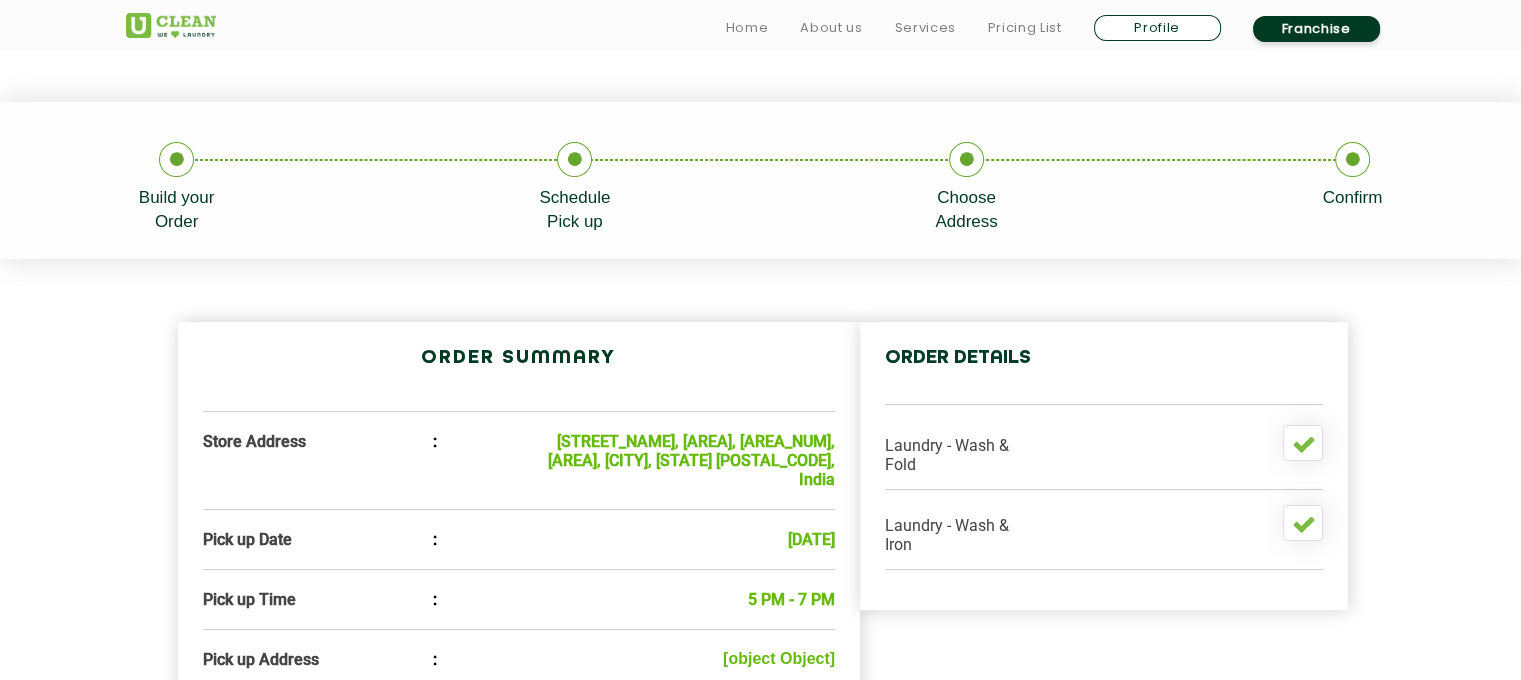 scroll, scrollTop: 364, scrollLeft: 0, axis: vertical 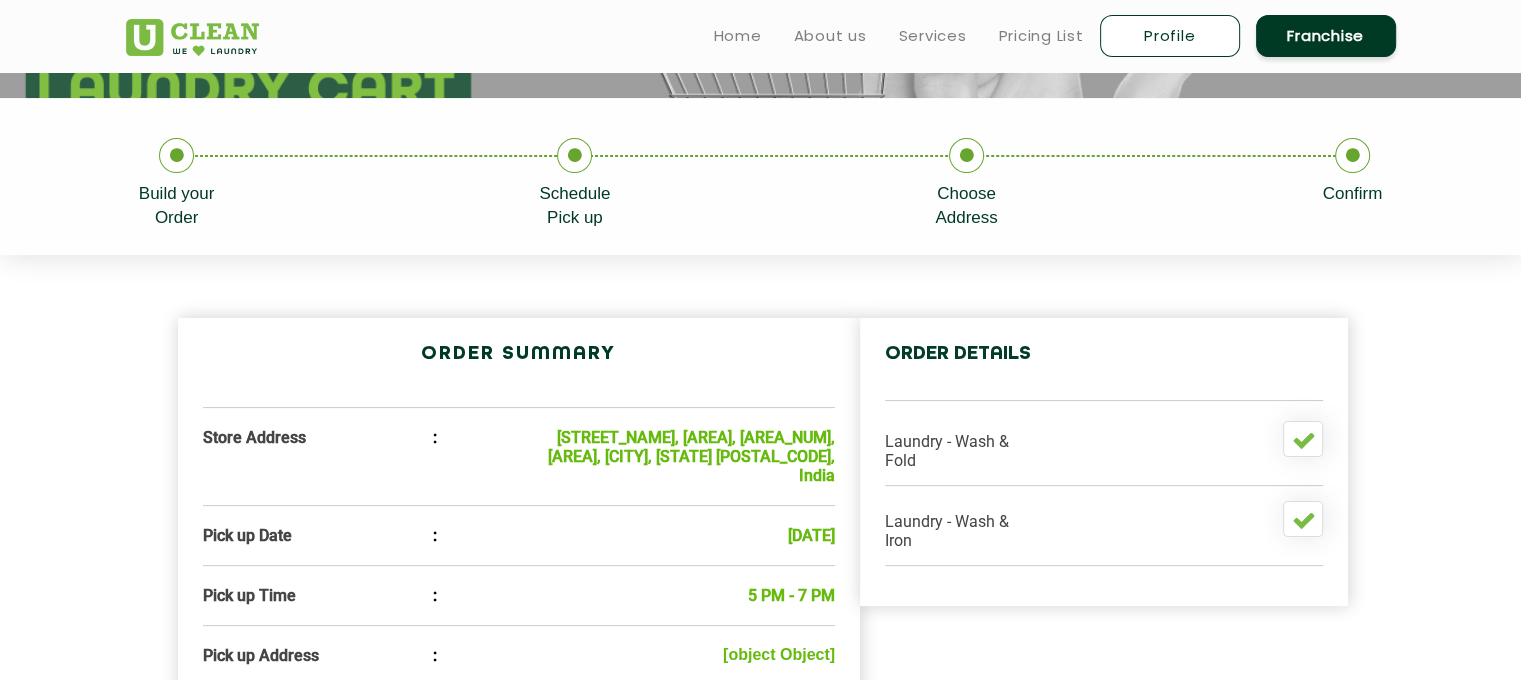 click on ":" 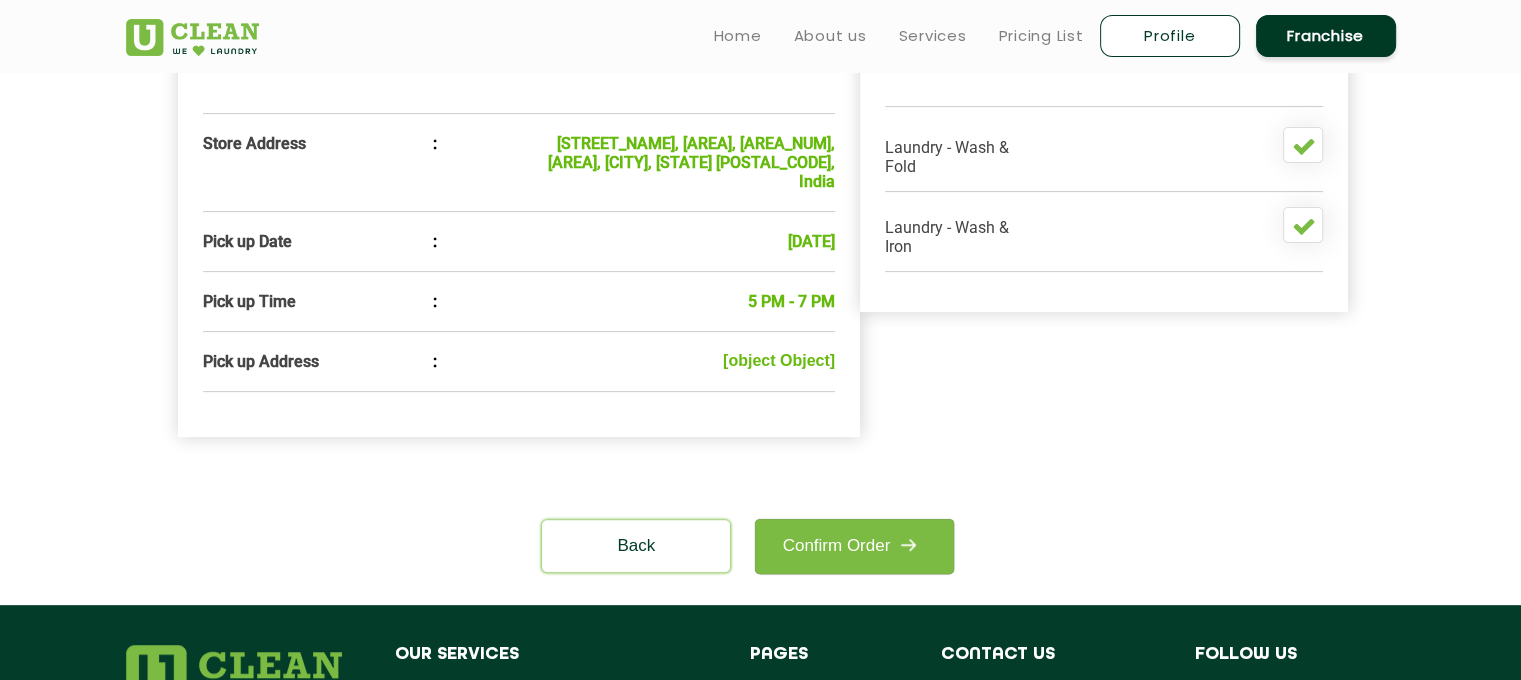 scroll, scrollTop: 672, scrollLeft: 0, axis: vertical 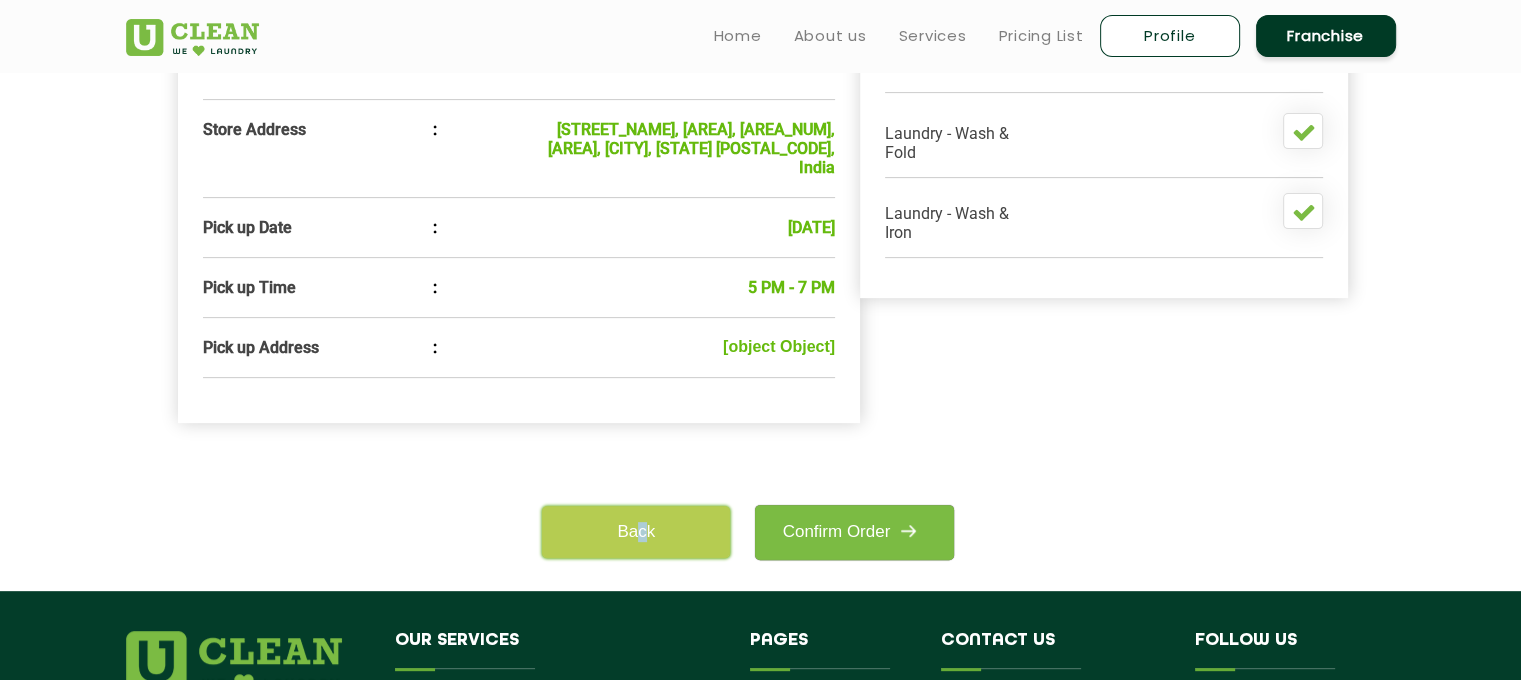 click on "Back" 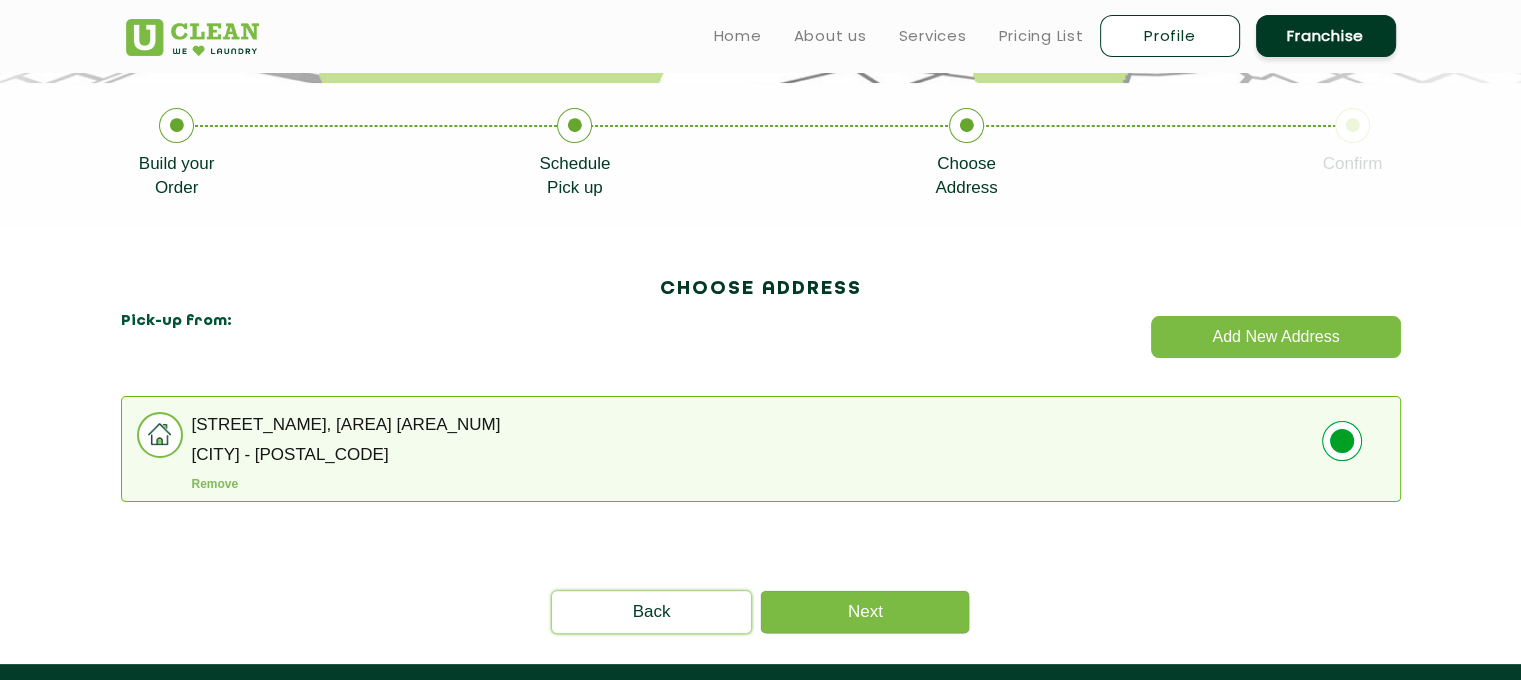 scroll, scrollTop: 380, scrollLeft: 0, axis: vertical 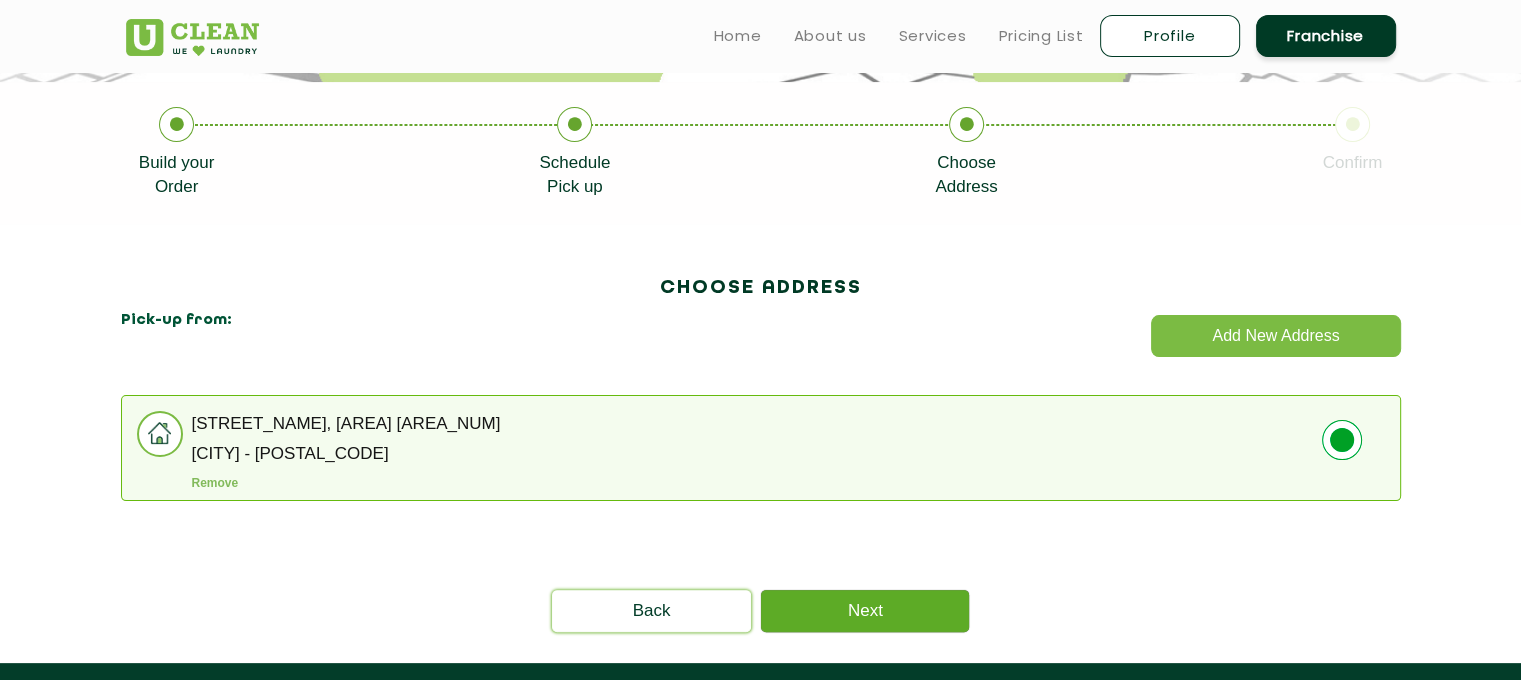click on "Next" 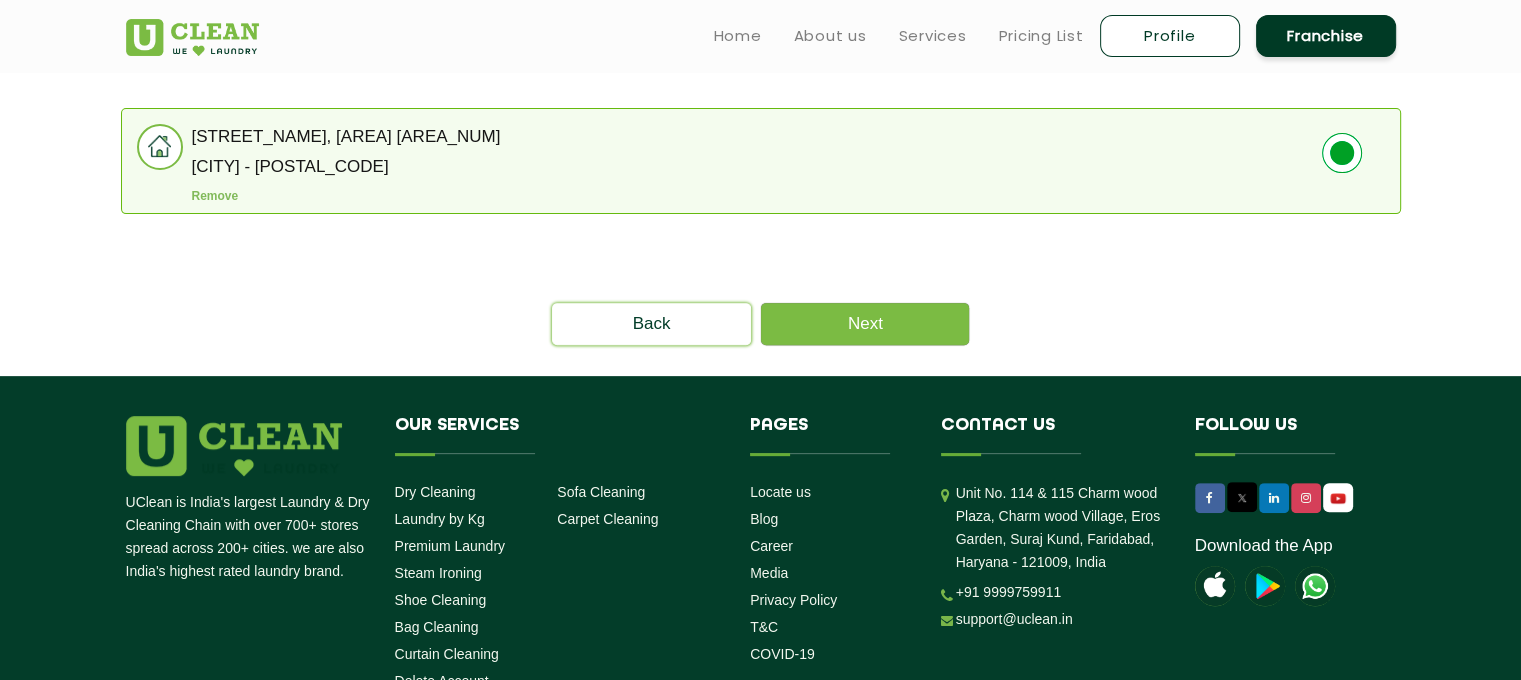 scroll, scrollTop: 676, scrollLeft: 0, axis: vertical 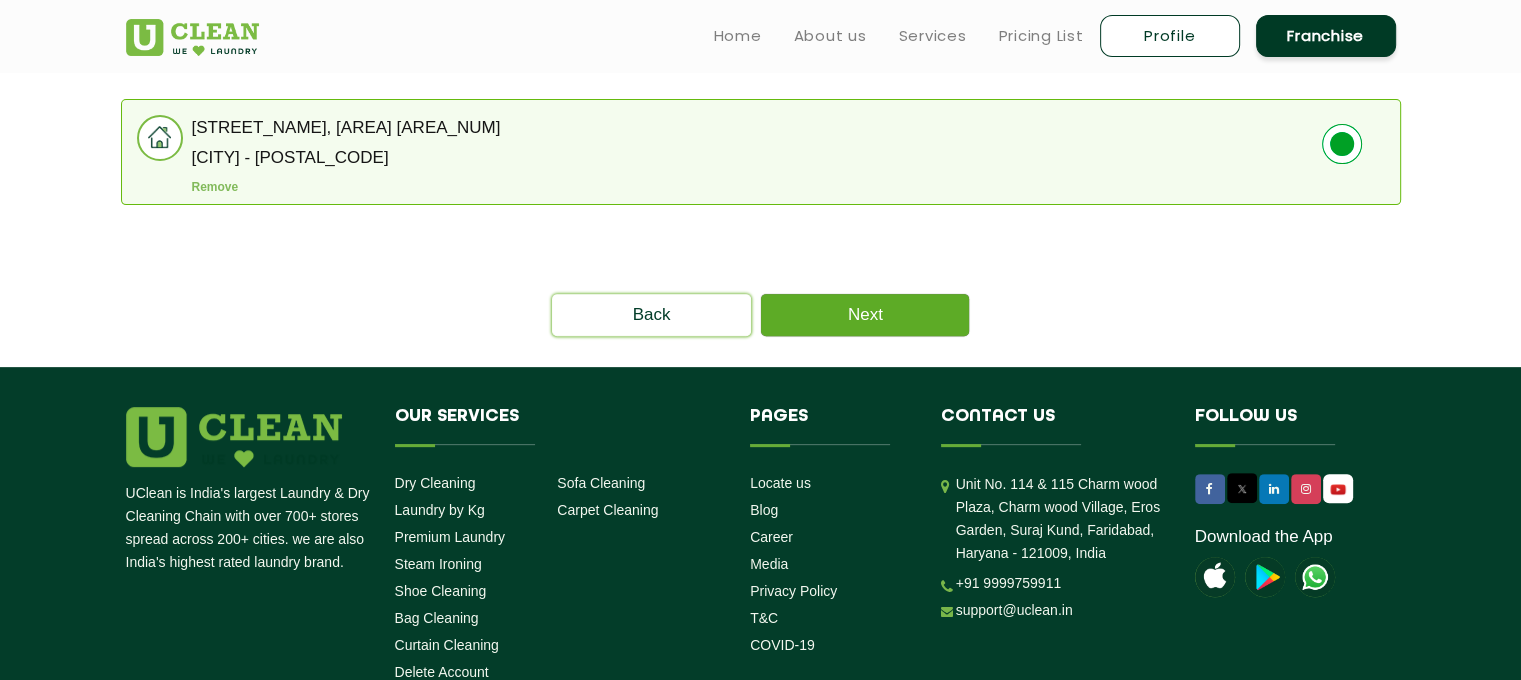 click on "Next" 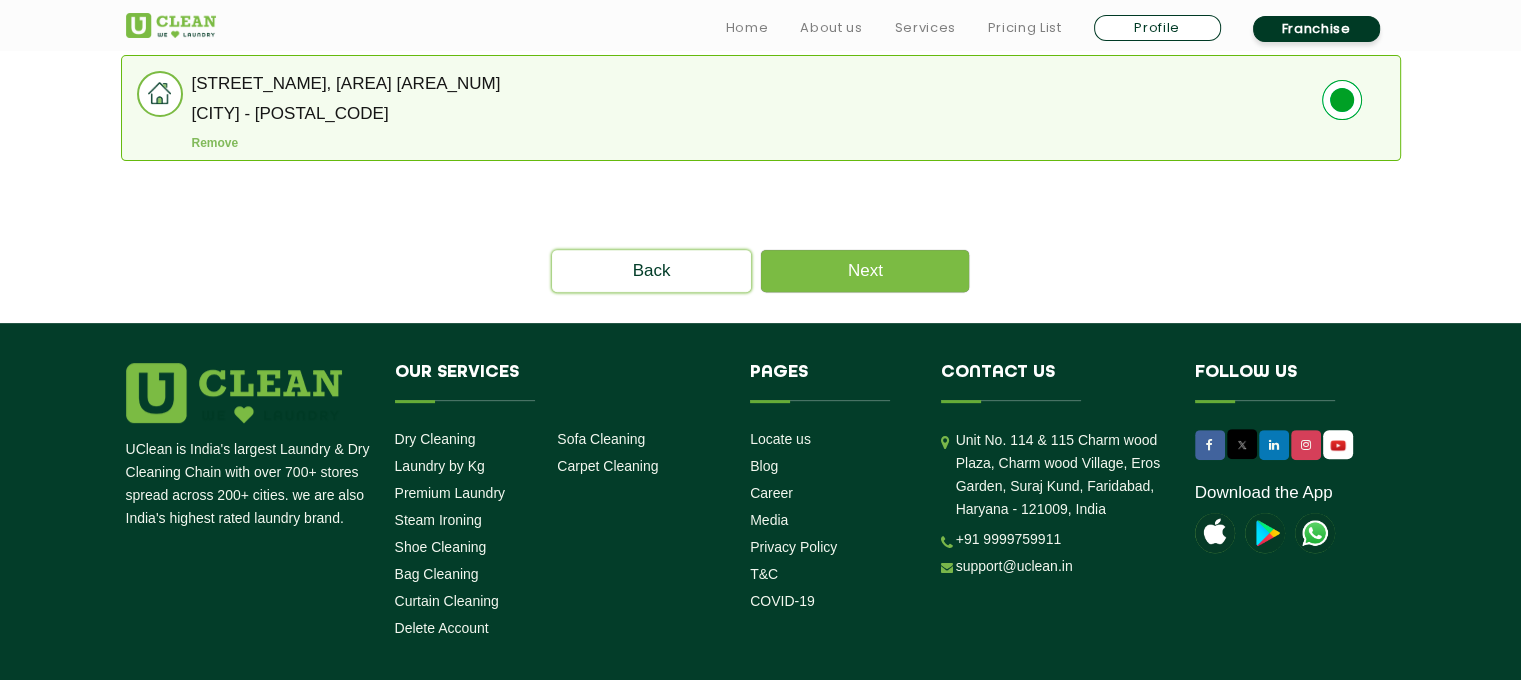 scroll, scrollTop: 747, scrollLeft: 0, axis: vertical 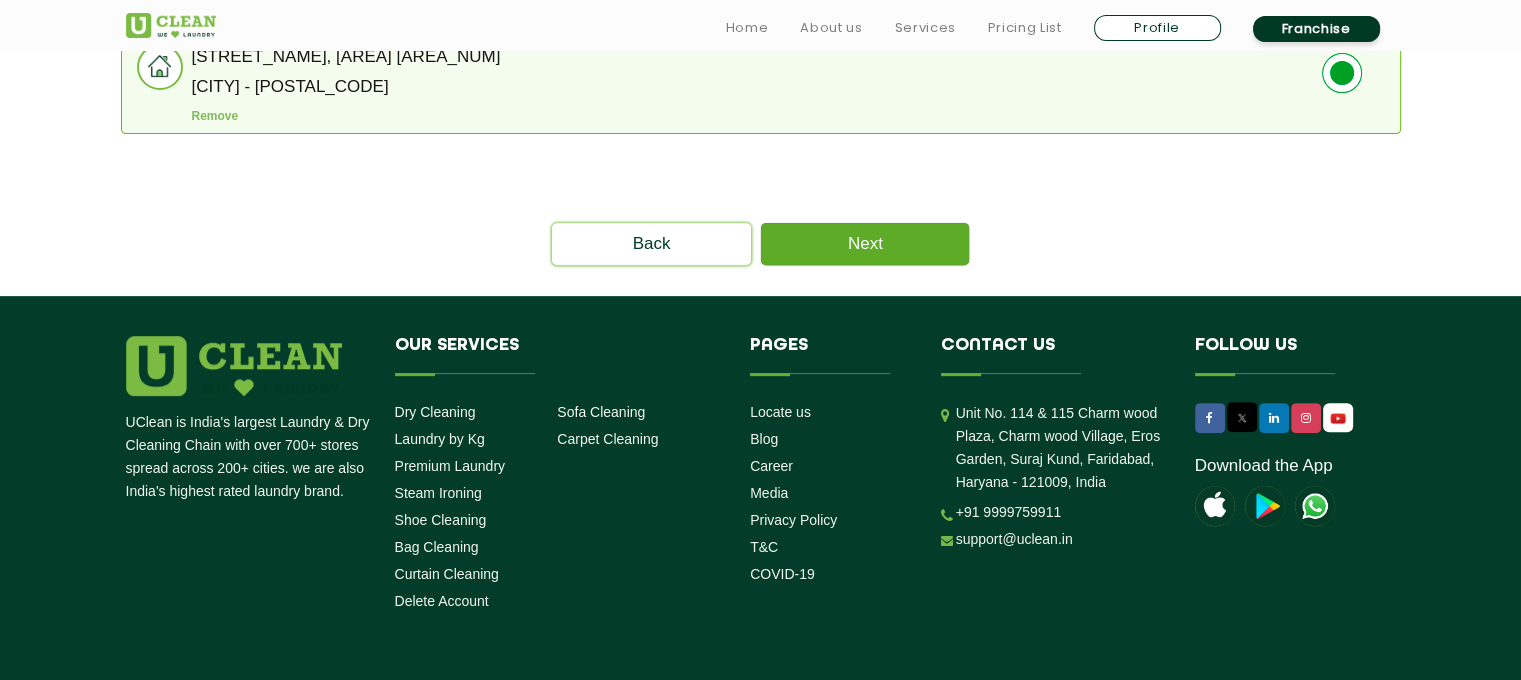 click on "Next" 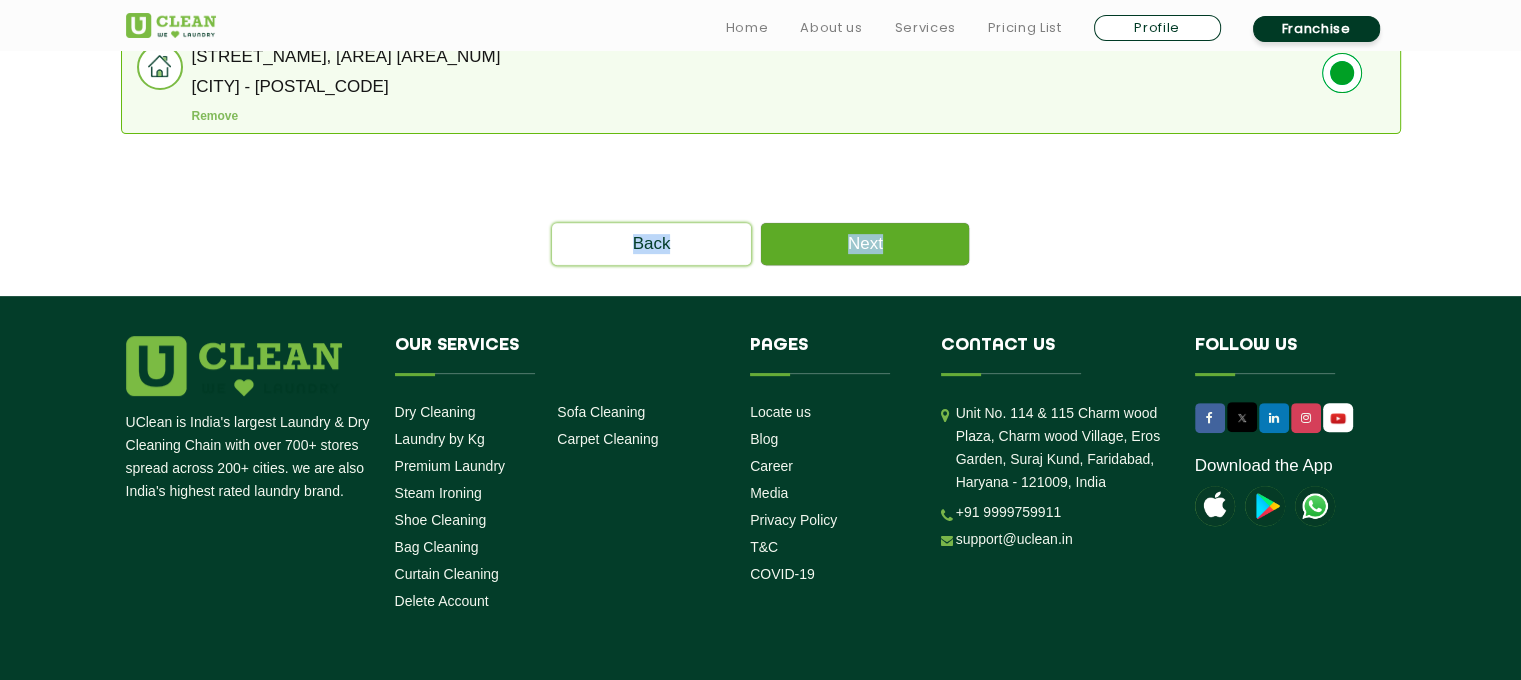 click on "Next" 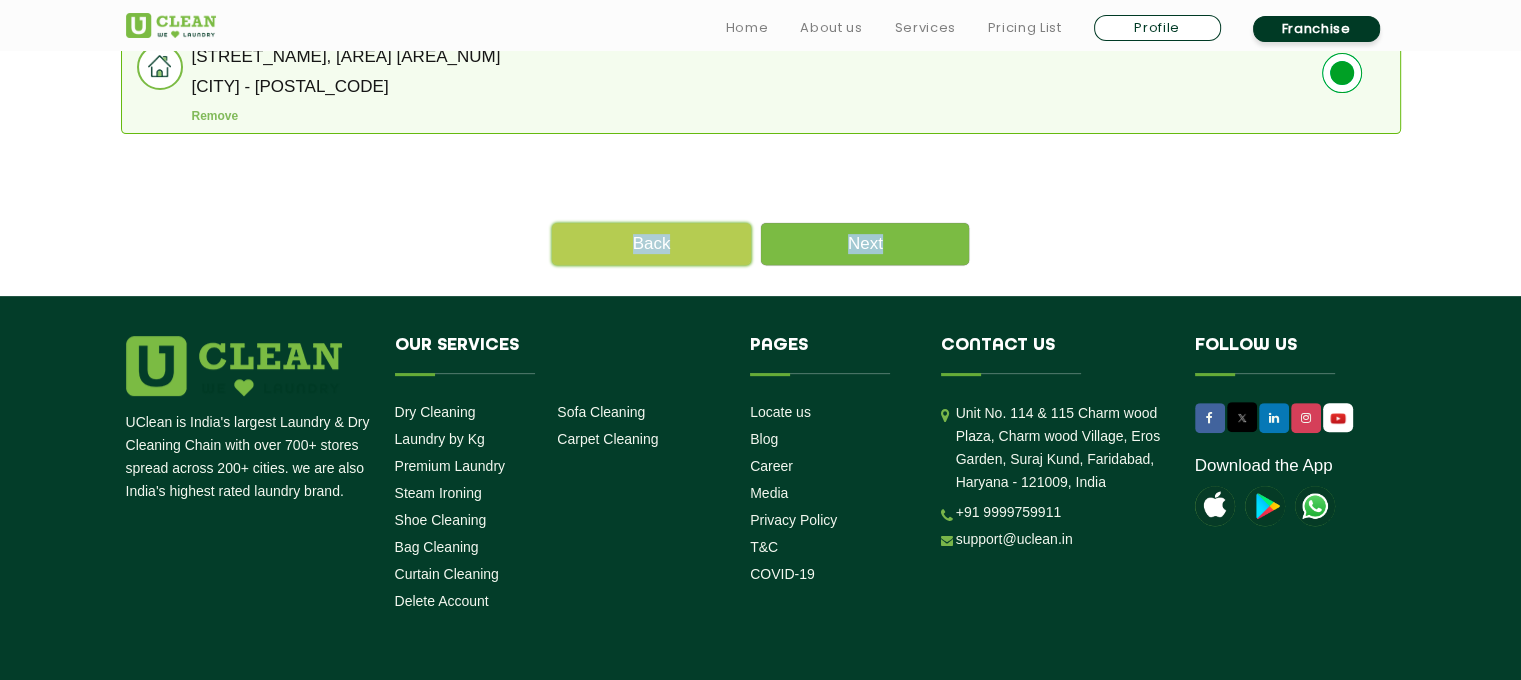 click on "Back" 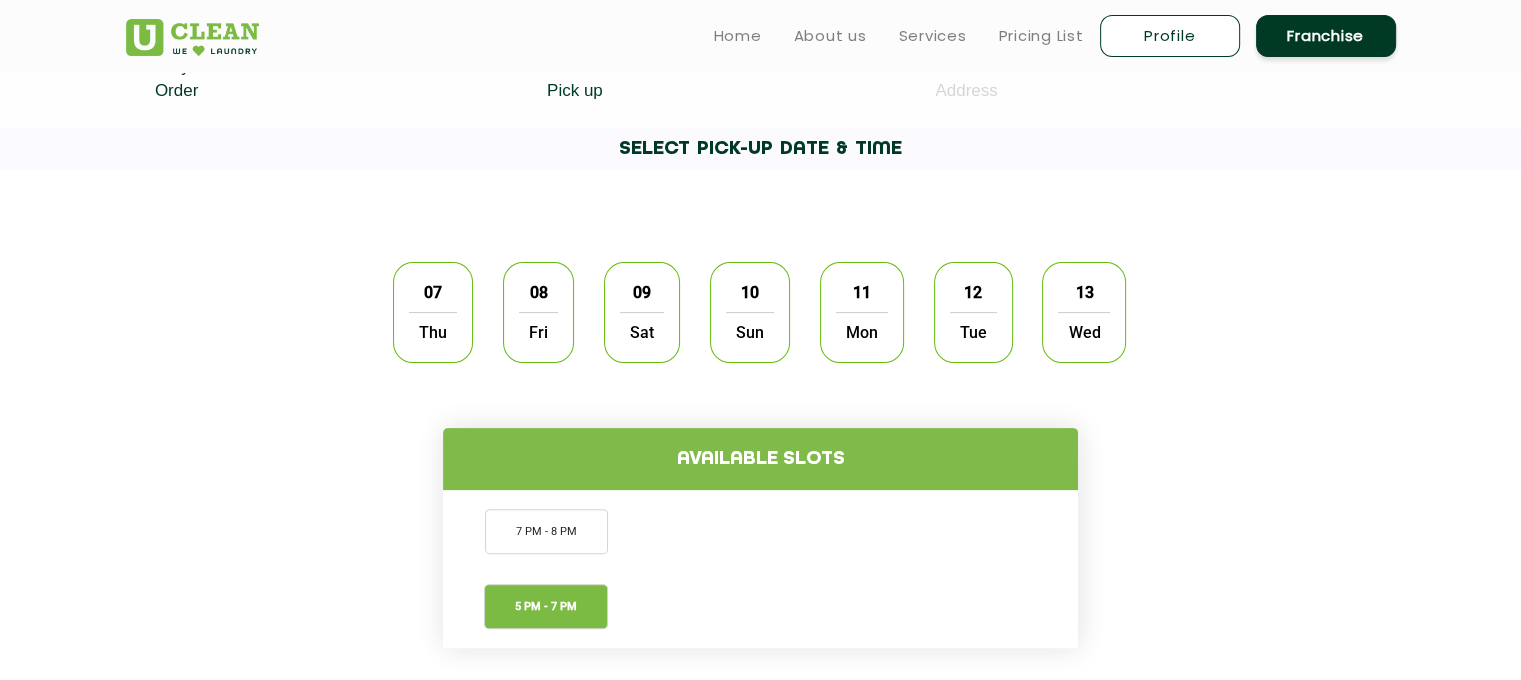 scroll, scrollTop: 590, scrollLeft: 0, axis: vertical 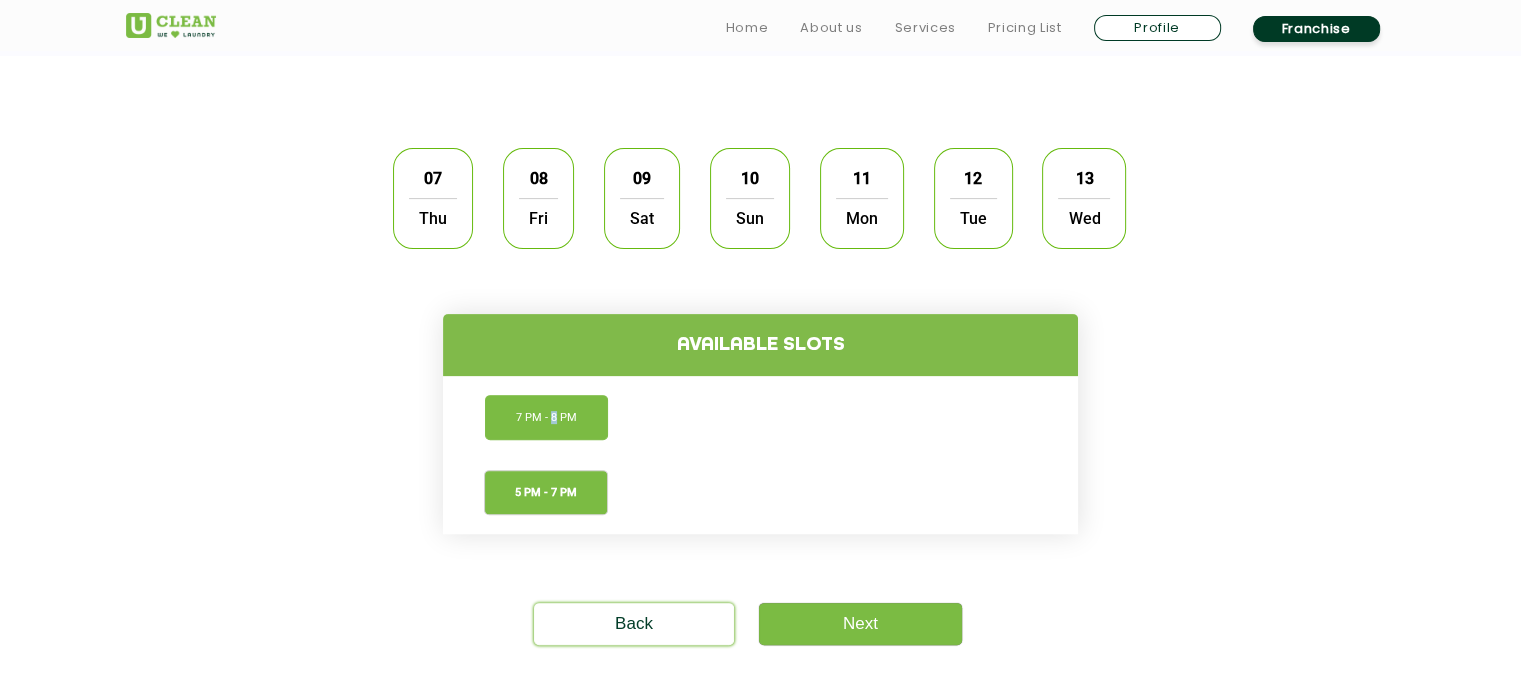 click on "7 PM - 8 PM" 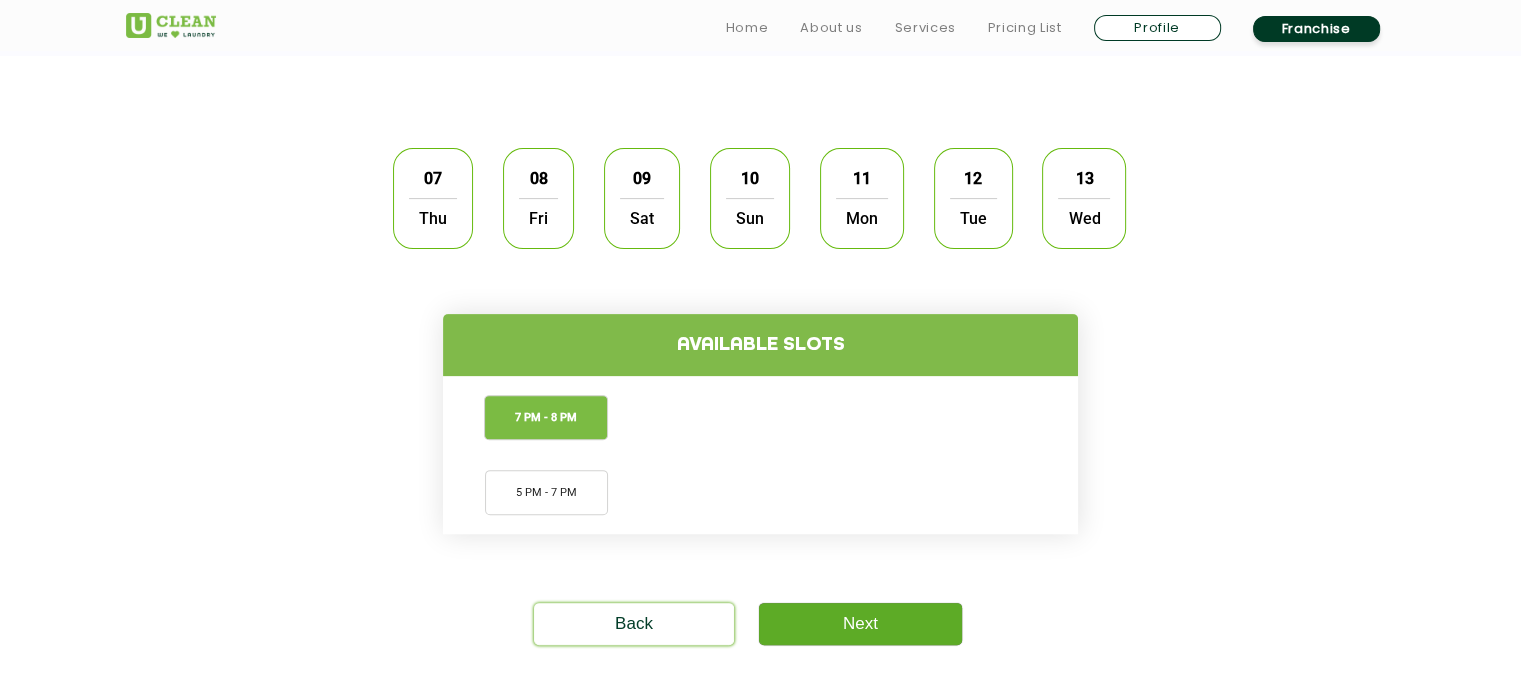 click on "Next" 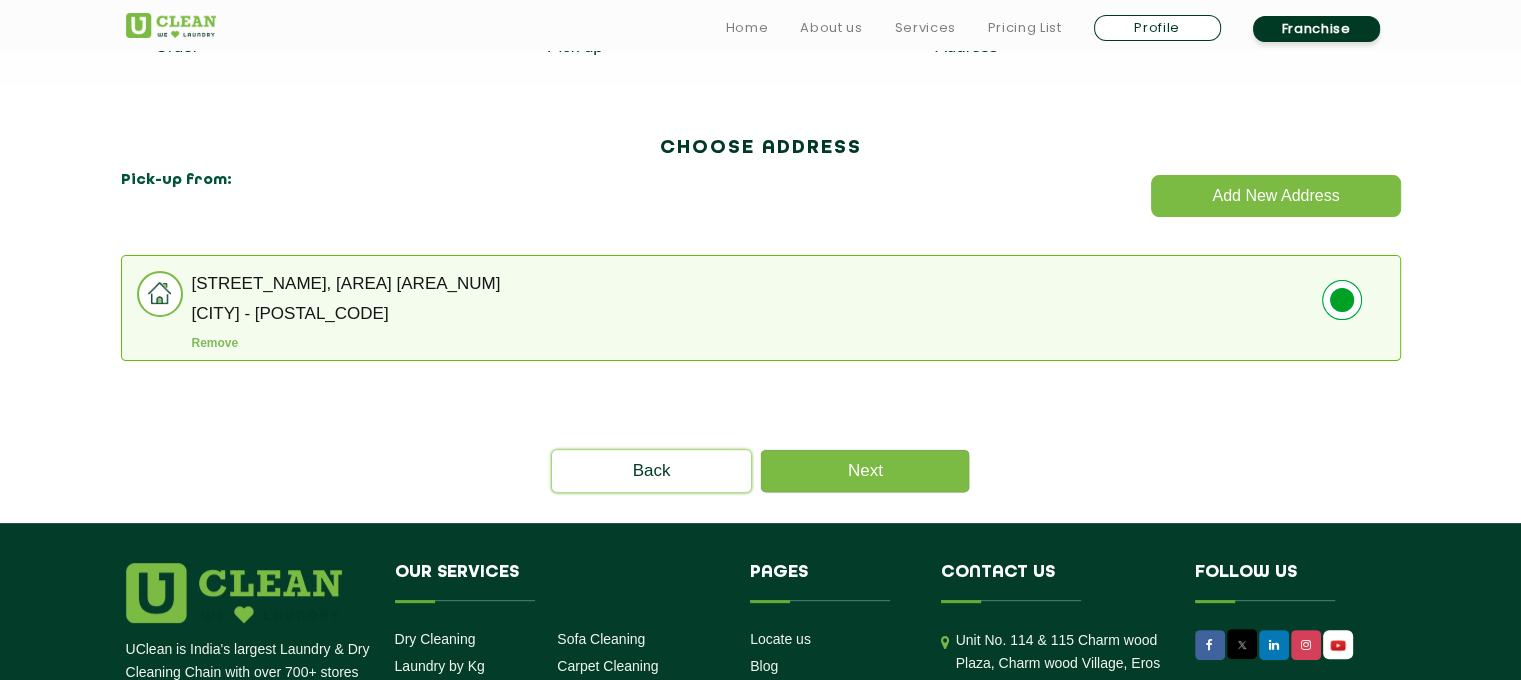 scroll, scrollTop: 520, scrollLeft: 0, axis: vertical 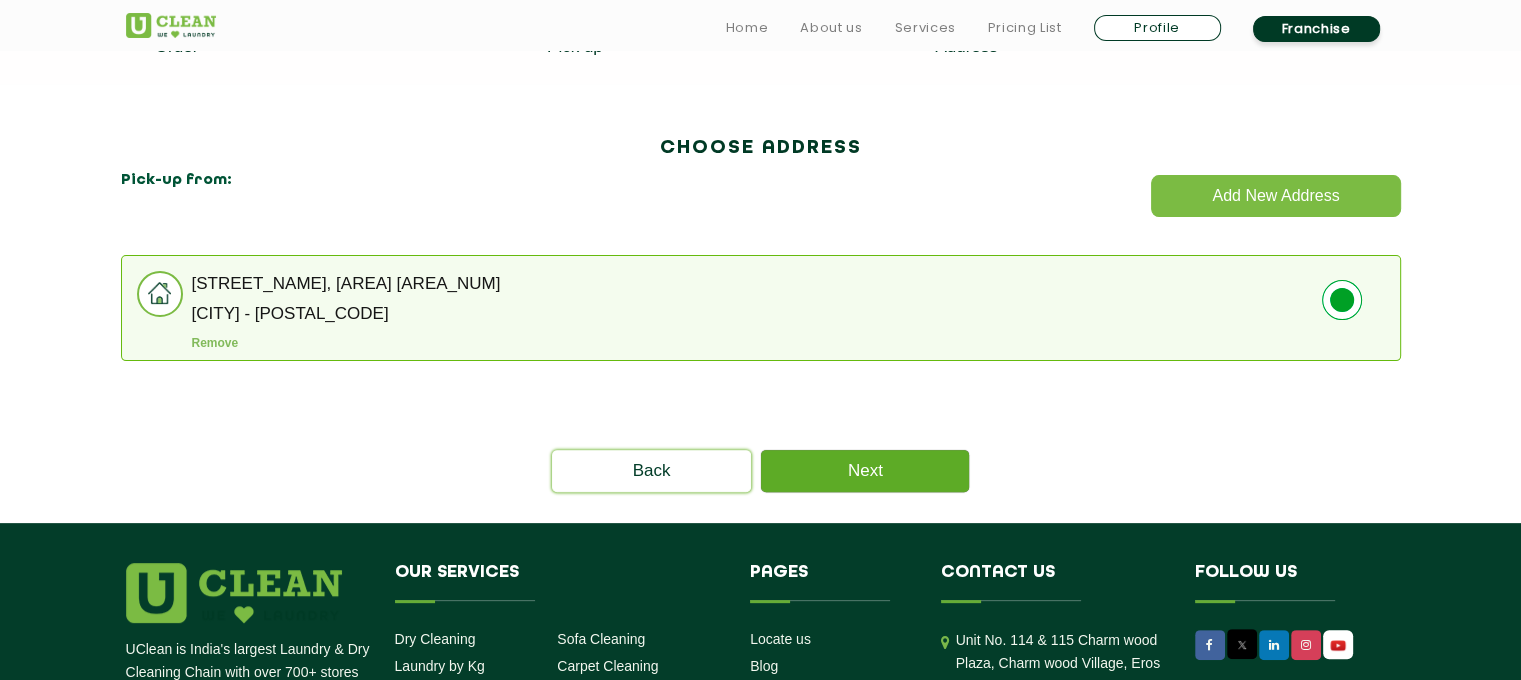 click on "Next" 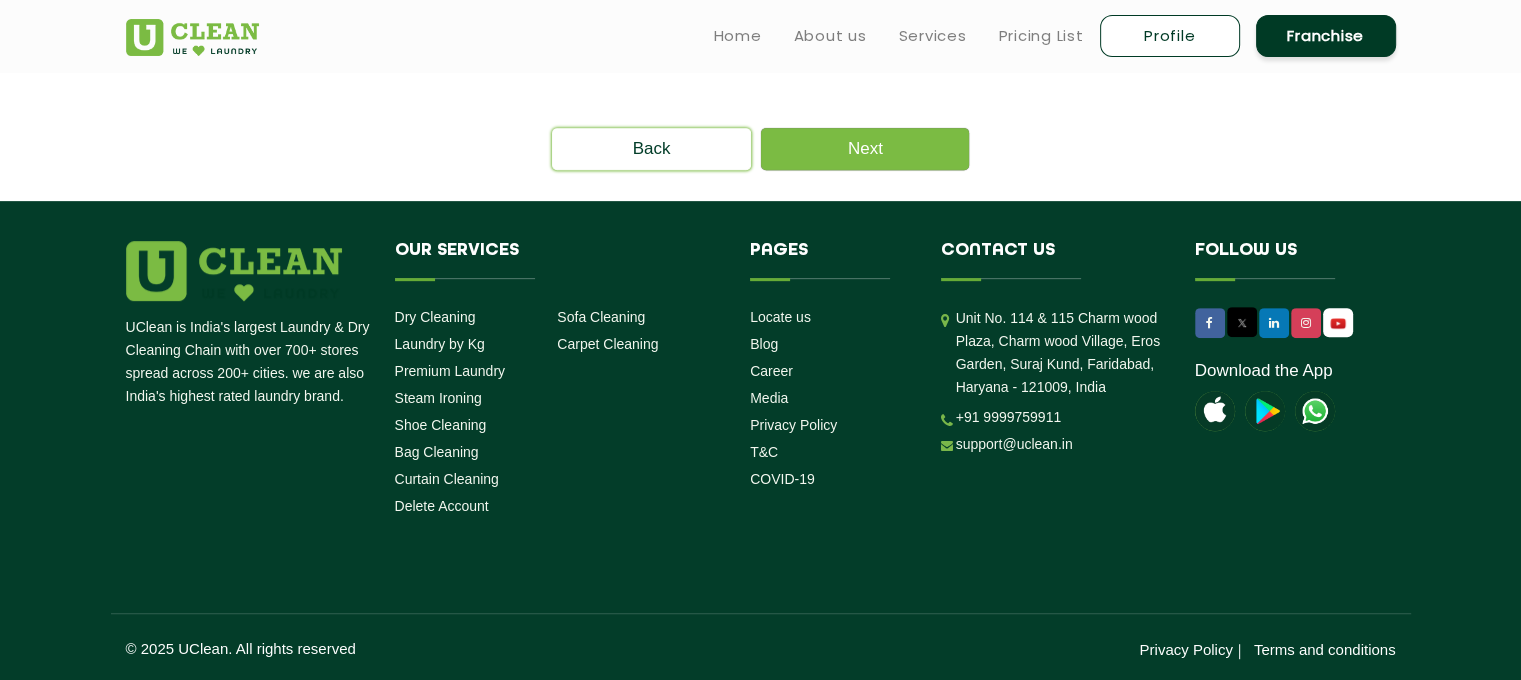 scroll, scrollTop: 567, scrollLeft: 0, axis: vertical 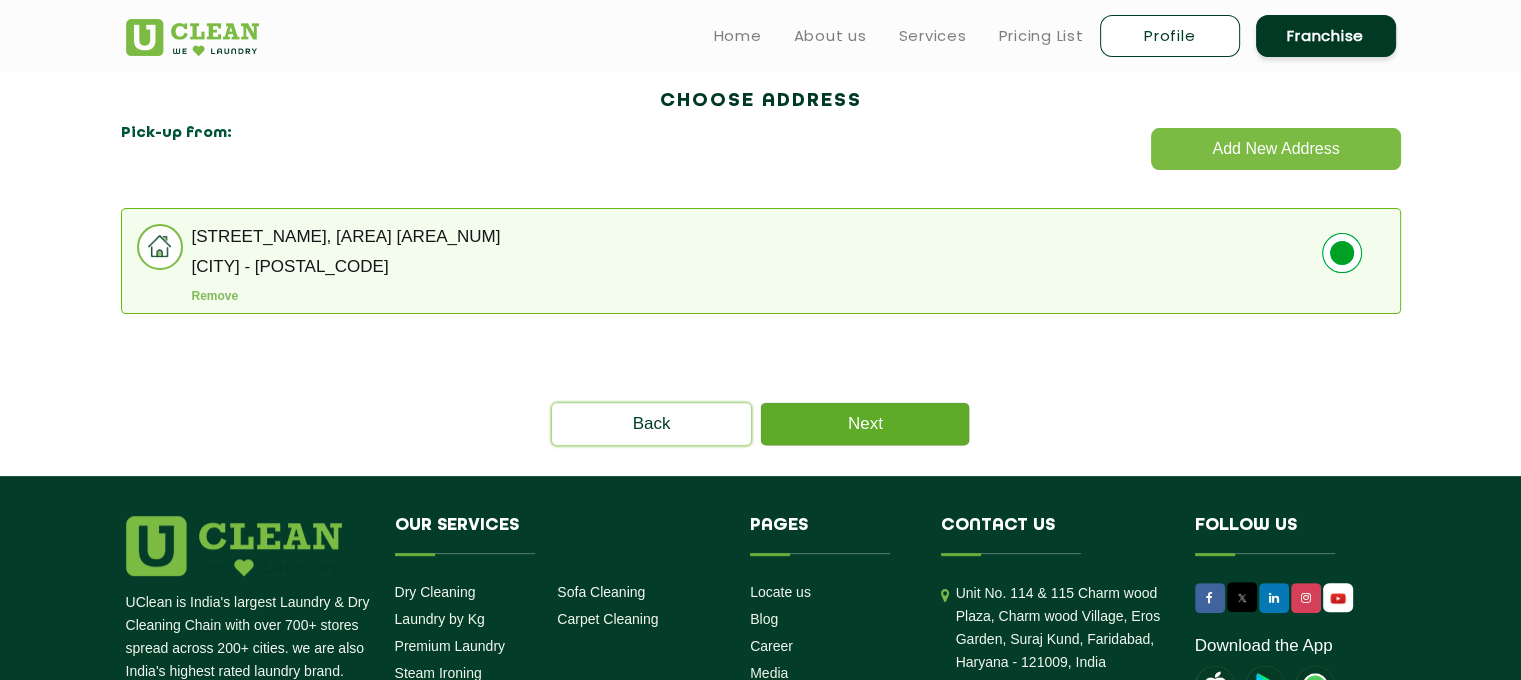 click on "Next" 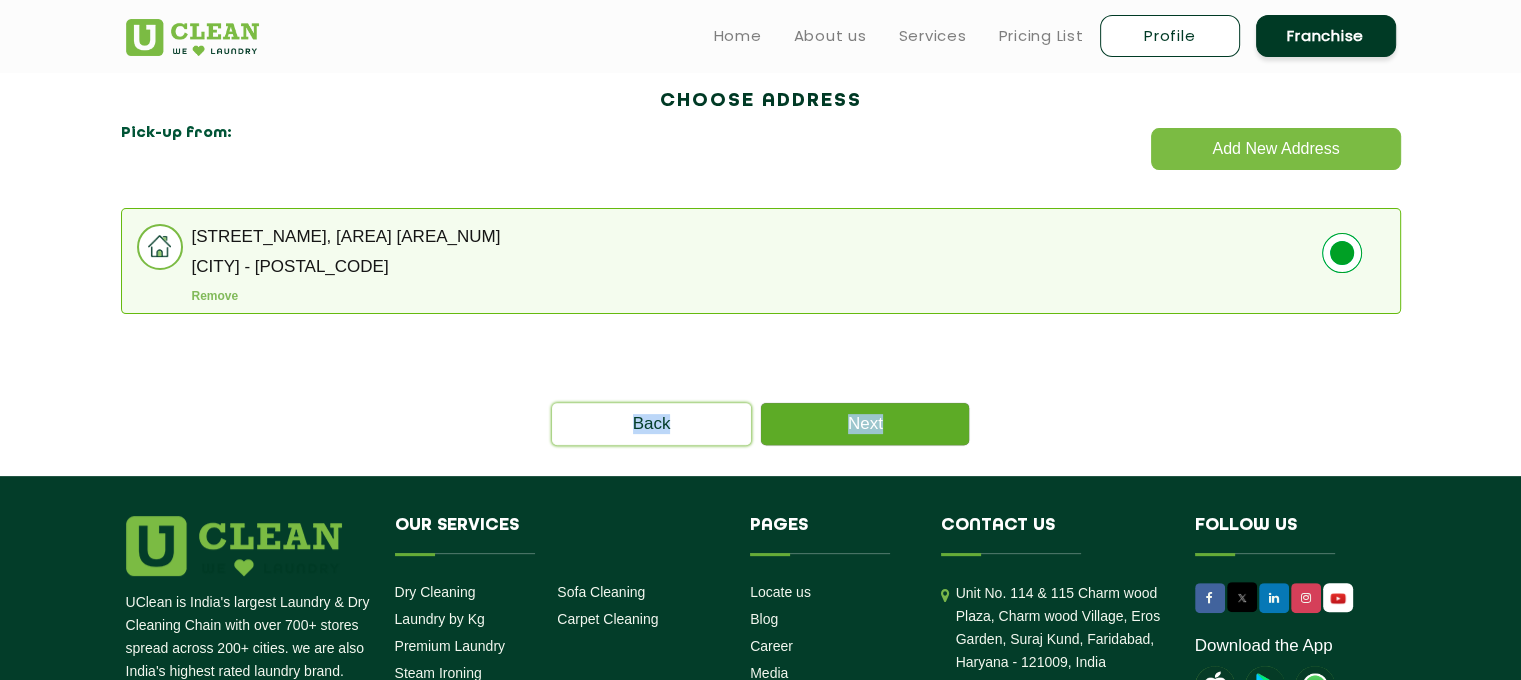 click on "Next" 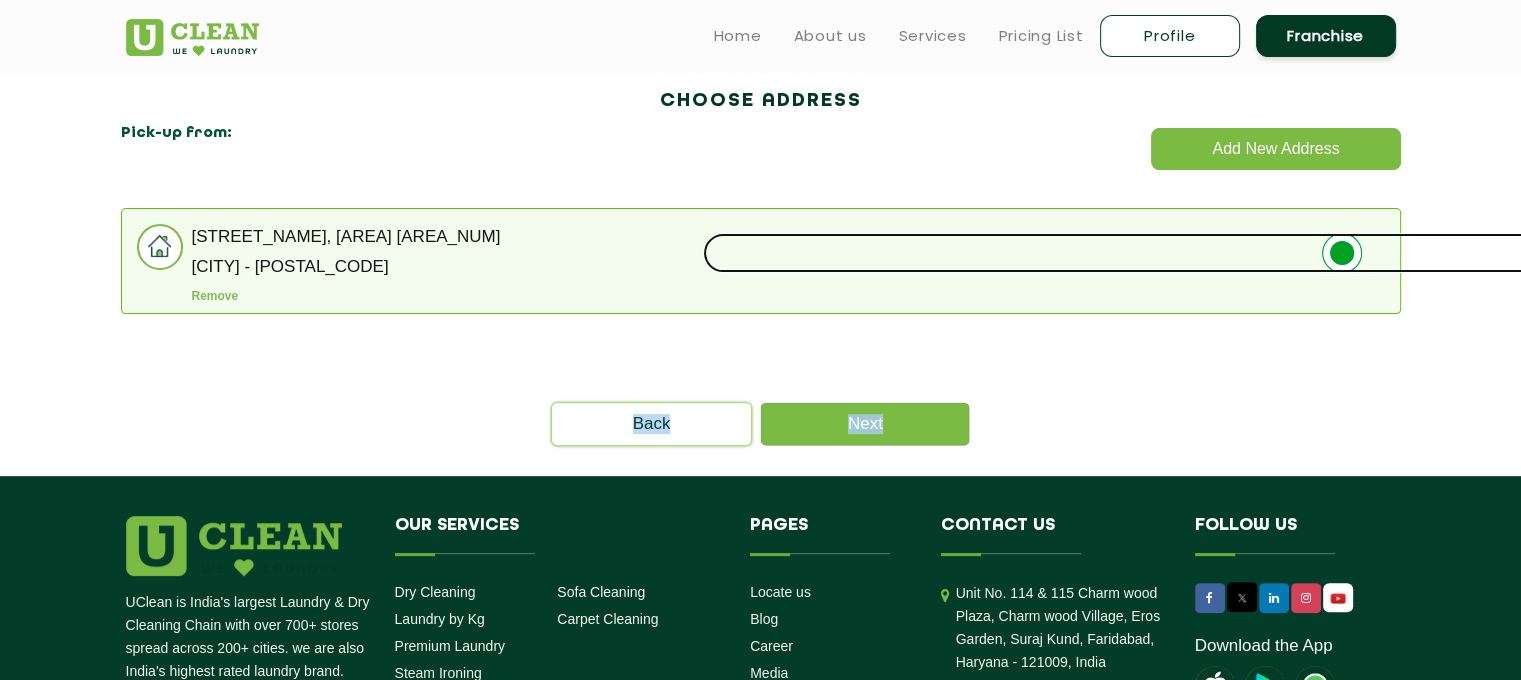 click 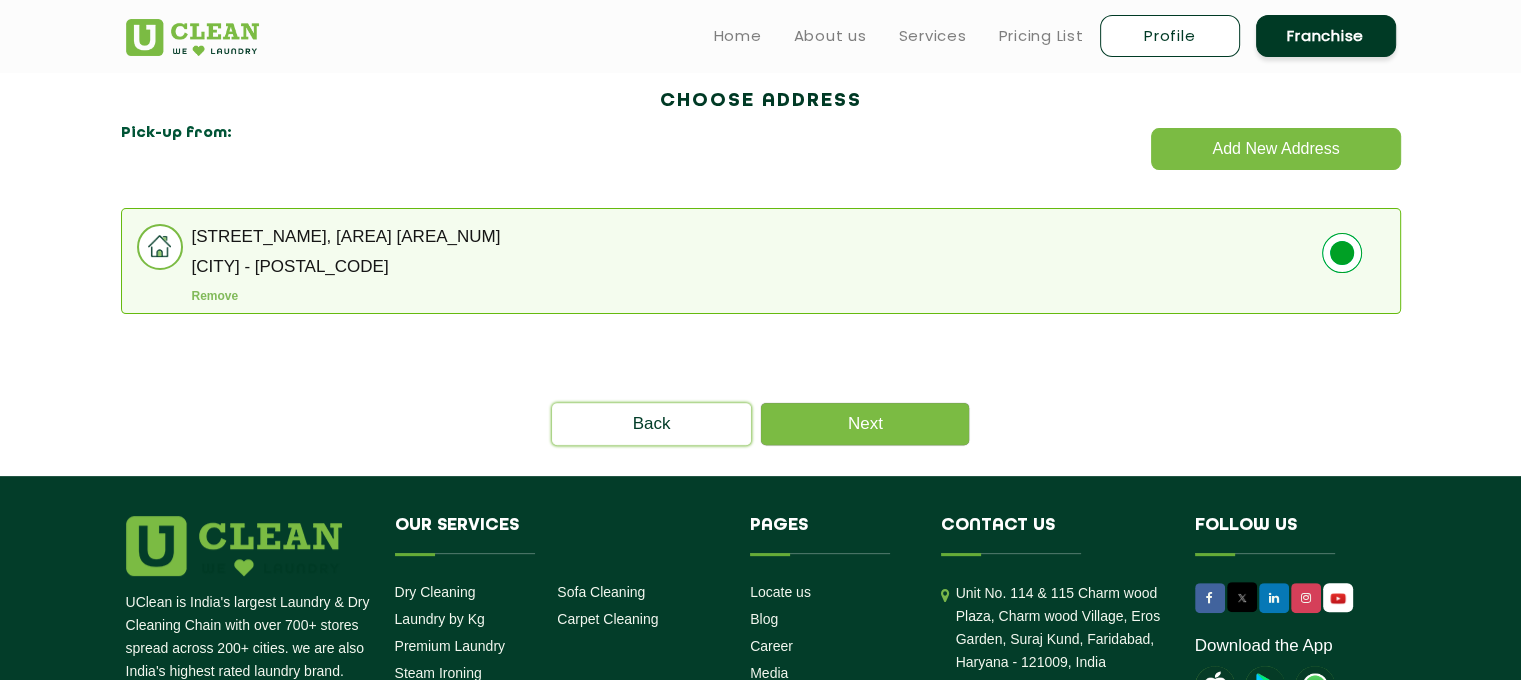 click on "[STREET_NAME], [AREA] [AREA_NUM]  [CITY] - [POSTAL_CODE]  Remove" 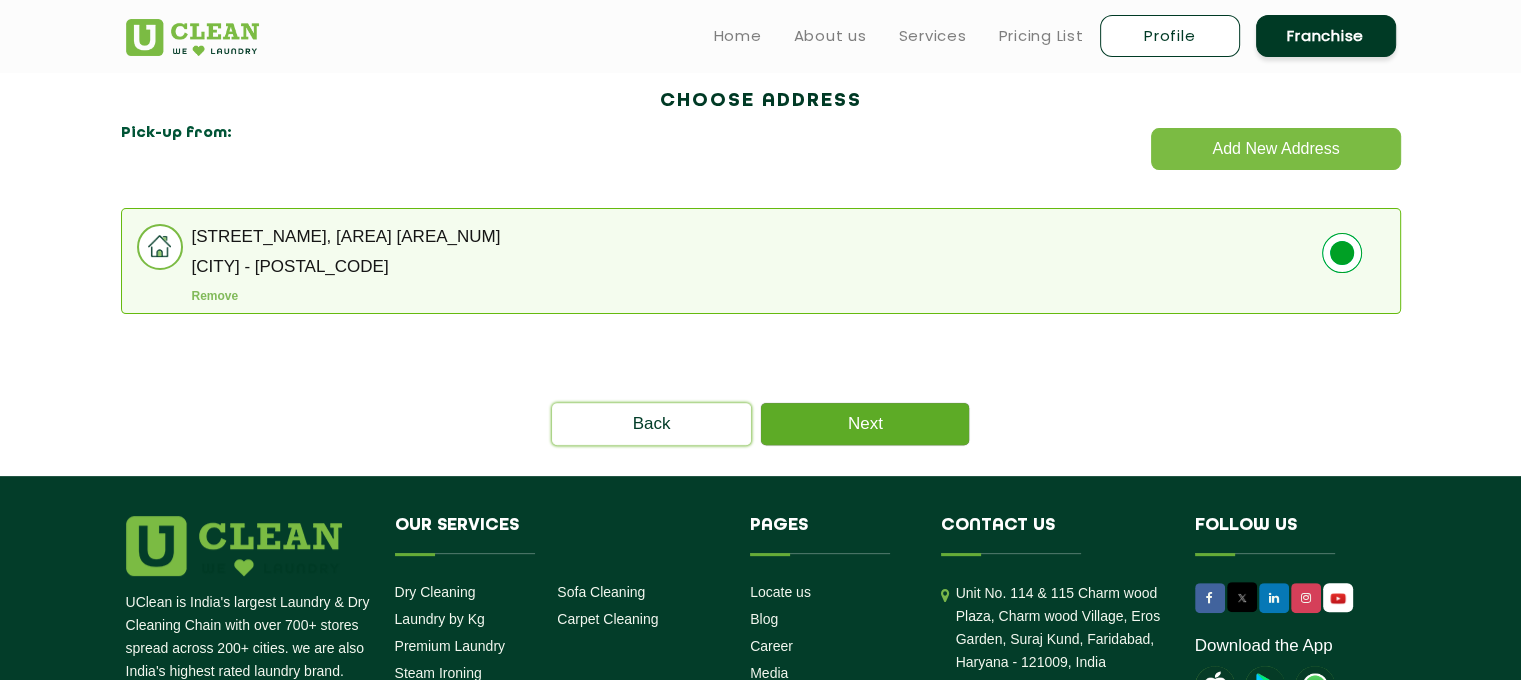 click on "Next" 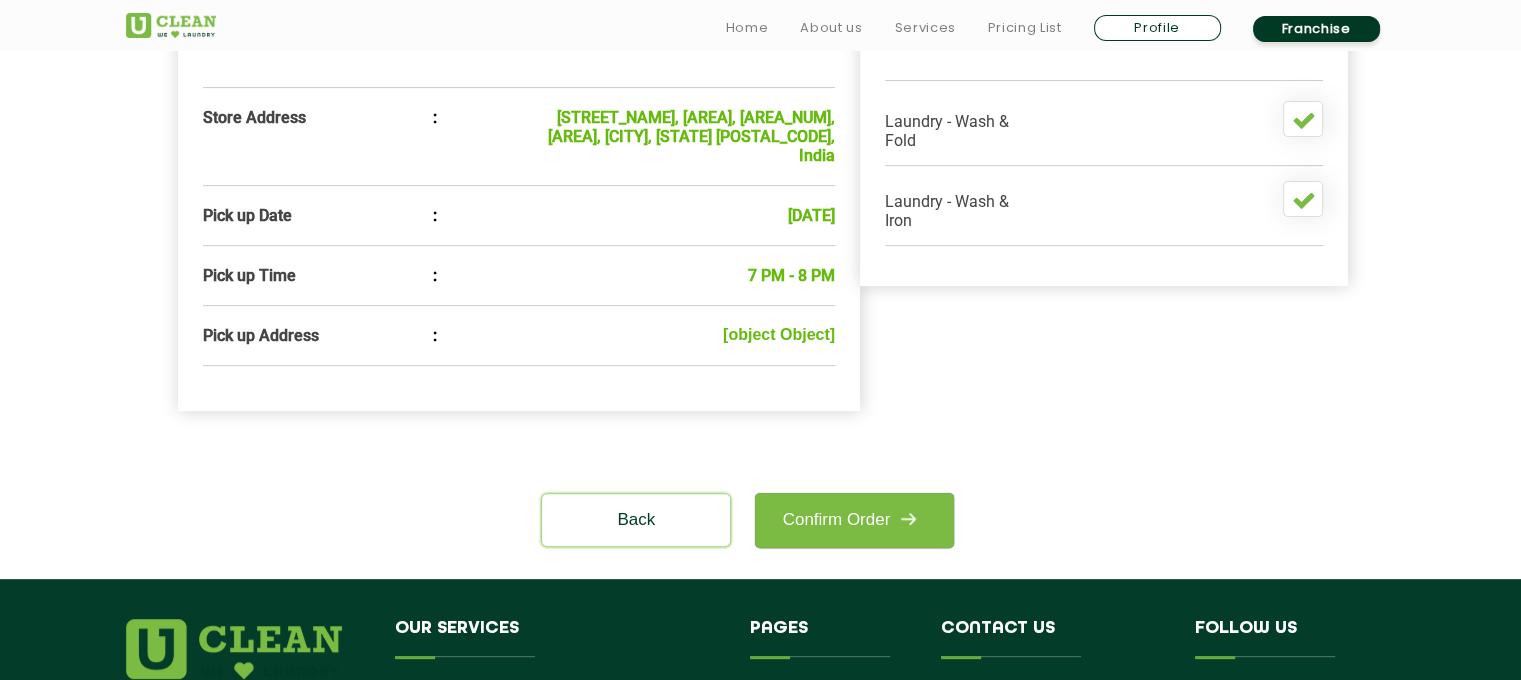 scroll, scrollTop: 686, scrollLeft: 0, axis: vertical 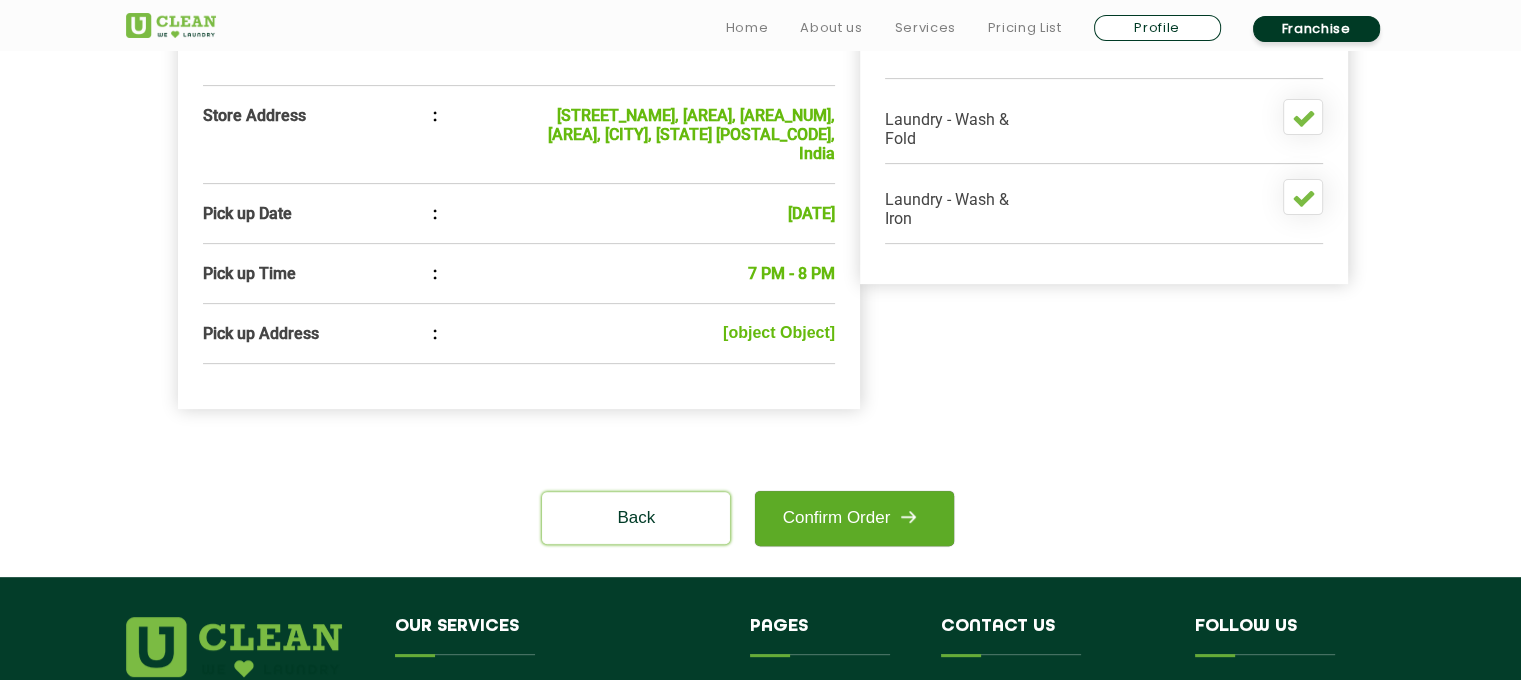 click on "Confirm Order" 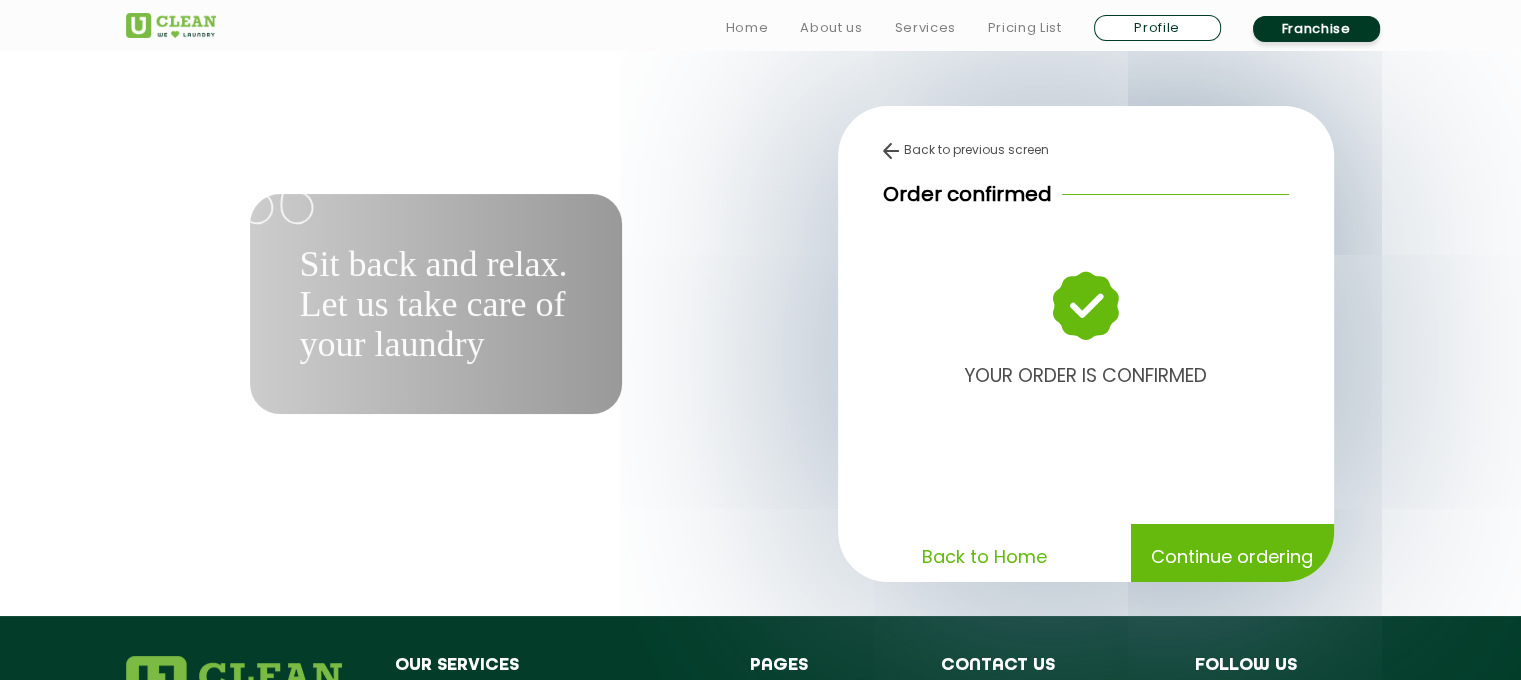 scroll, scrollTop: 354, scrollLeft: 0, axis: vertical 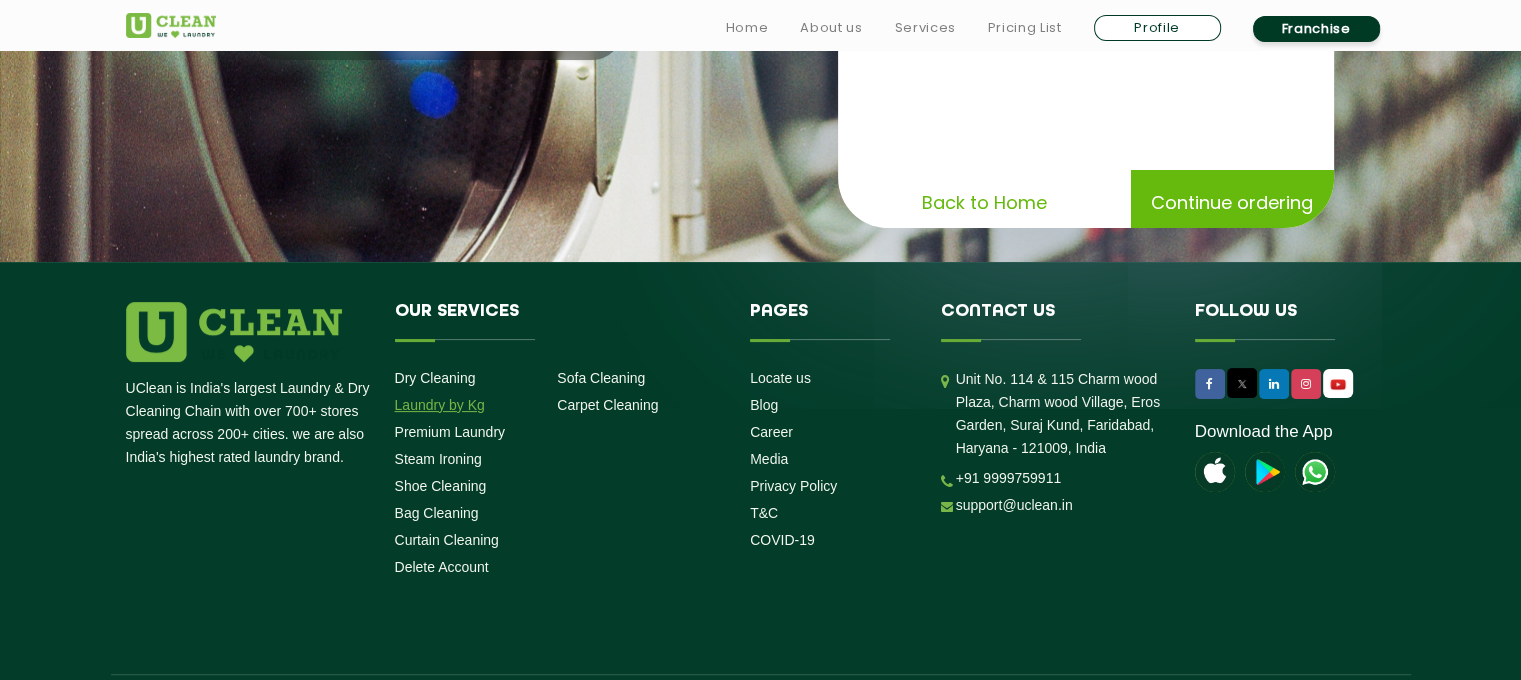 click on "Laundry by Kg" at bounding box center [440, 405] 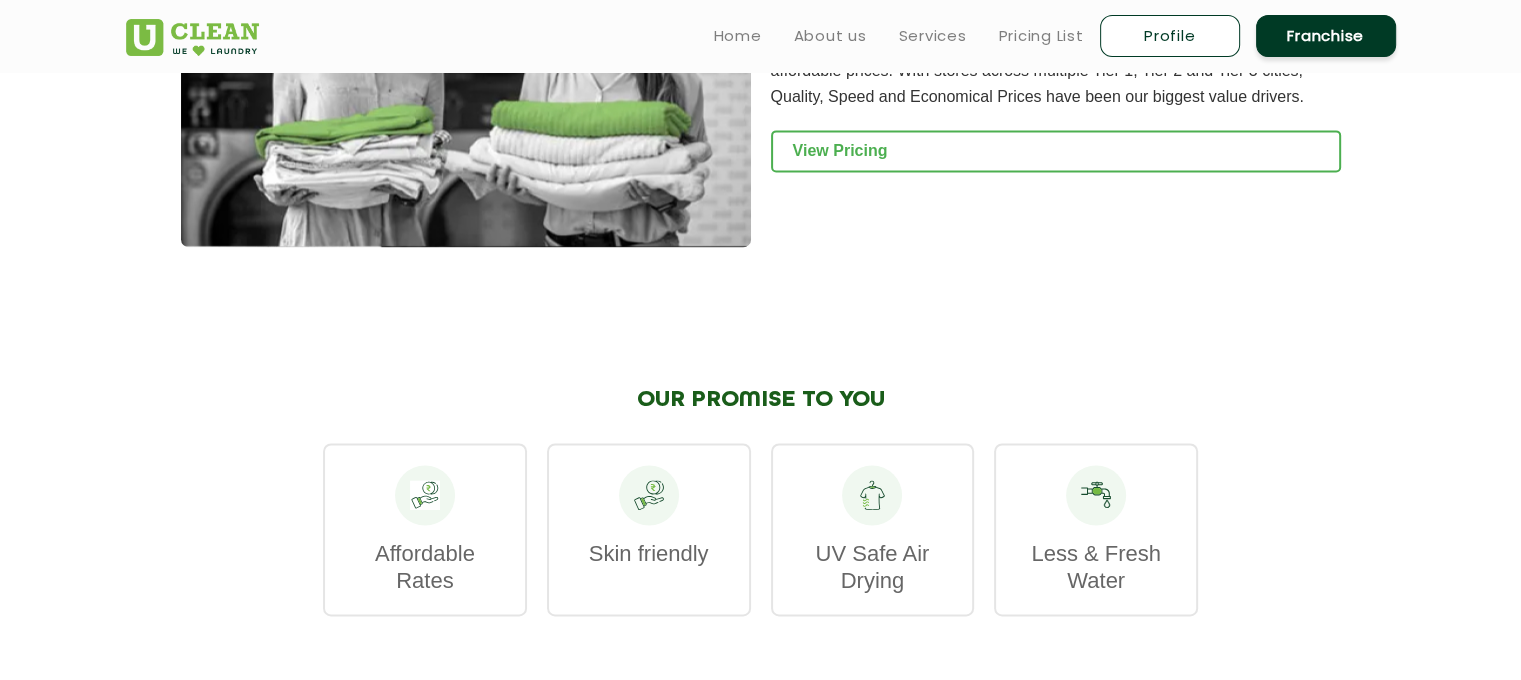 scroll, scrollTop: 2727, scrollLeft: 0, axis: vertical 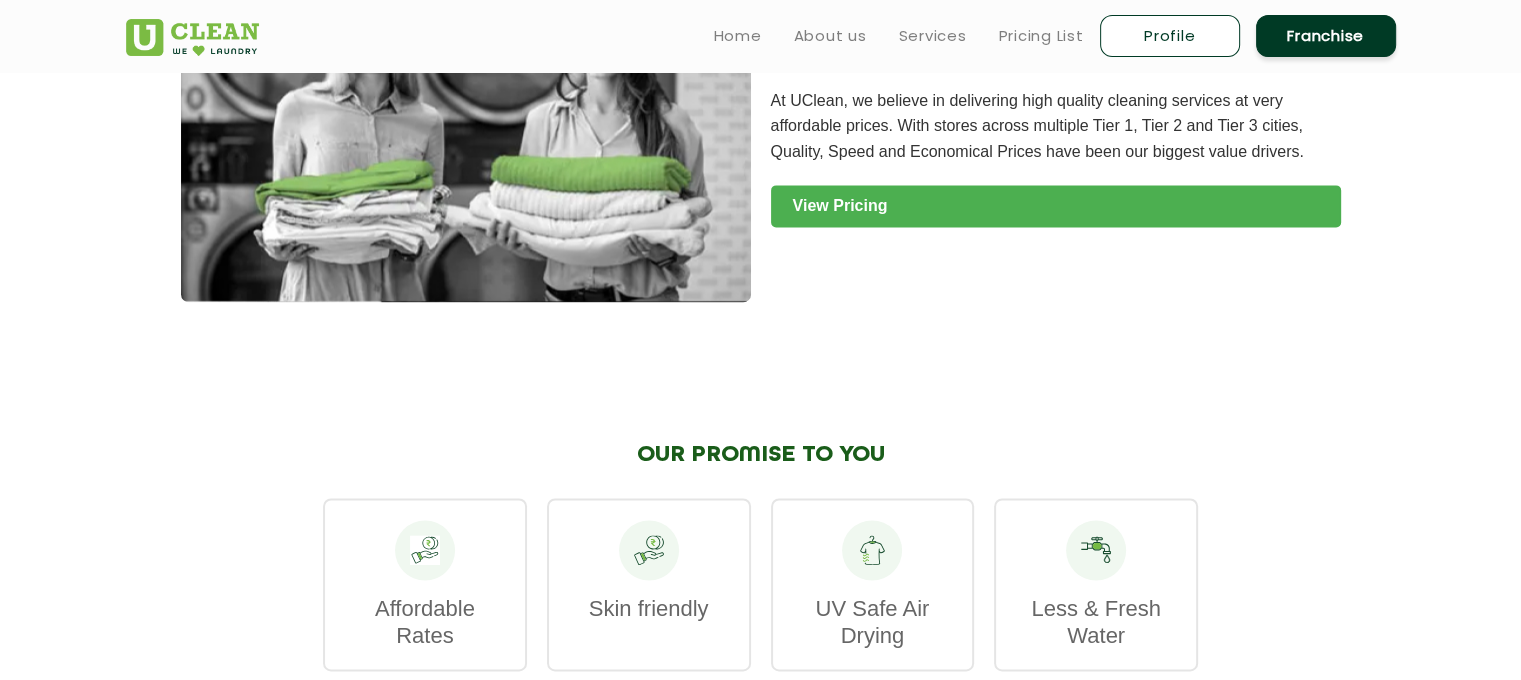 click on "View Pricing" 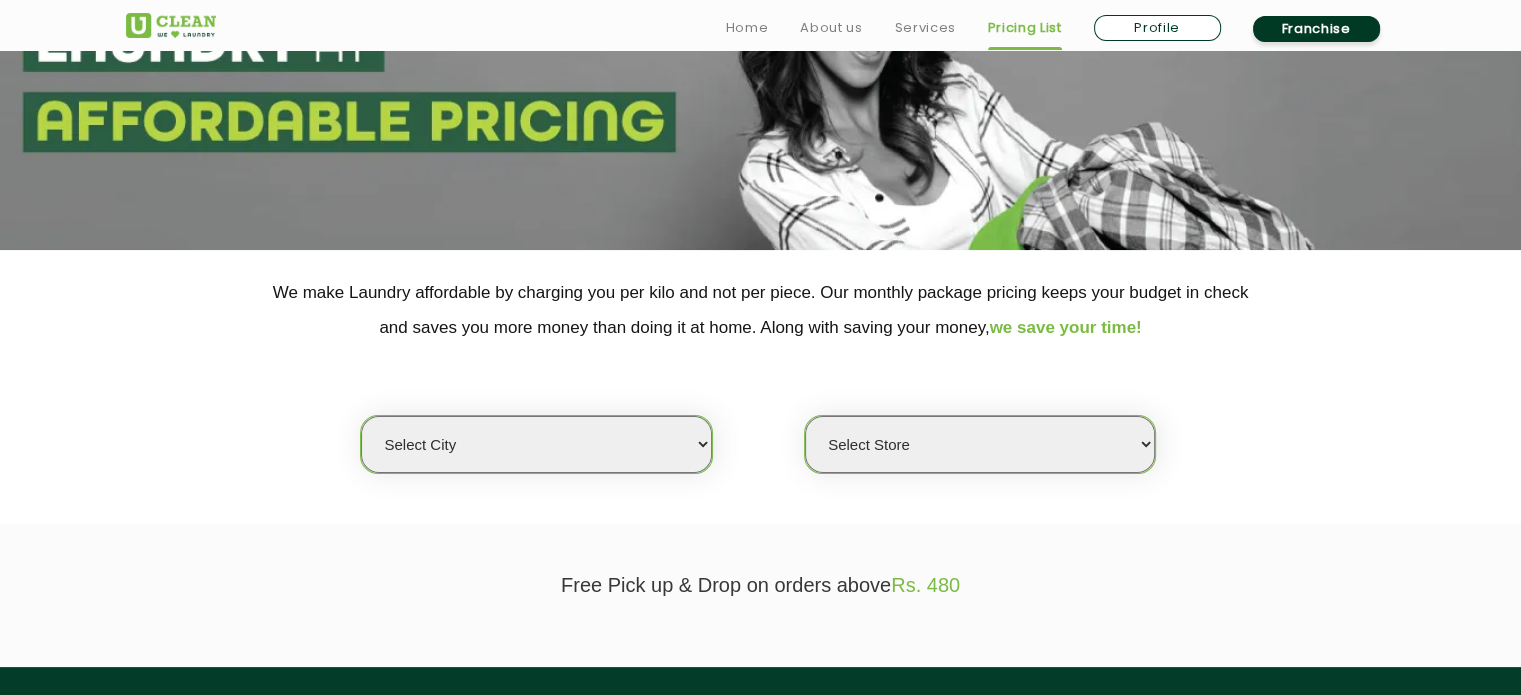 scroll, scrollTop: 308, scrollLeft: 0, axis: vertical 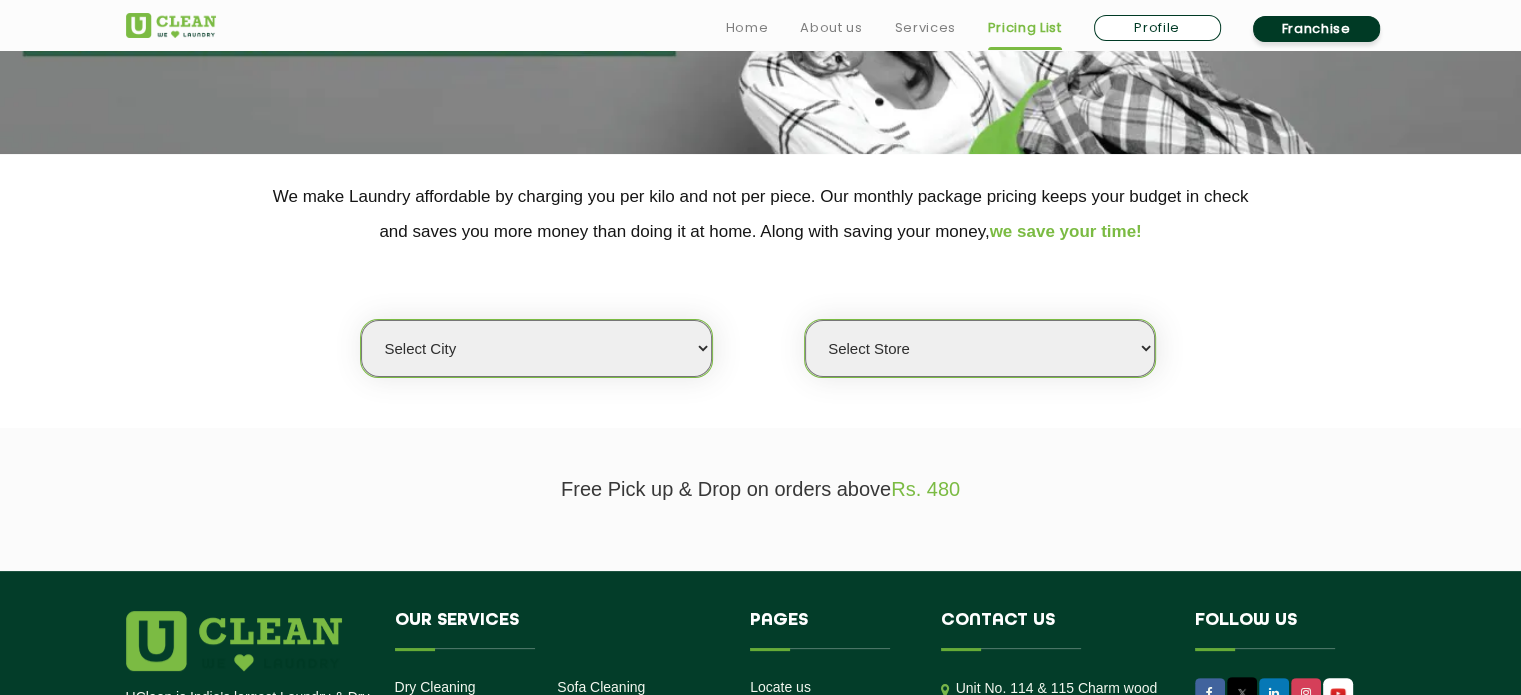click on "Select city Aalo Agartala Agra Ahmedabad Akola Aligarh Alwar - UClean Select Amravati Aurangabad Ayodhya Bahadurgarh Bahraich Baleswar Baramulla Bareilly Barmer Barpeta Bathinda Belgaum Bengaluru Berhampur Bettiah Bhagalpur Bhilwara Bhiwadi Bhopal Bhubaneshwar Bidar Bikaner Bilaspur Bokaro Bongaigaon Chandigarh Chennai Chitrakoot Cochin Coimbatore Cooch Behar Coonoor Daman Danapur Darrang Daudnagar Dehradun Delhi Deoghar Dhanbad Dharwad Dhule Dibrugarh Digboi Dimapur Dindigul Duliajan Ellenabad Erode Faridabad Gandhidham Gandhinagar Garia Ghaziabad Goa Gohana Golaghat Gonda Gorakhpur Gurugram Guwahati Gwalior Haldwani Hamirpur Hanumangarh Haridwar Hingoli Hojai Howrah Hubli Hyderabad Imphal Indore Itanagar Jagdalpur Jagraon Jaipur Jaipur - Select Jammu Jamshedpur Jehanabad Jhansi Jodhpur Jorhat Kaithal Kakinada Kanpur Kargil Karimganj Kathmandu Kharupetia Khopoli Kochi Kohima Kokapet Kokrajhar Kolhapur Kolkata Kota - Select Kotdwar Krishnanagar Kundli Kurnool Latur Leh Longding Lower Subansiri Lucknow Madurai" at bounding box center (536, 348) 